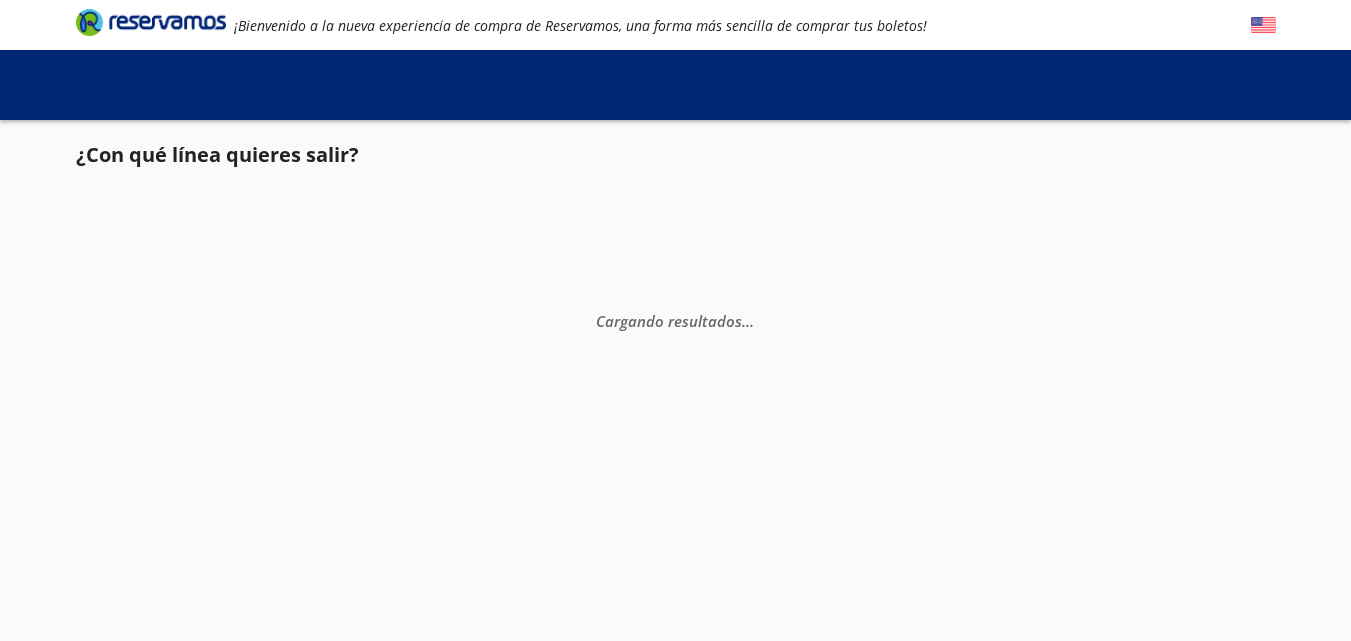 scroll, scrollTop: 0, scrollLeft: 0, axis: both 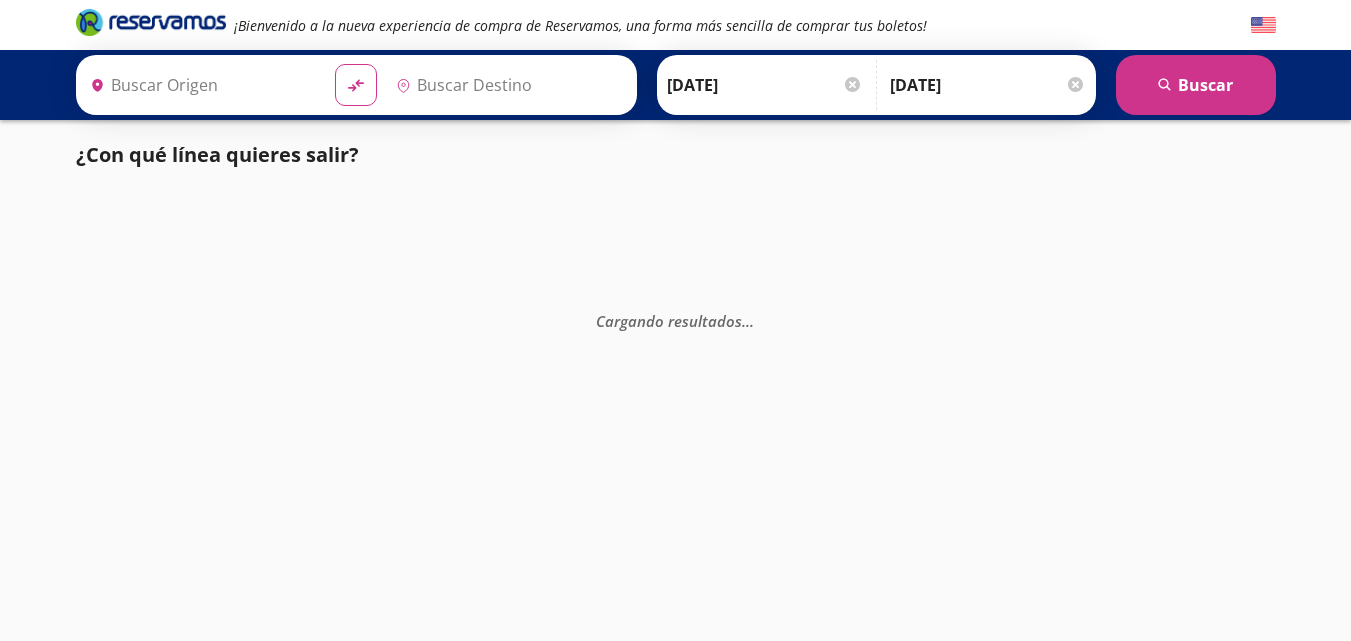 type on "Nogales, [GEOGRAPHIC_DATA]" 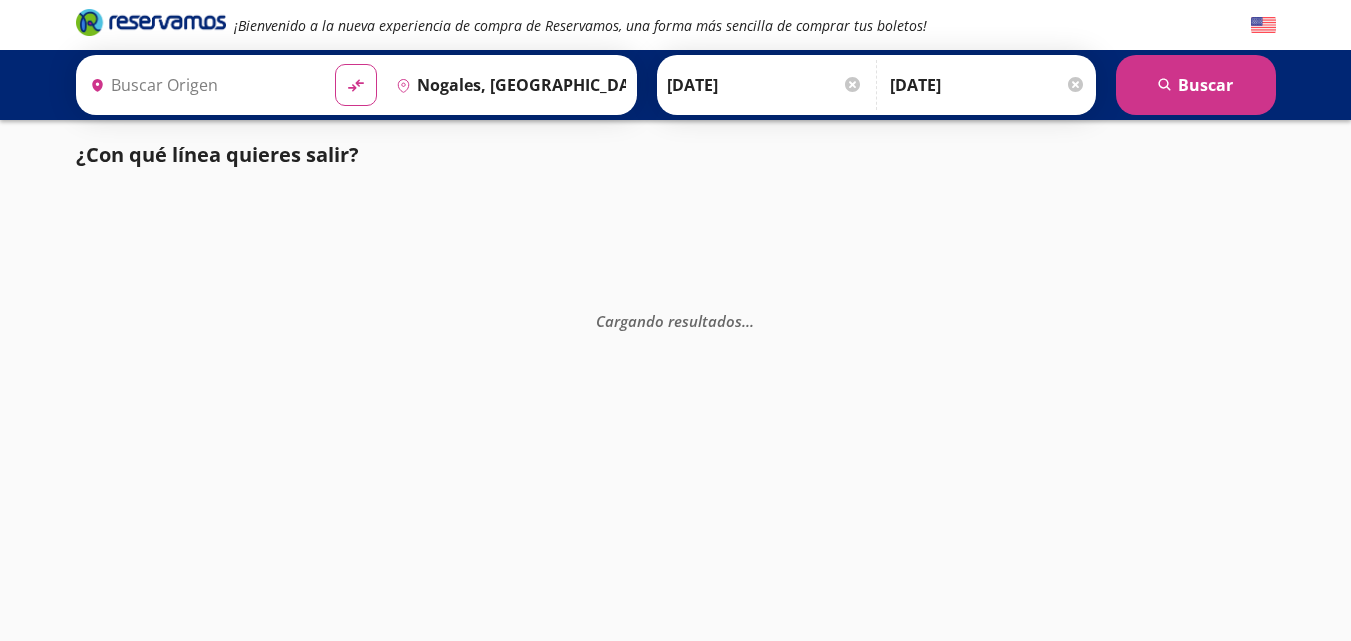 type on "Navojoa, [GEOGRAPHIC_DATA]" 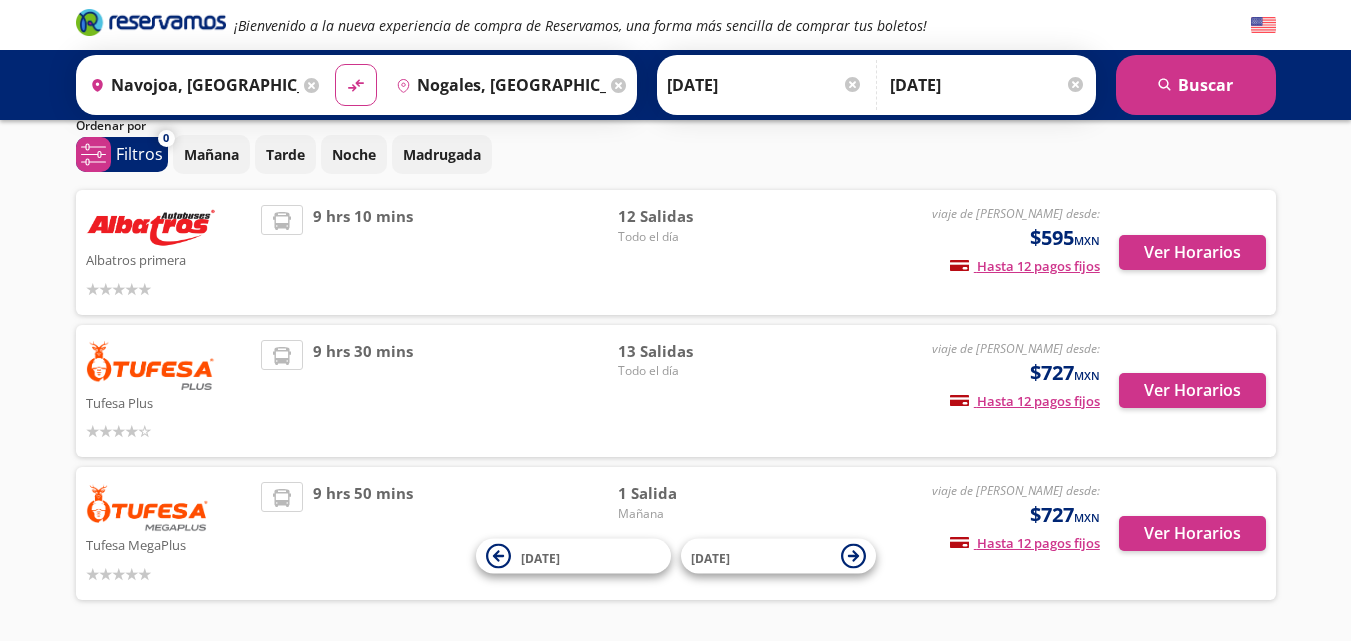 scroll, scrollTop: 0, scrollLeft: 0, axis: both 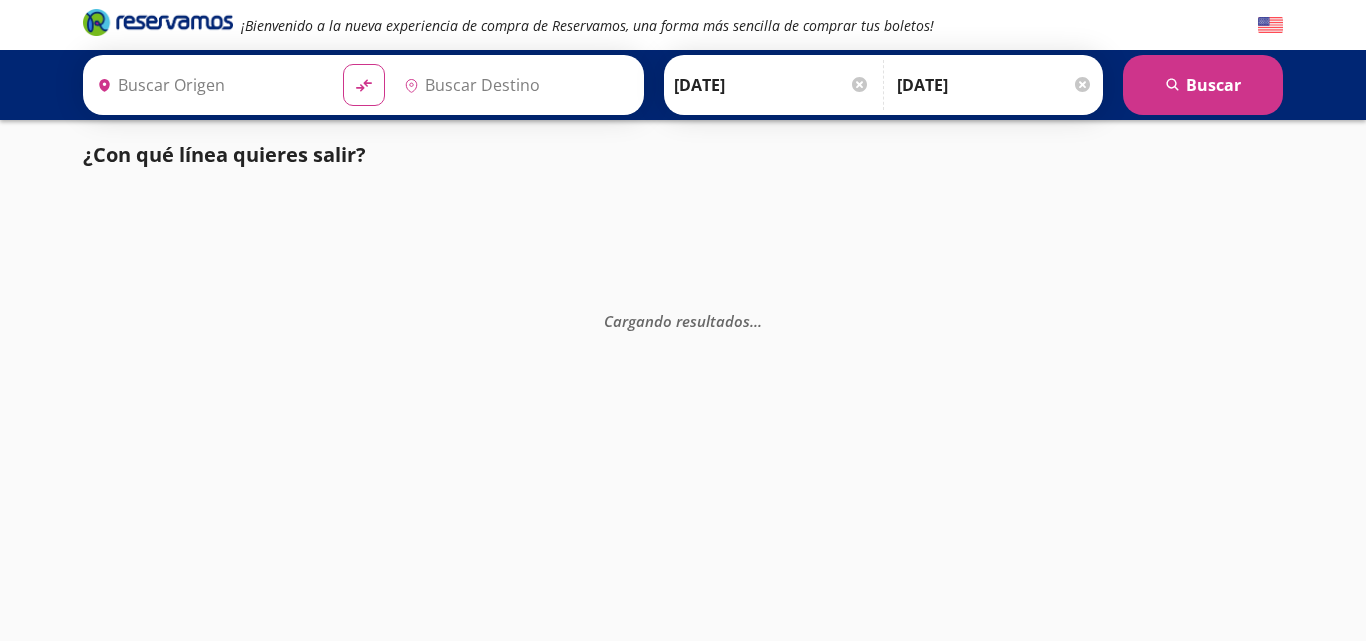 type on "Navojoa, [GEOGRAPHIC_DATA]" 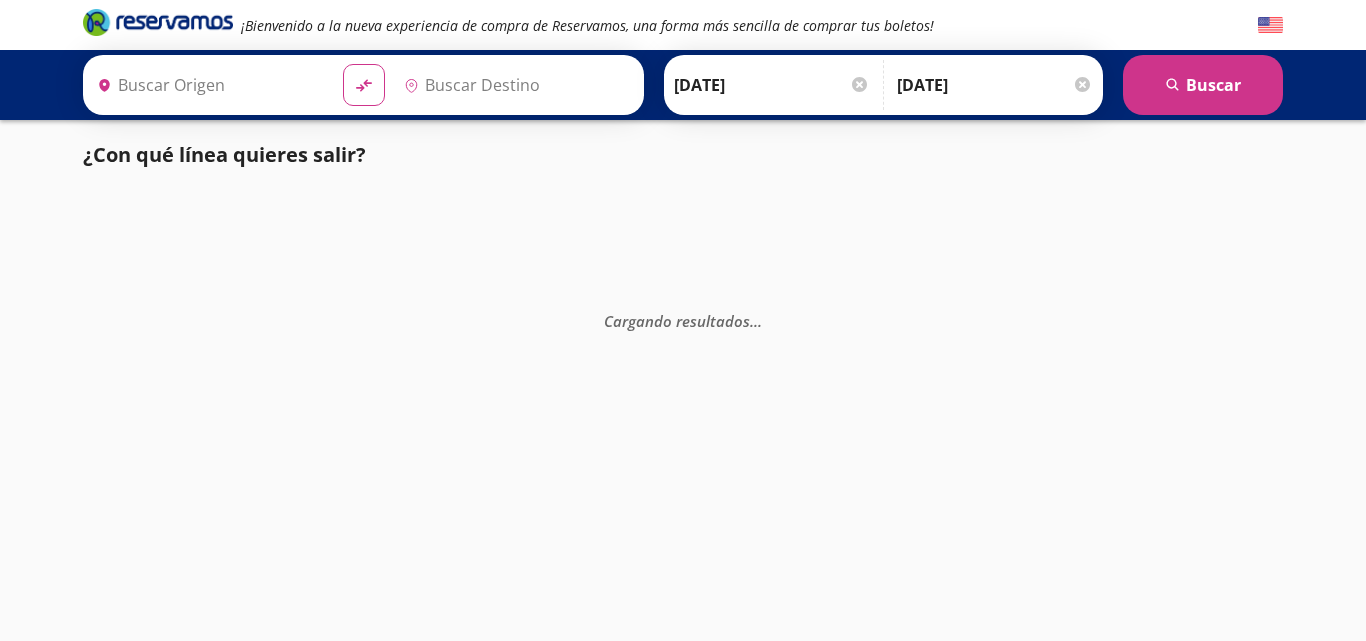 type on "Nogales, [GEOGRAPHIC_DATA]" 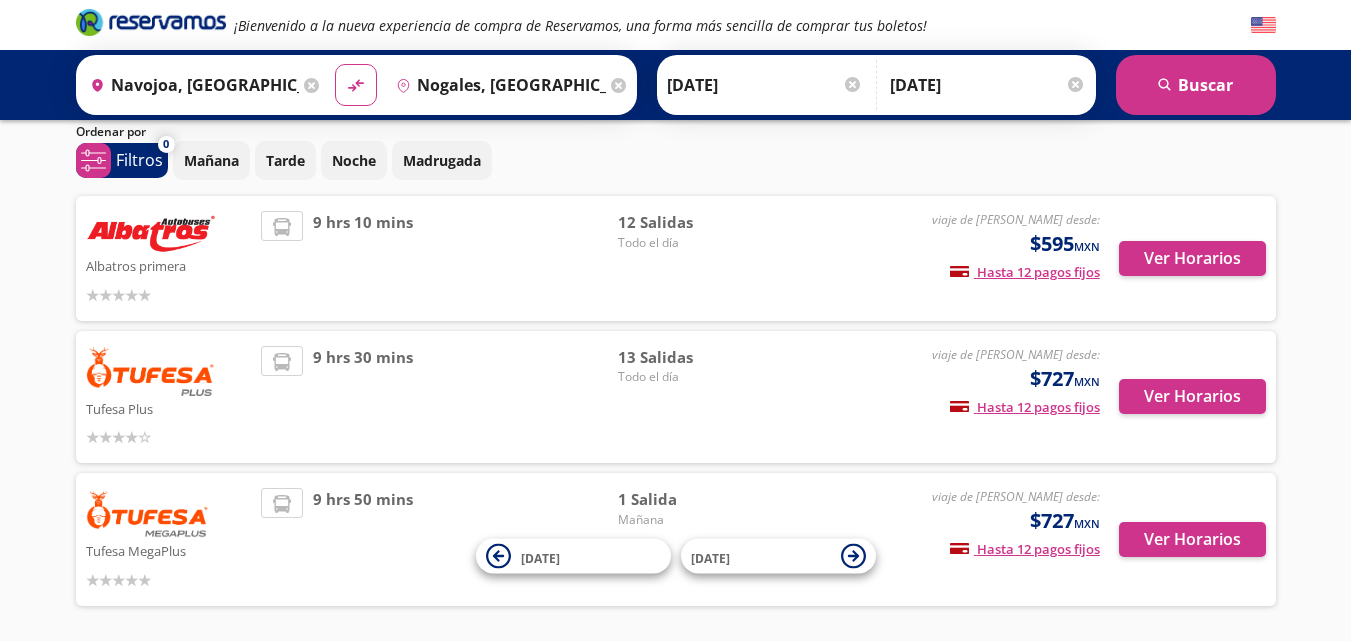 scroll, scrollTop: 142, scrollLeft: 0, axis: vertical 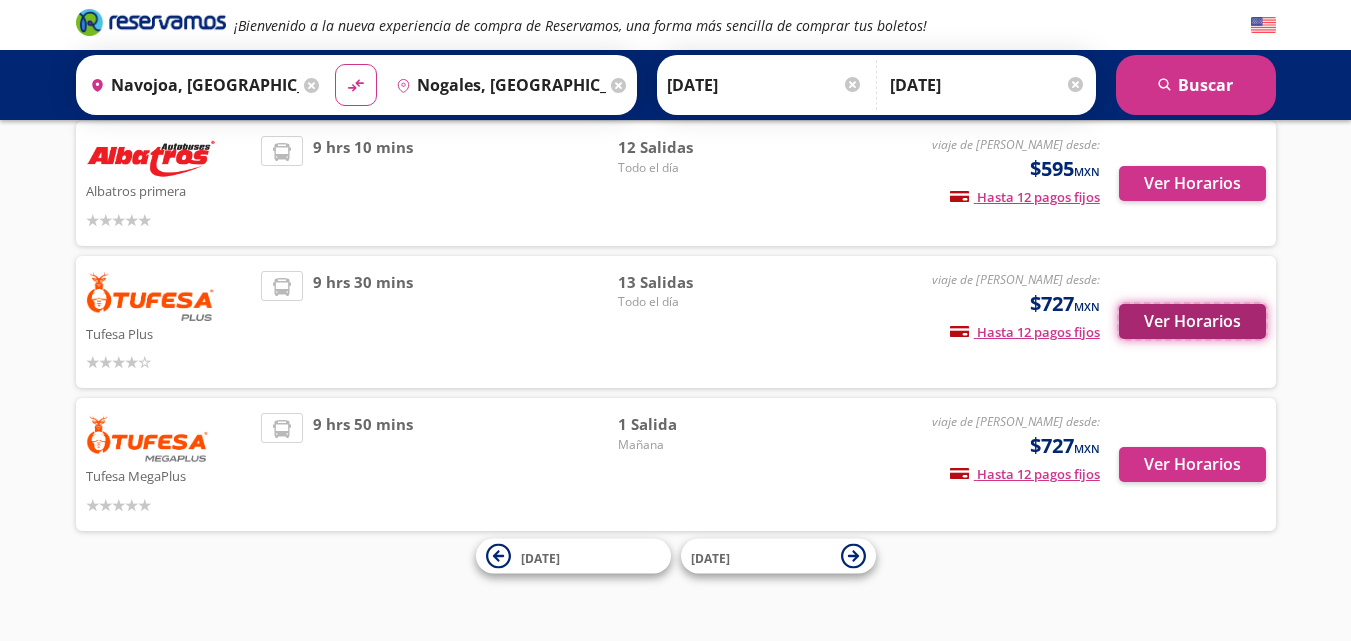 click on "Ver Horarios" at bounding box center [1192, 321] 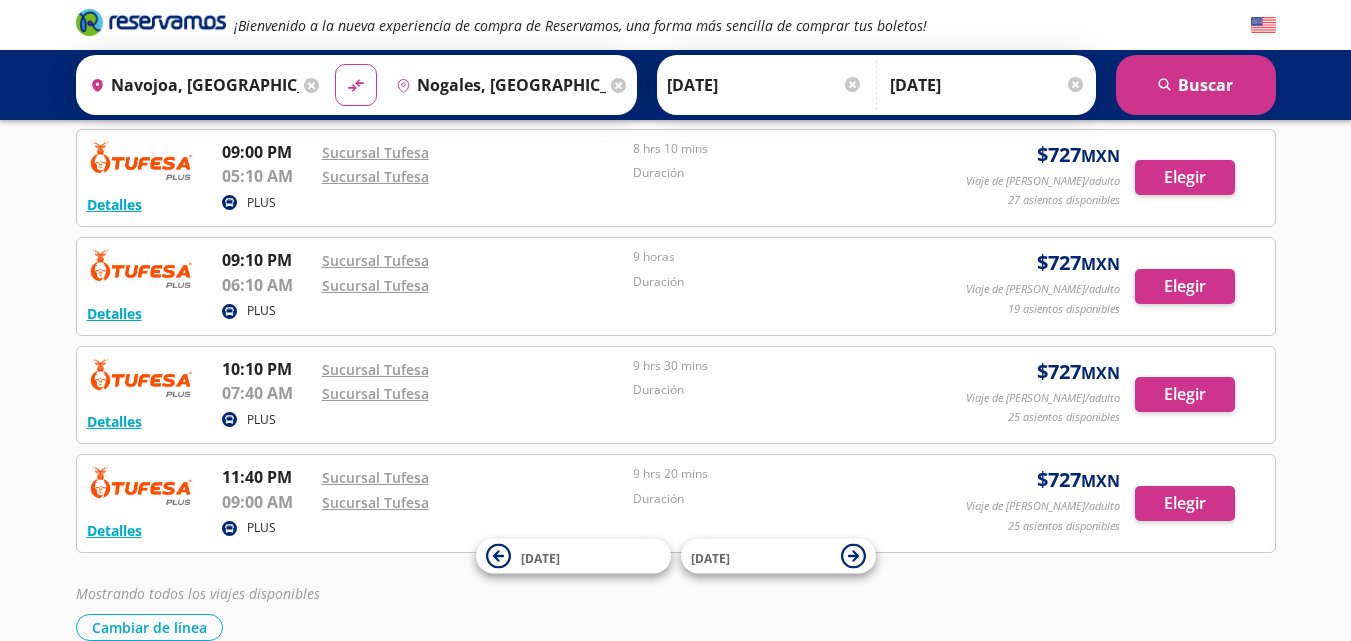 scroll, scrollTop: 977, scrollLeft: 0, axis: vertical 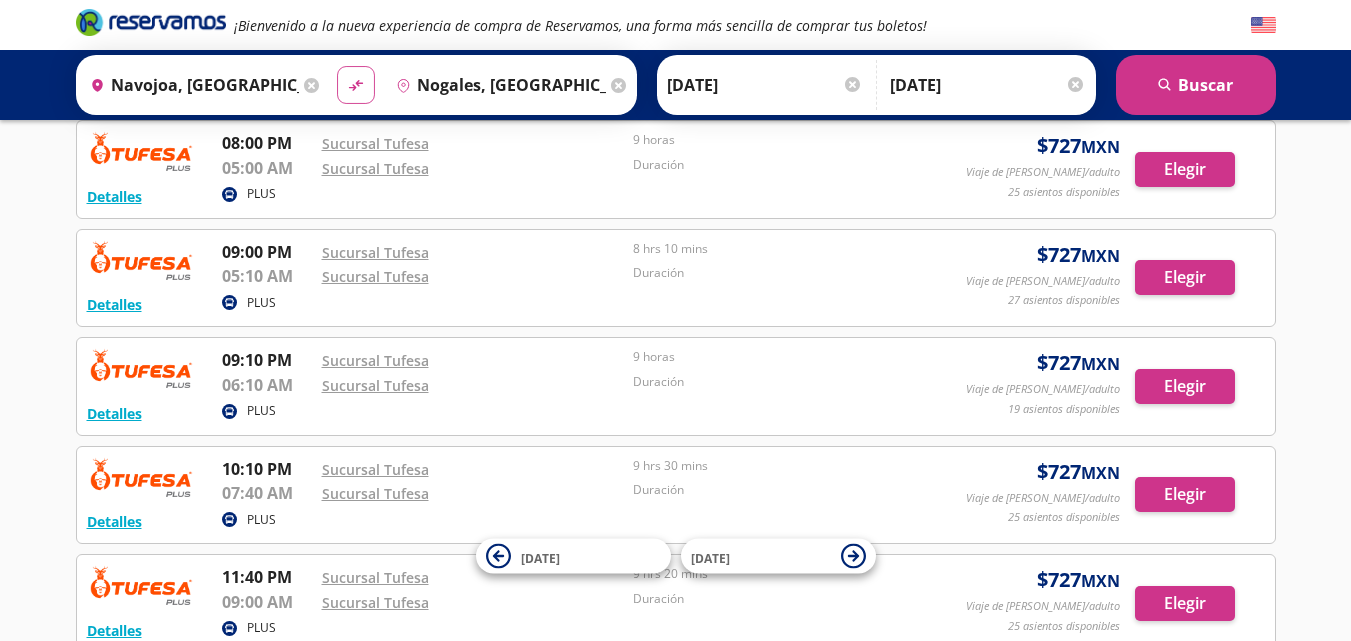 click on "material-symbols:compare-arrows-rounded" at bounding box center [356, 85] 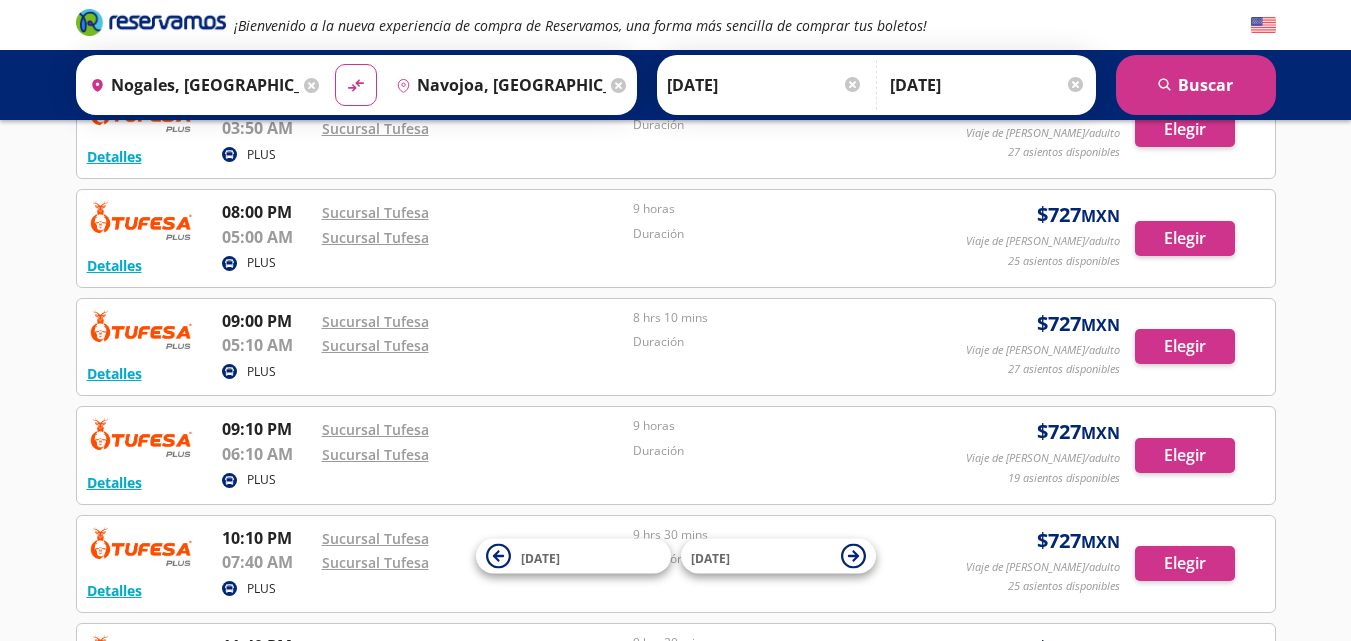 scroll, scrollTop: 877, scrollLeft: 0, axis: vertical 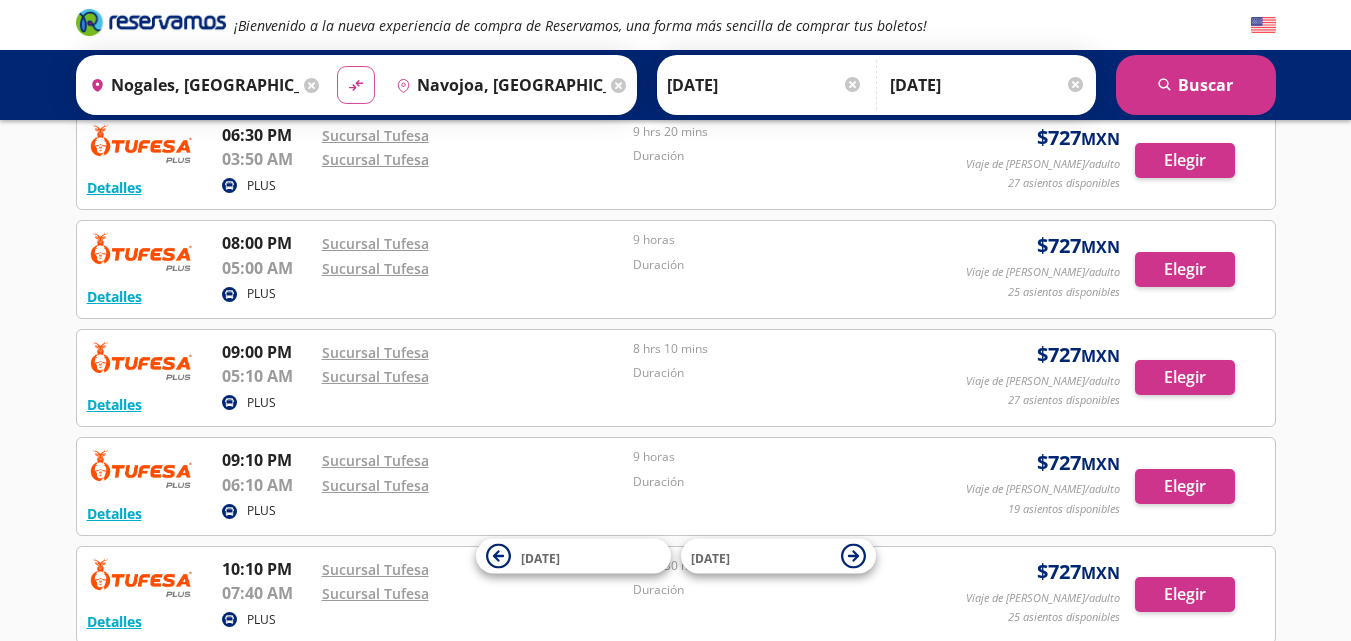 click on "material-symbols:compare-arrows-rounded" at bounding box center (356, 85) 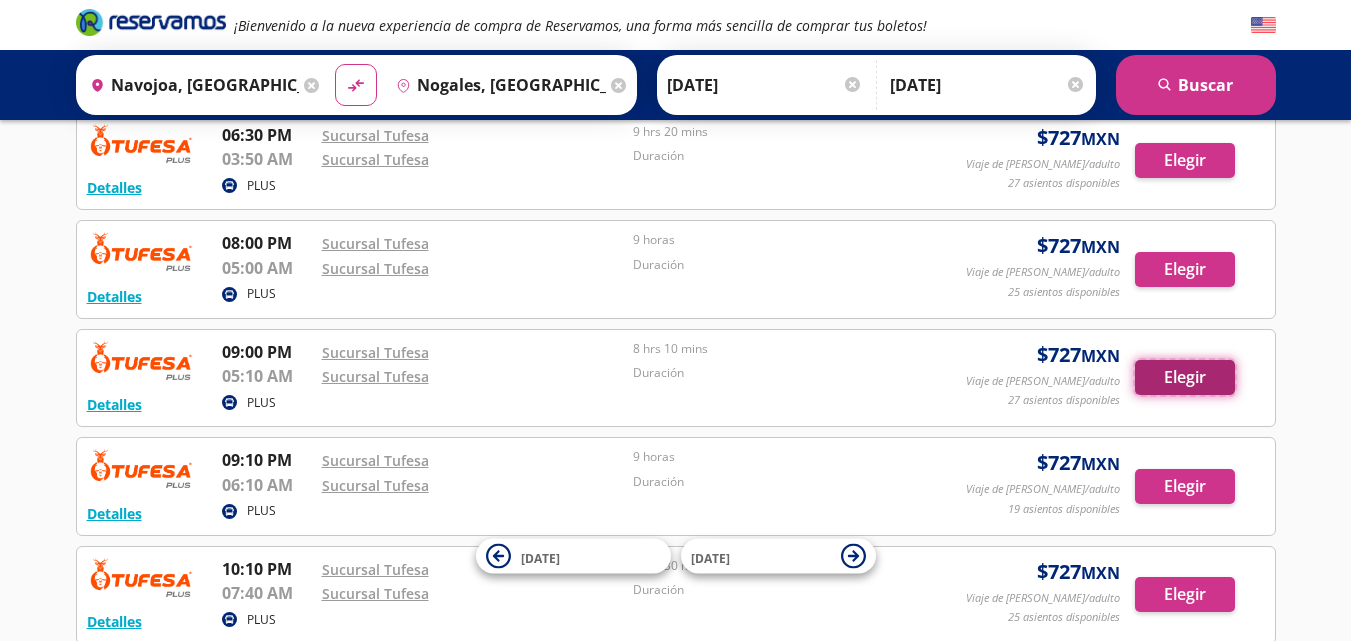 click on "Elegir" at bounding box center [1185, 377] 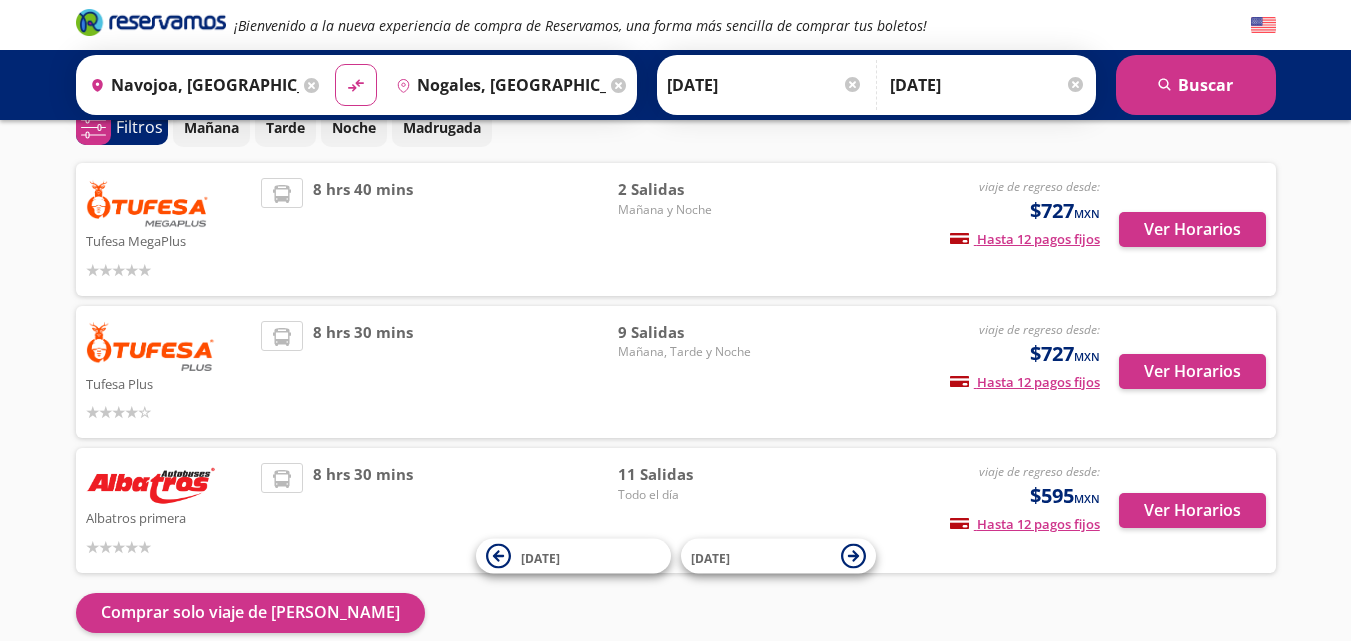 scroll, scrollTop: 0, scrollLeft: 0, axis: both 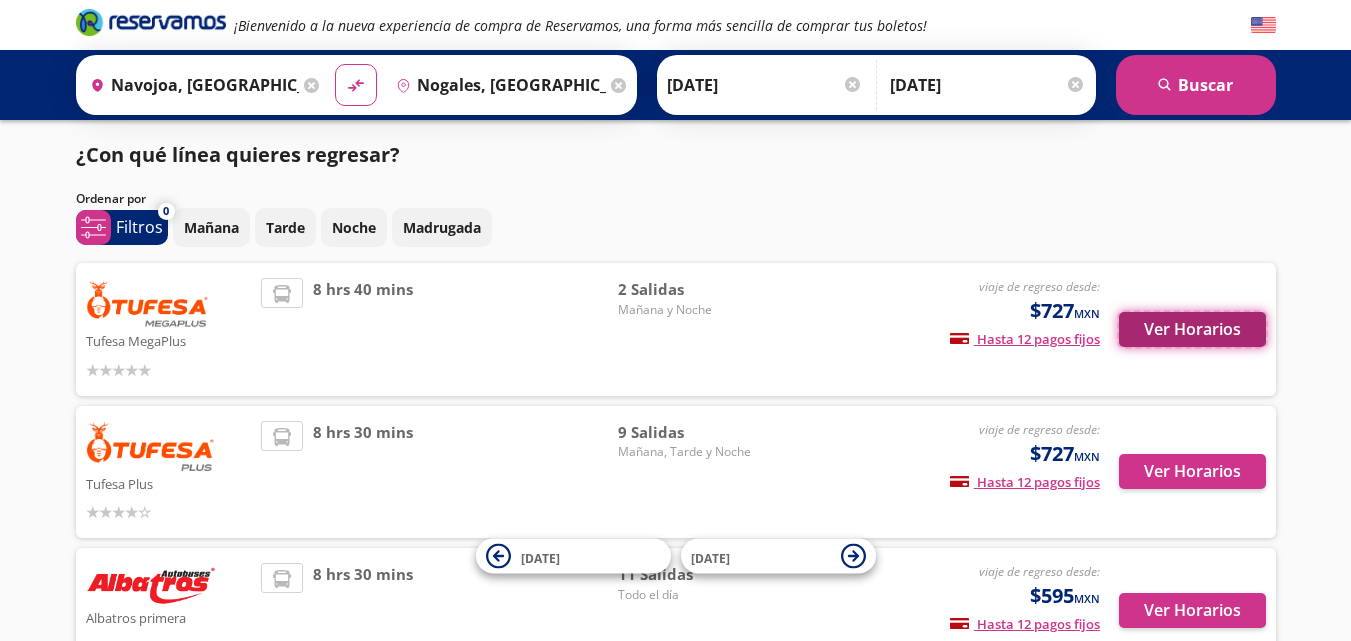 click on "Ver Horarios" at bounding box center [1192, 329] 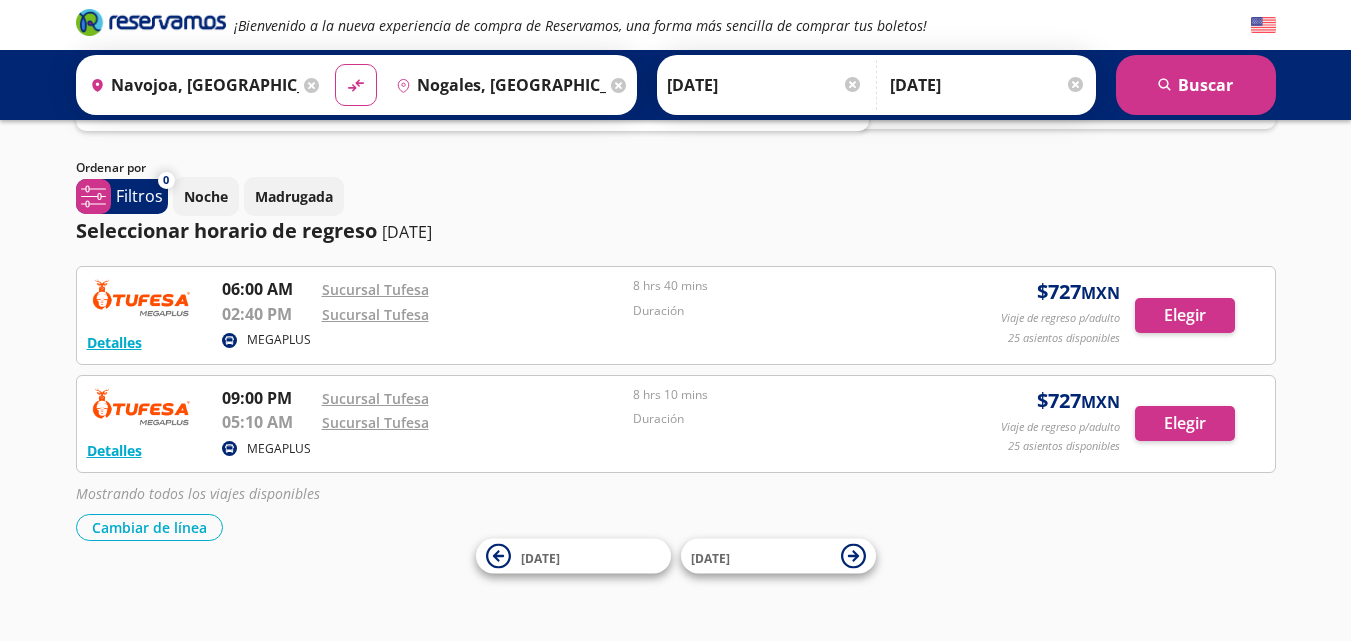 scroll, scrollTop: 0, scrollLeft: 0, axis: both 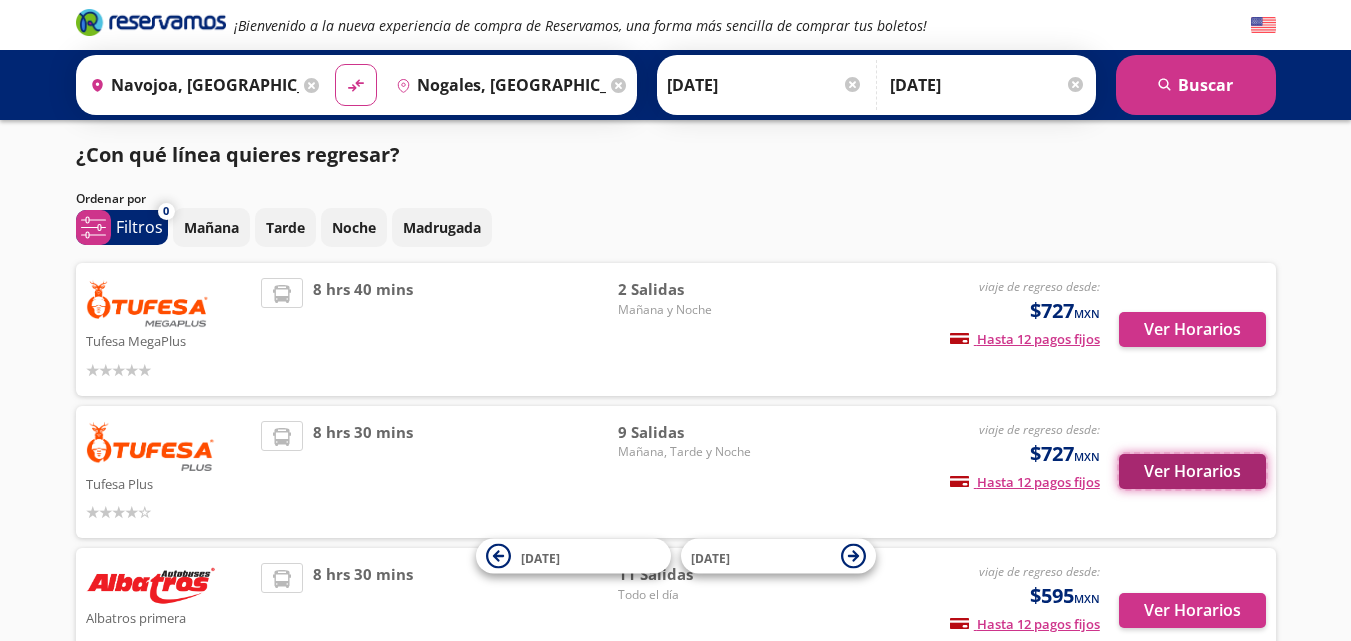 click on "Ver Horarios" at bounding box center (1192, 471) 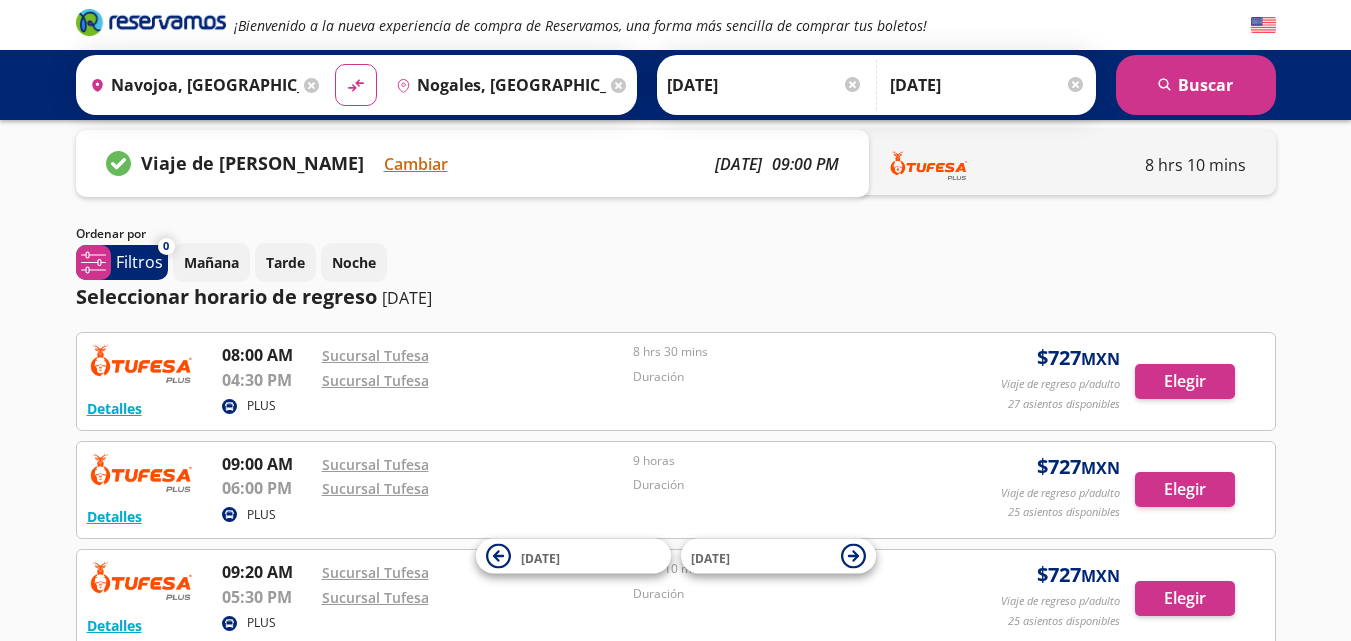 scroll, scrollTop: 0, scrollLeft: 0, axis: both 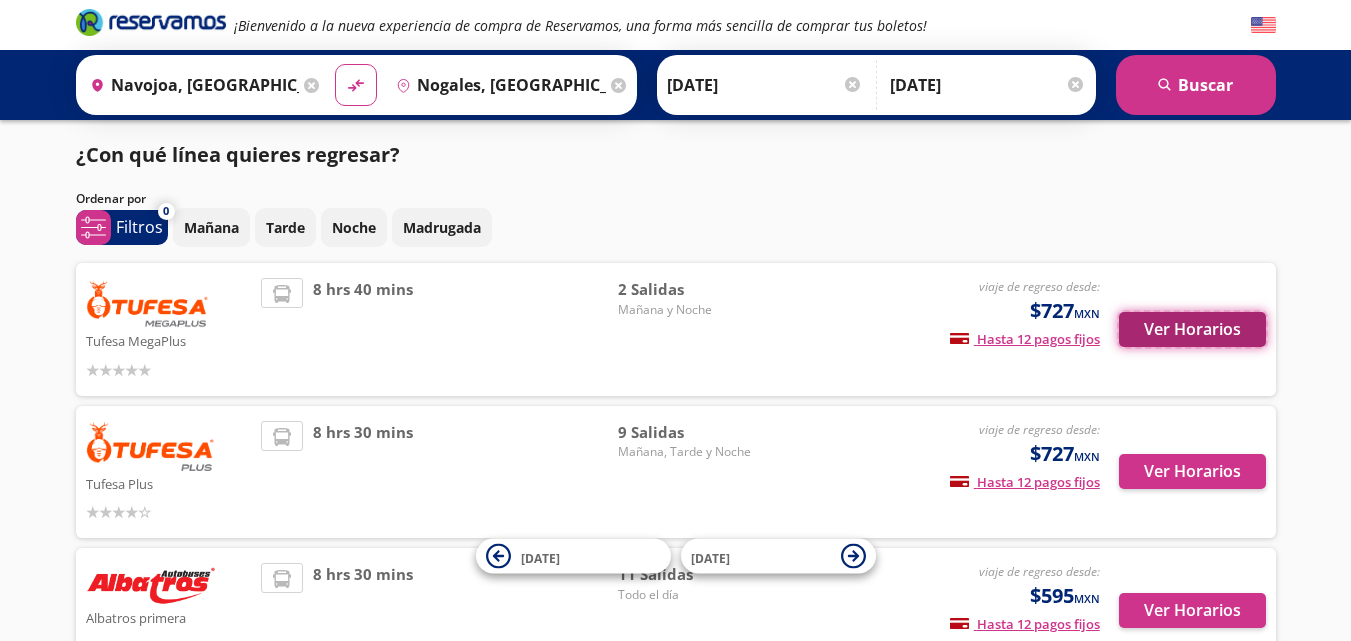click on "Ver Horarios" at bounding box center (1192, 329) 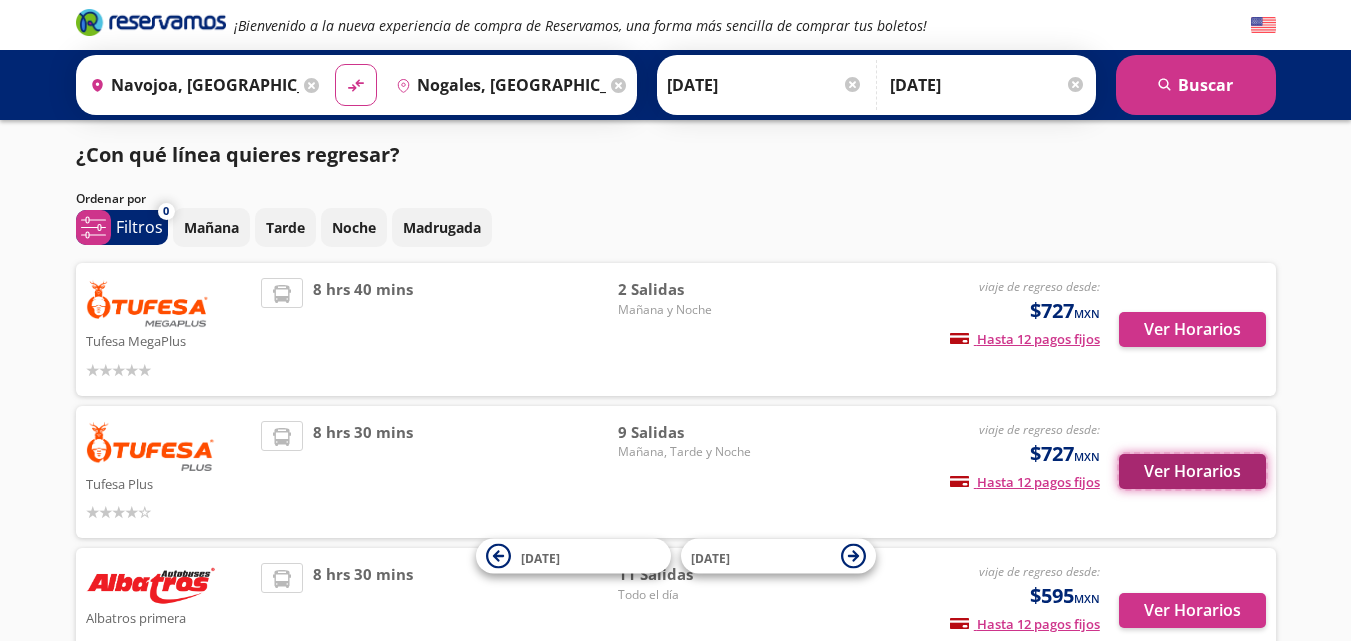 click on "Ver Horarios" at bounding box center [1192, 471] 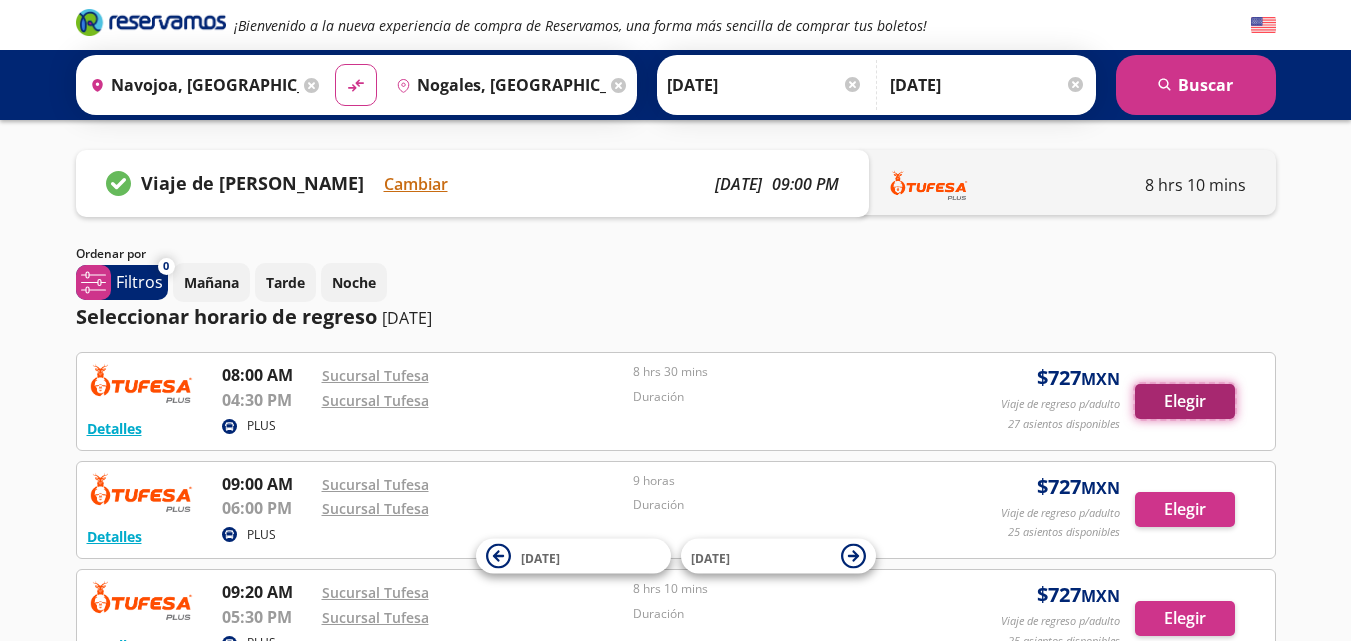 click on "Elegir" at bounding box center [1185, 401] 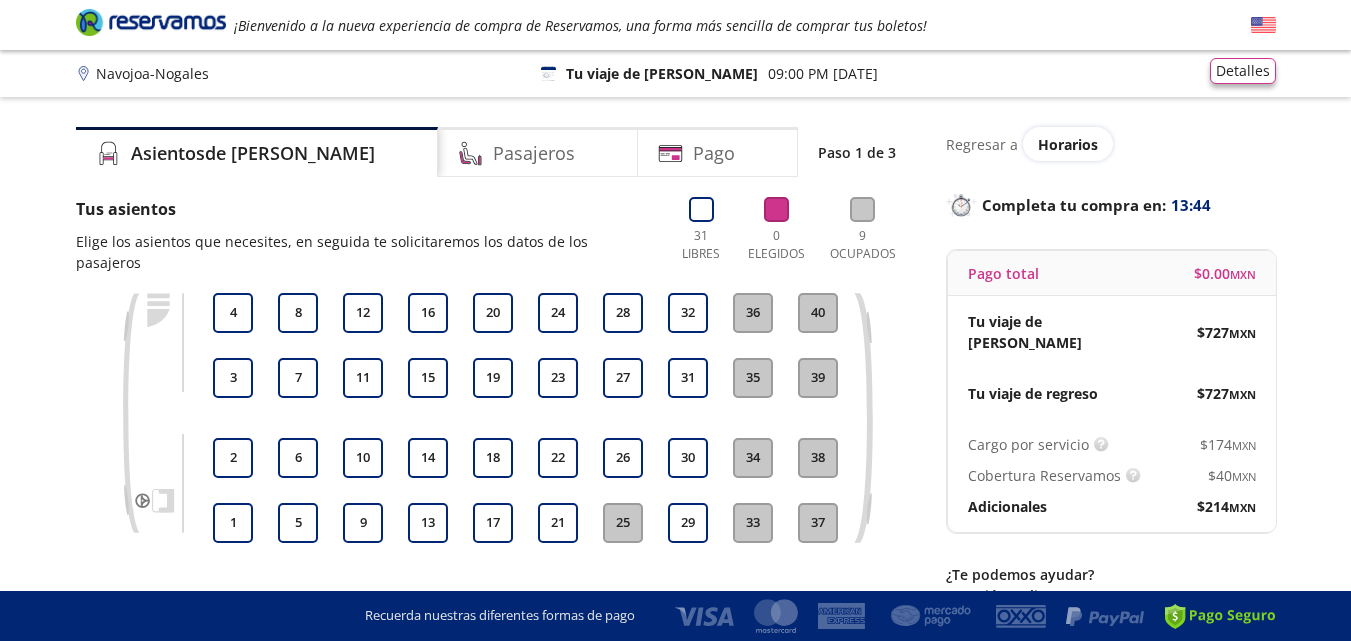 click on "Detalles" at bounding box center (1243, 74) 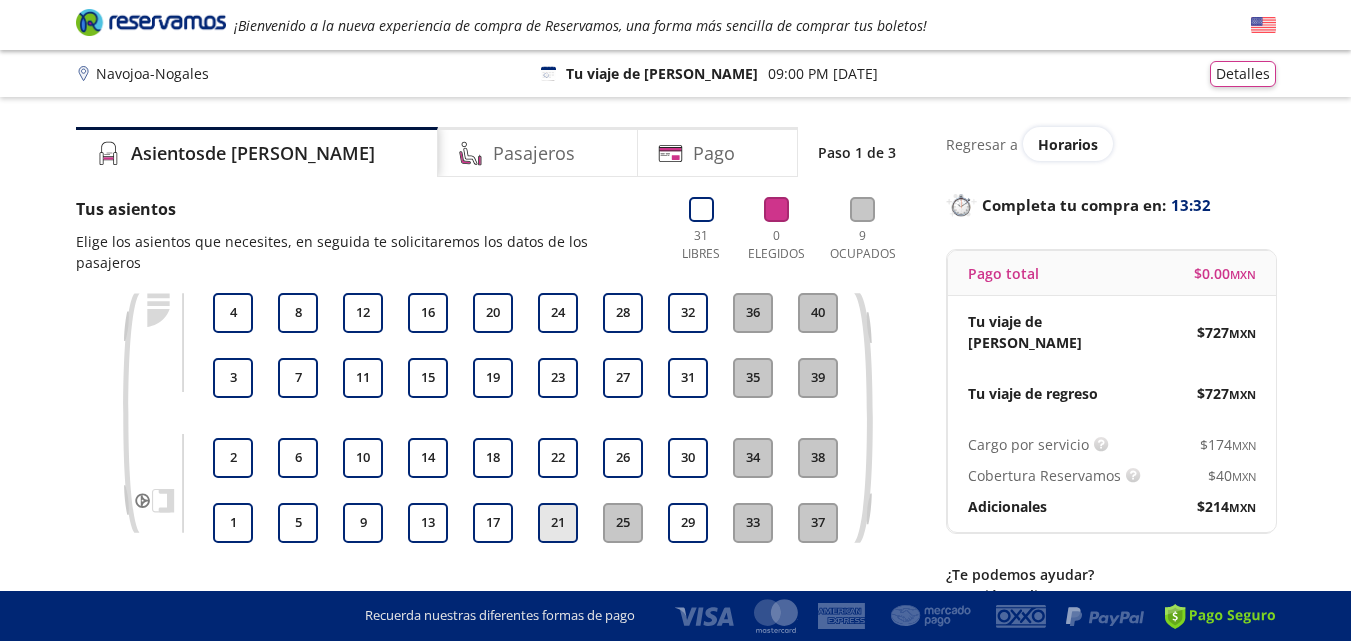 click on "21" at bounding box center (558, 523) 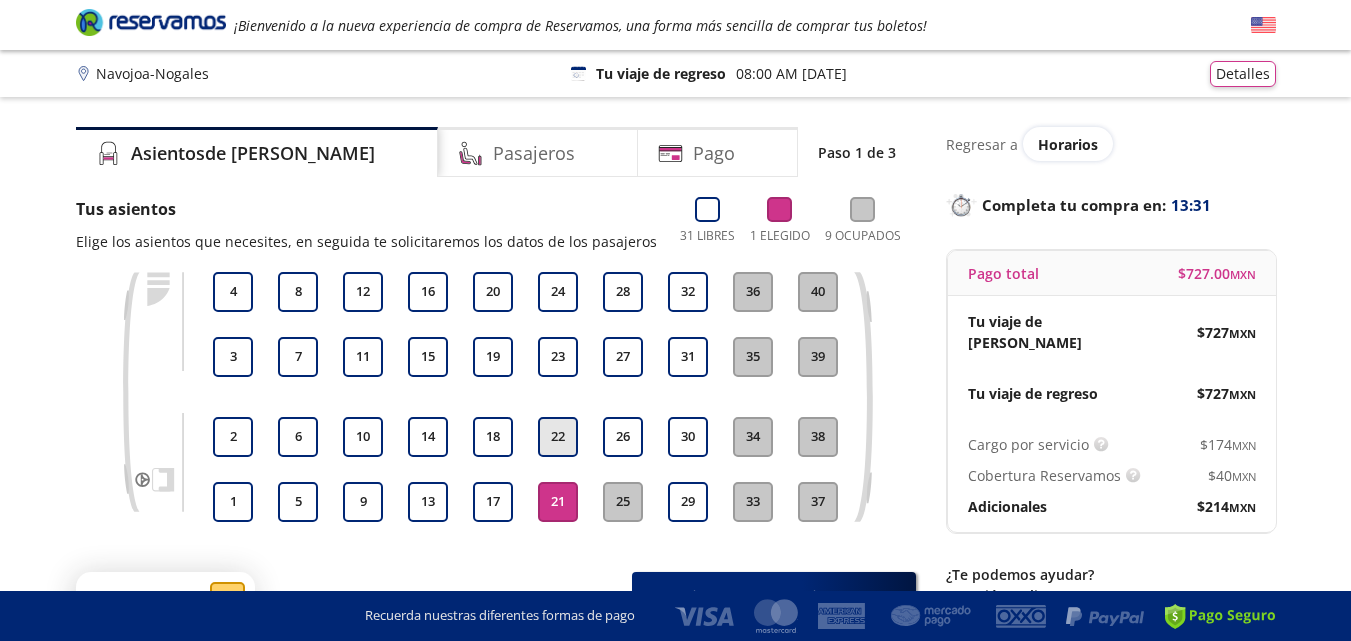 click on "22" at bounding box center [558, 437] 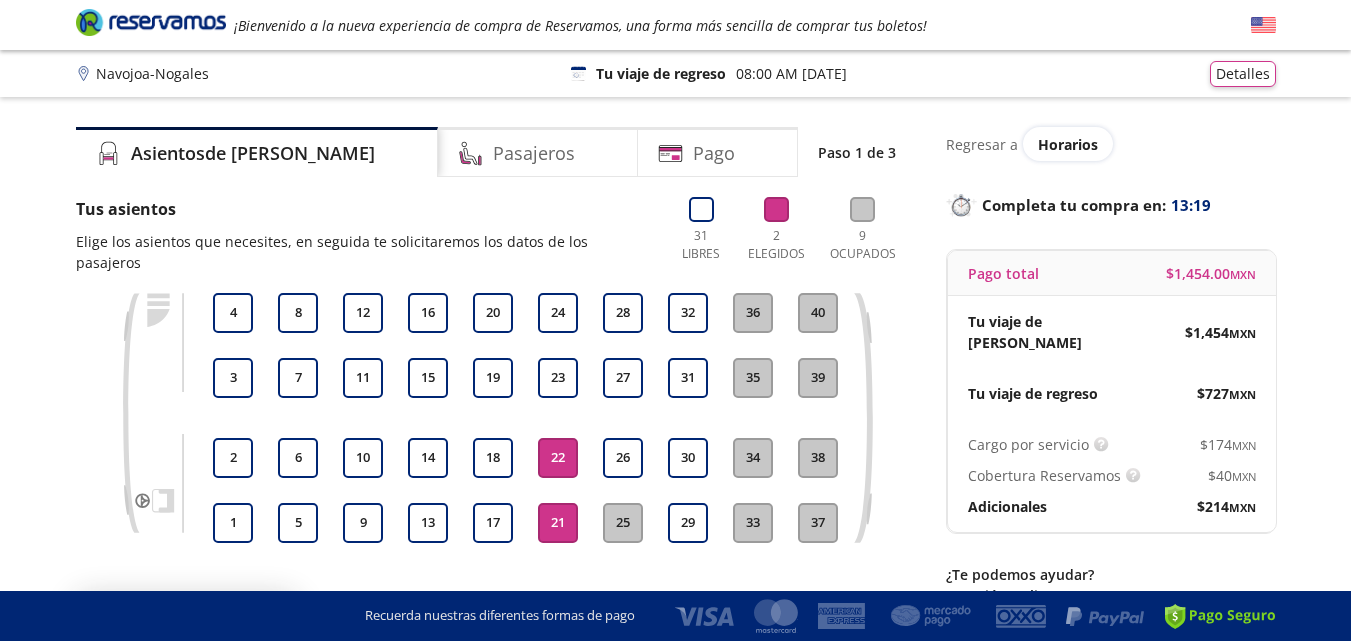 click on "1 2 3 4   5 6 7 8   9 10 11 12   13 14 15 16   17 18 19 20   21 22 23 24   25 26 27 28   29 30 31 32   33 34 35 36   37 38 39 40" at bounding box center [525, 418] 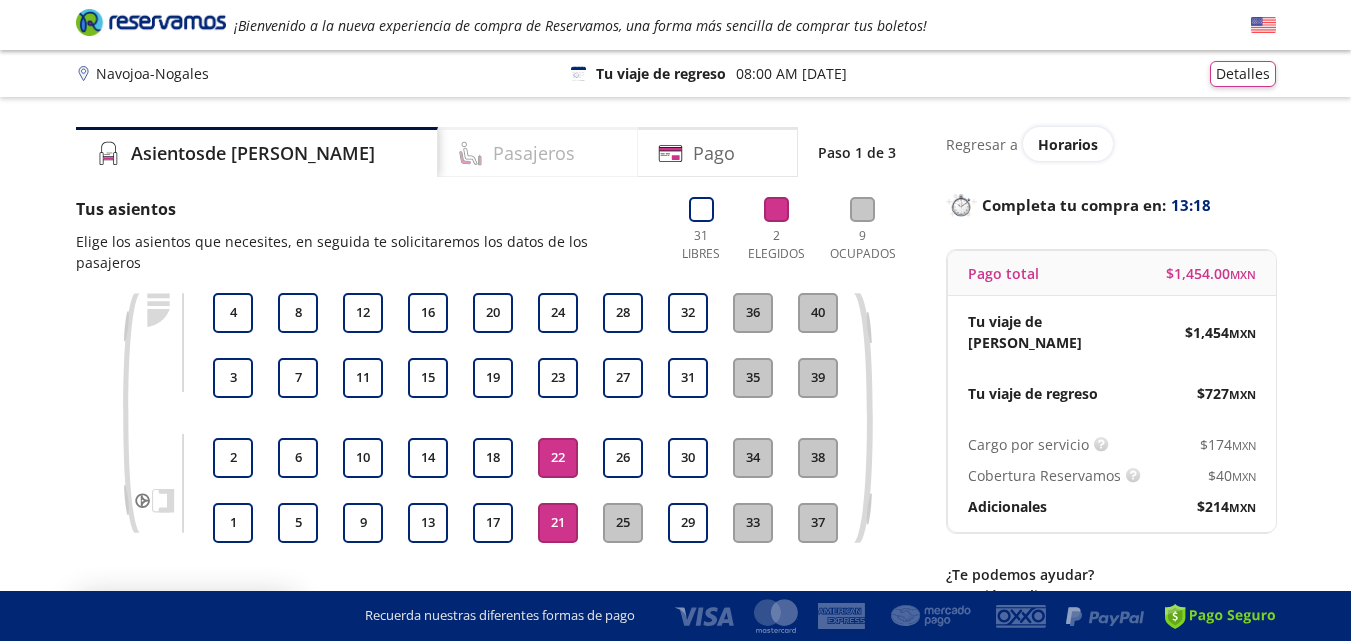 click on "Pasajeros" at bounding box center (534, 153) 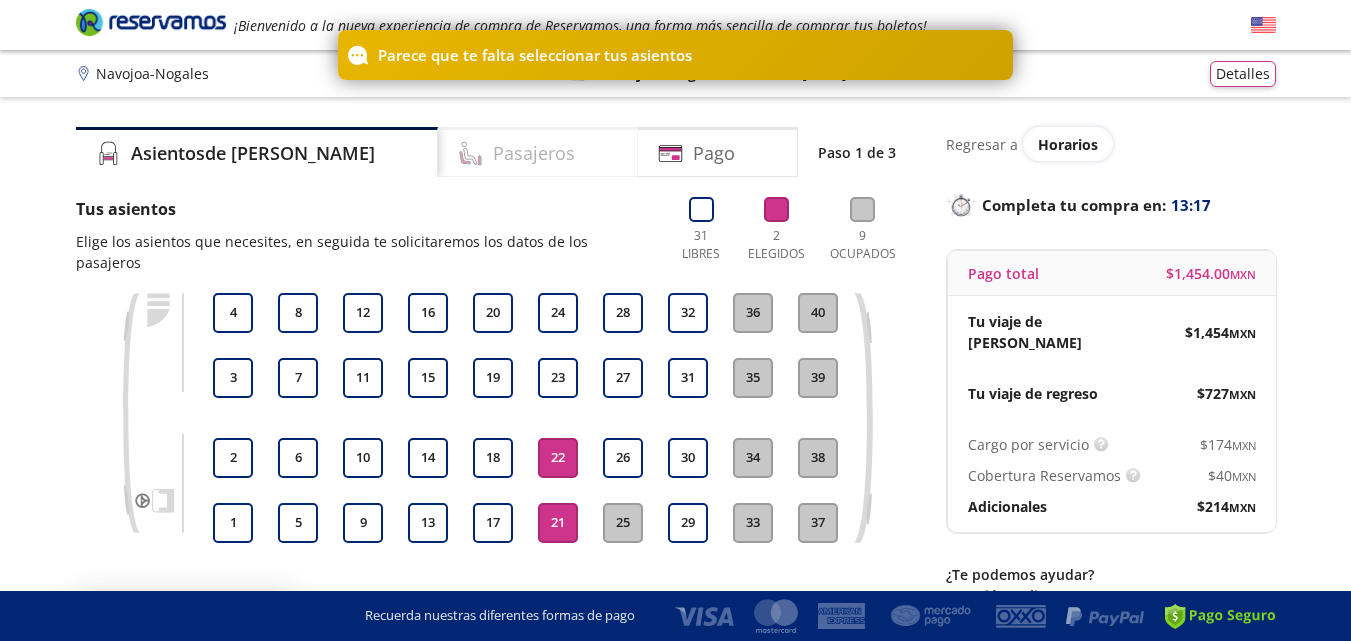 click on "Pasajeros" at bounding box center (538, 152) 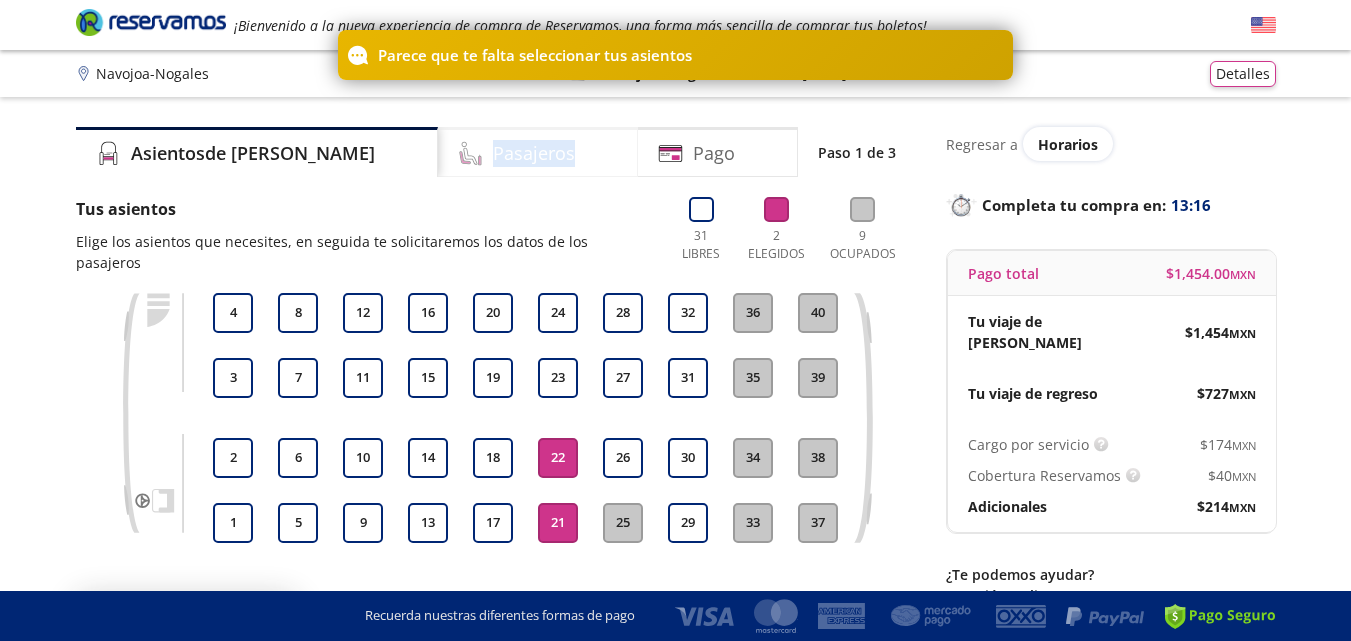 click on "Pasajeros" at bounding box center [538, 152] 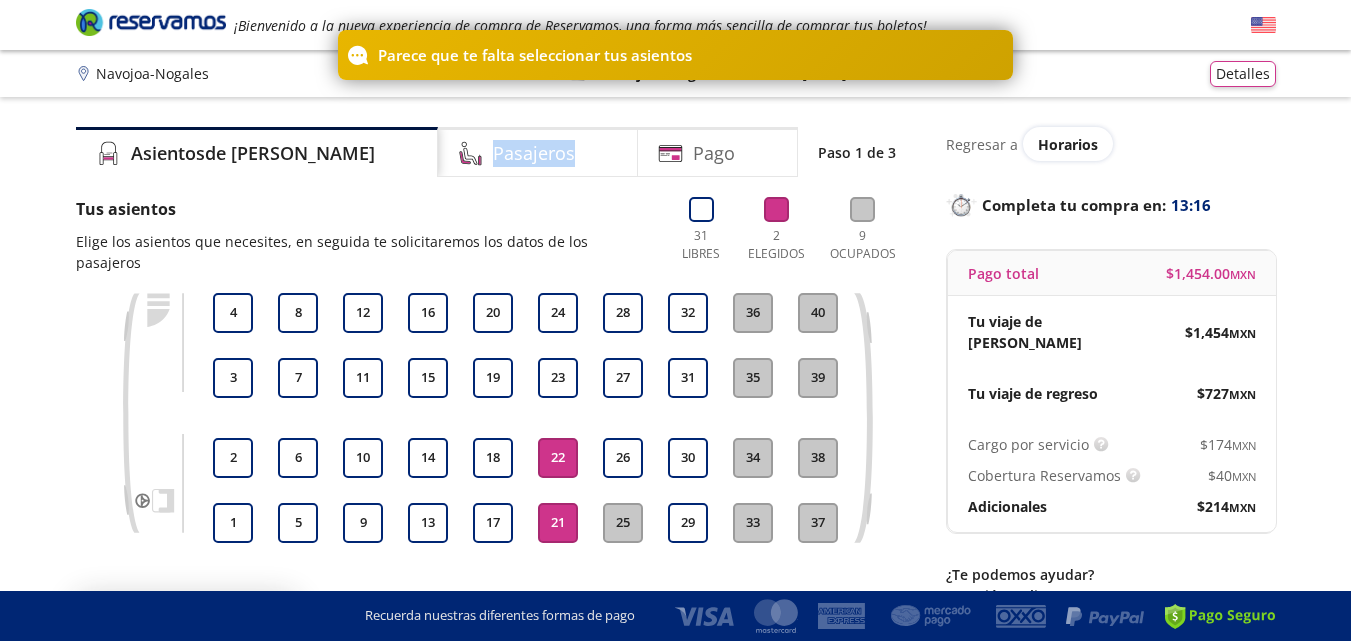 click on "22" at bounding box center (558, 458) 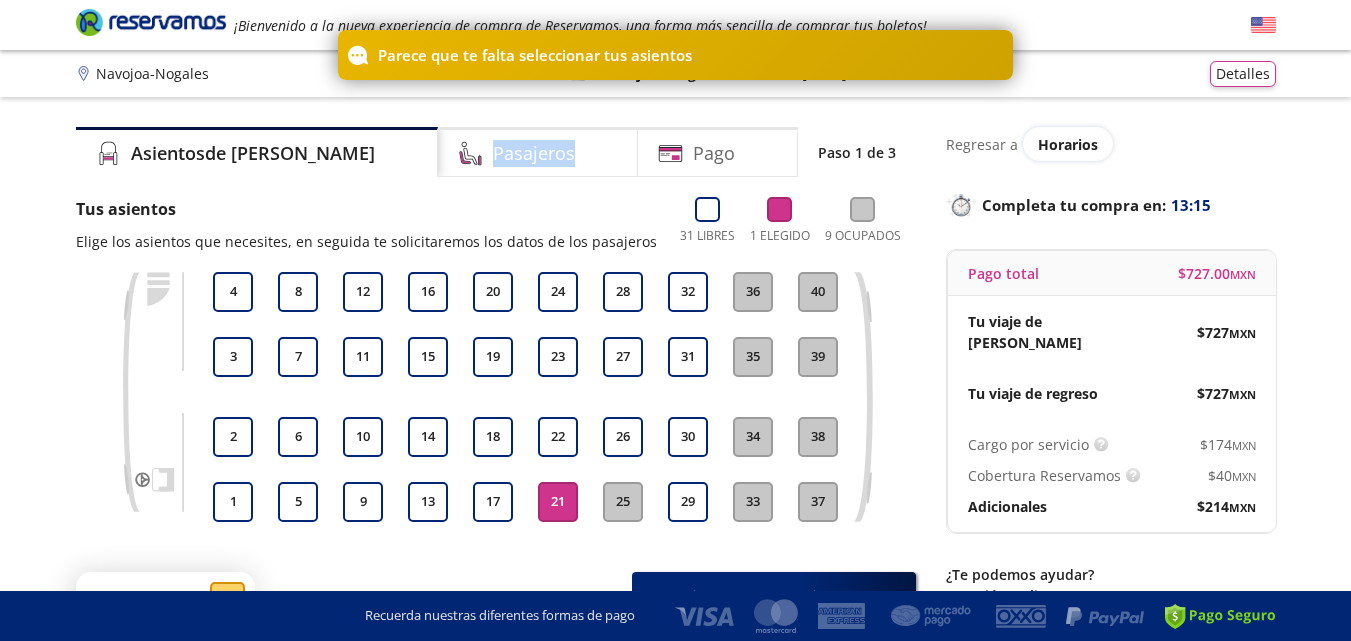 click on "21" at bounding box center (558, 502) 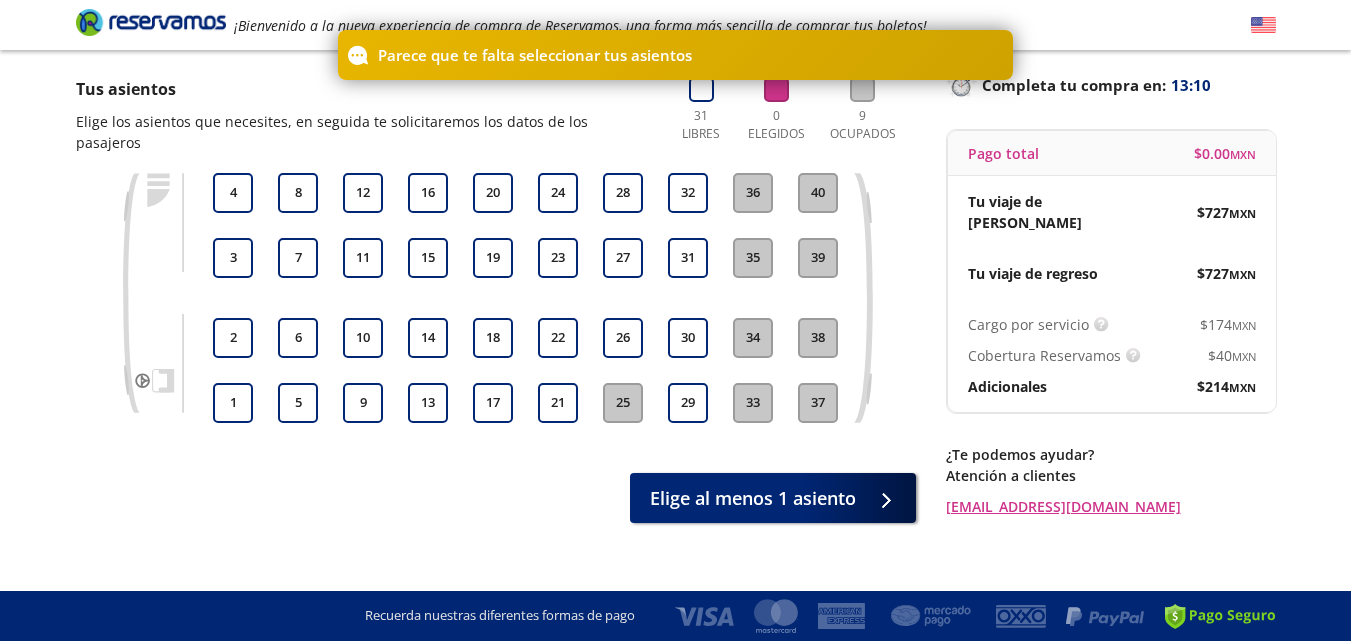 scroll, scrollTop: 121, scrollLeft: 0, axis: vertical 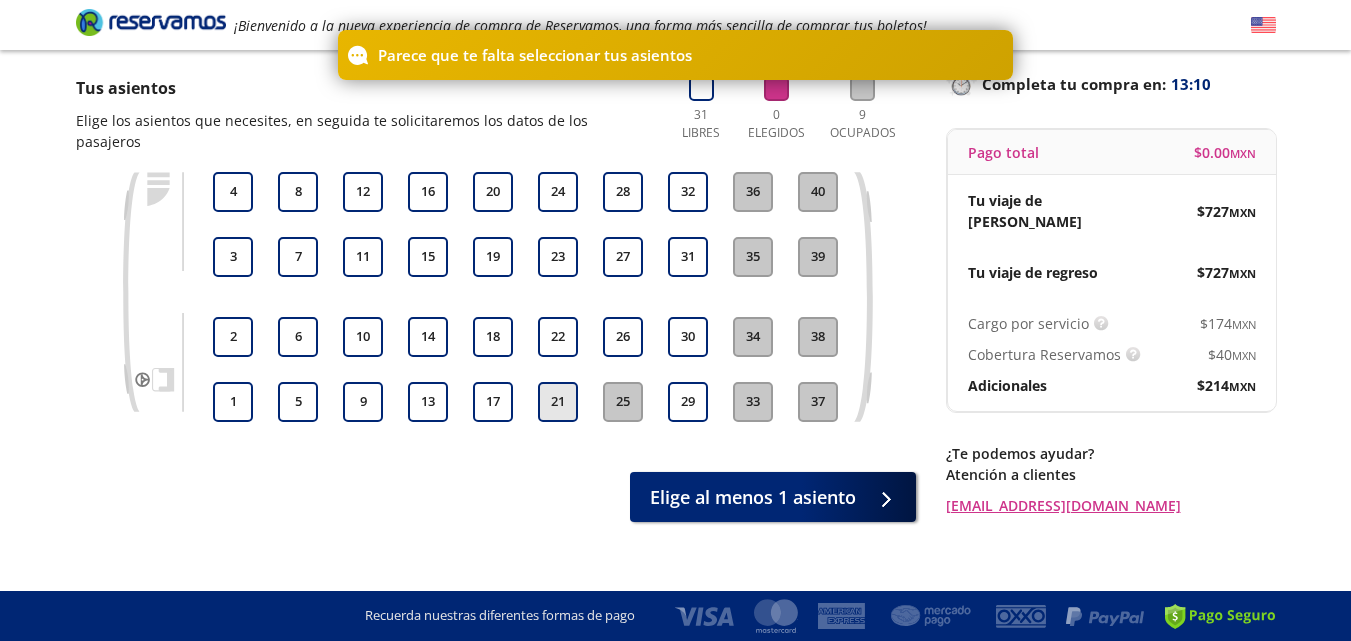 click on "21" at bounding box center [558, 402] 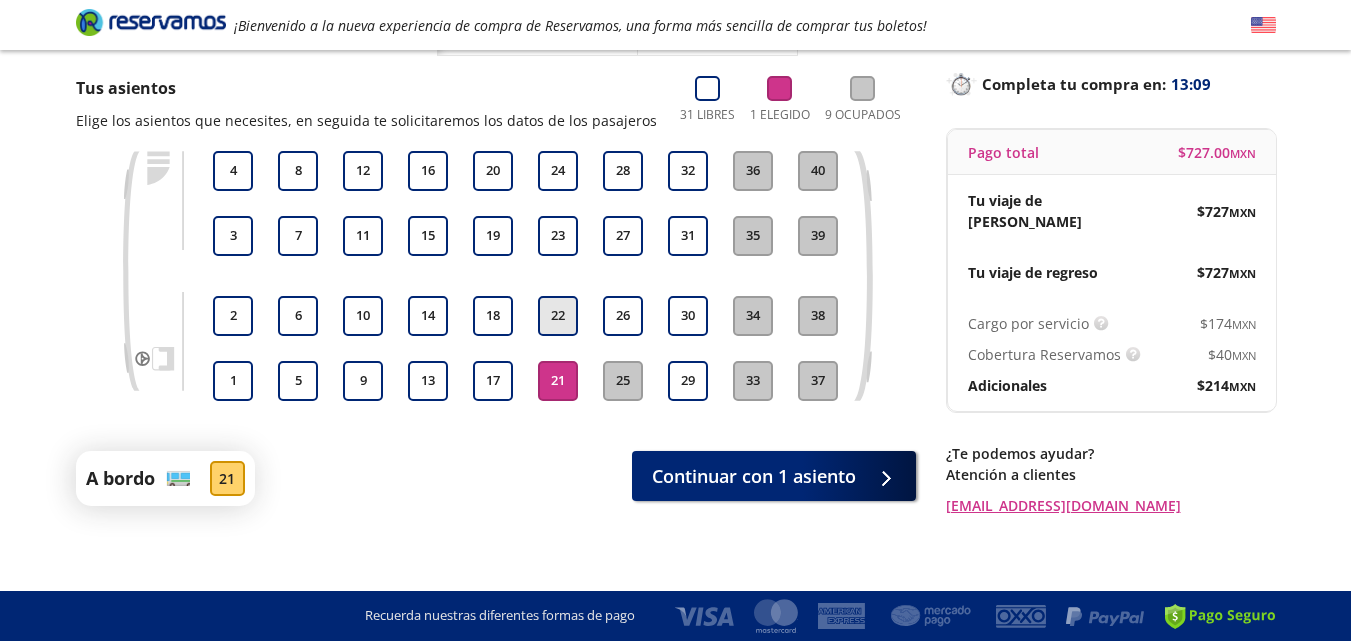 click on "22" at bounding box center [558, 316] 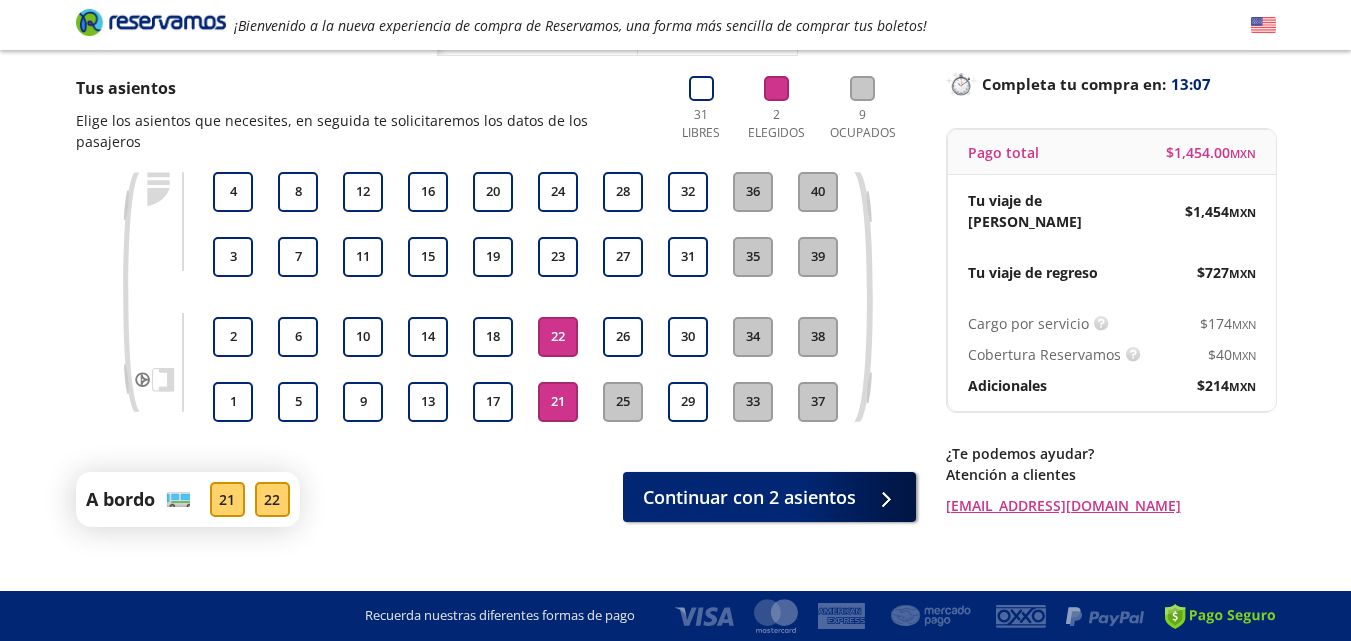 scroll, scrollTop: 0, scrollLeft: 0, axis: both 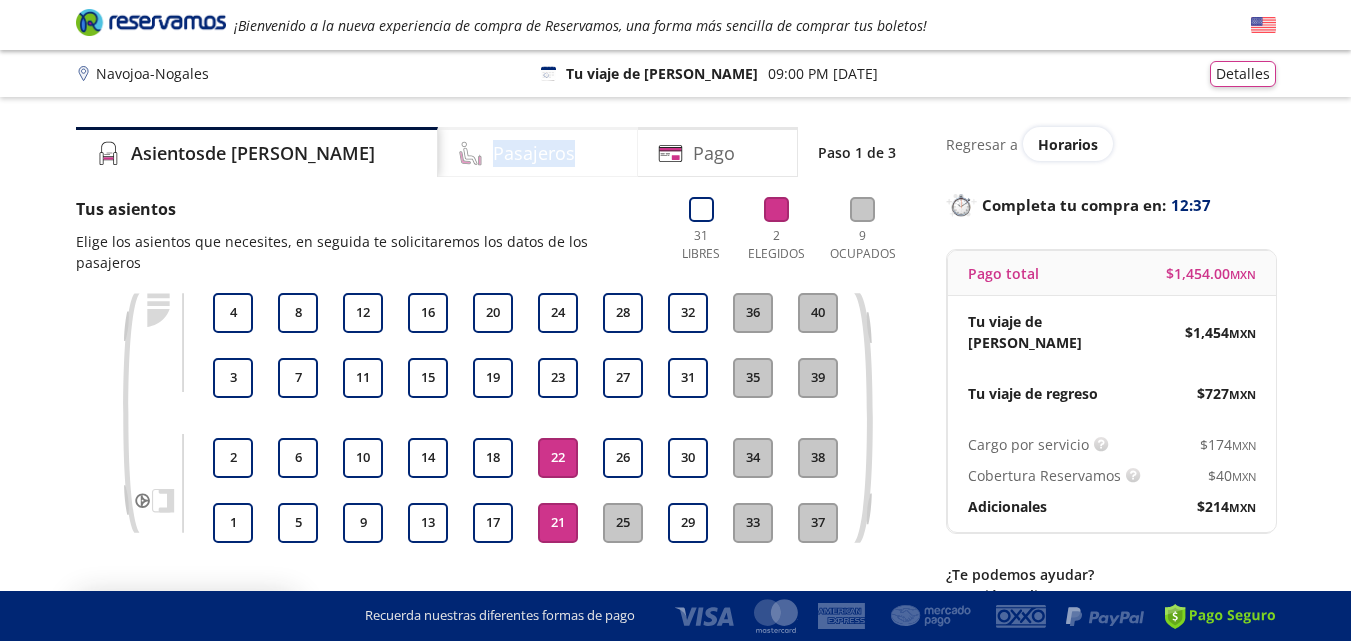 click on "Pasajeros" at bounding box center [534, 153] 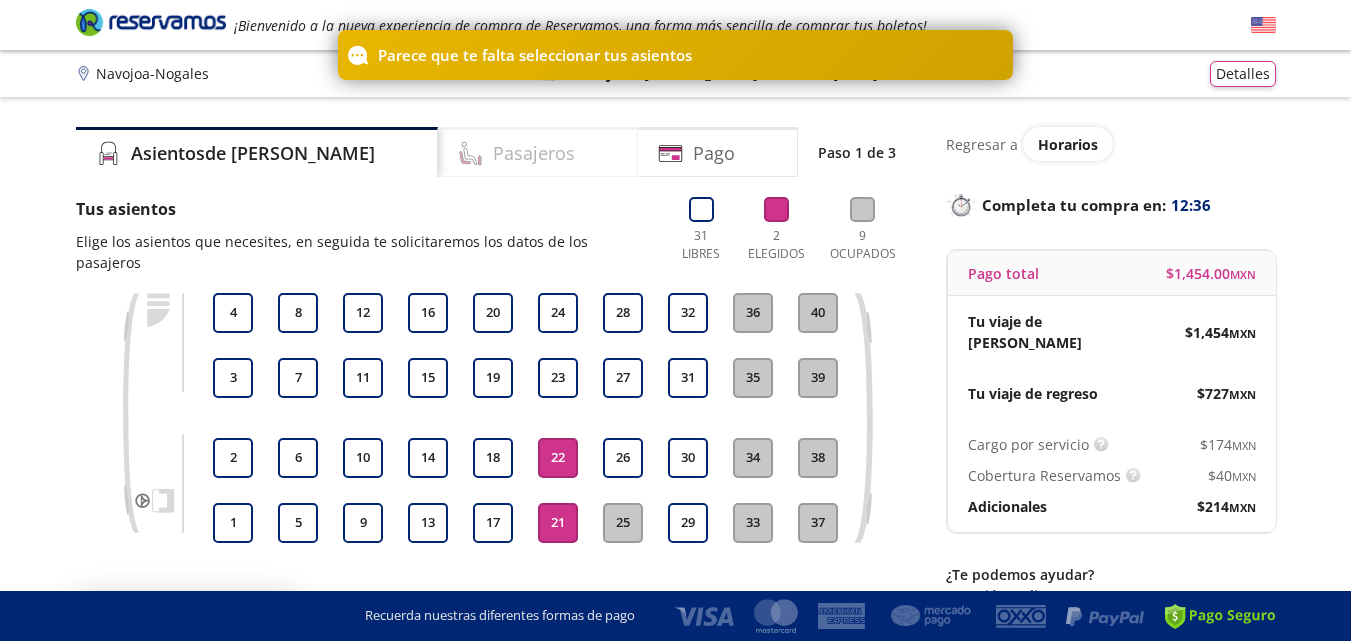 click on "Pasajeros" at bounding box center [534, 153] 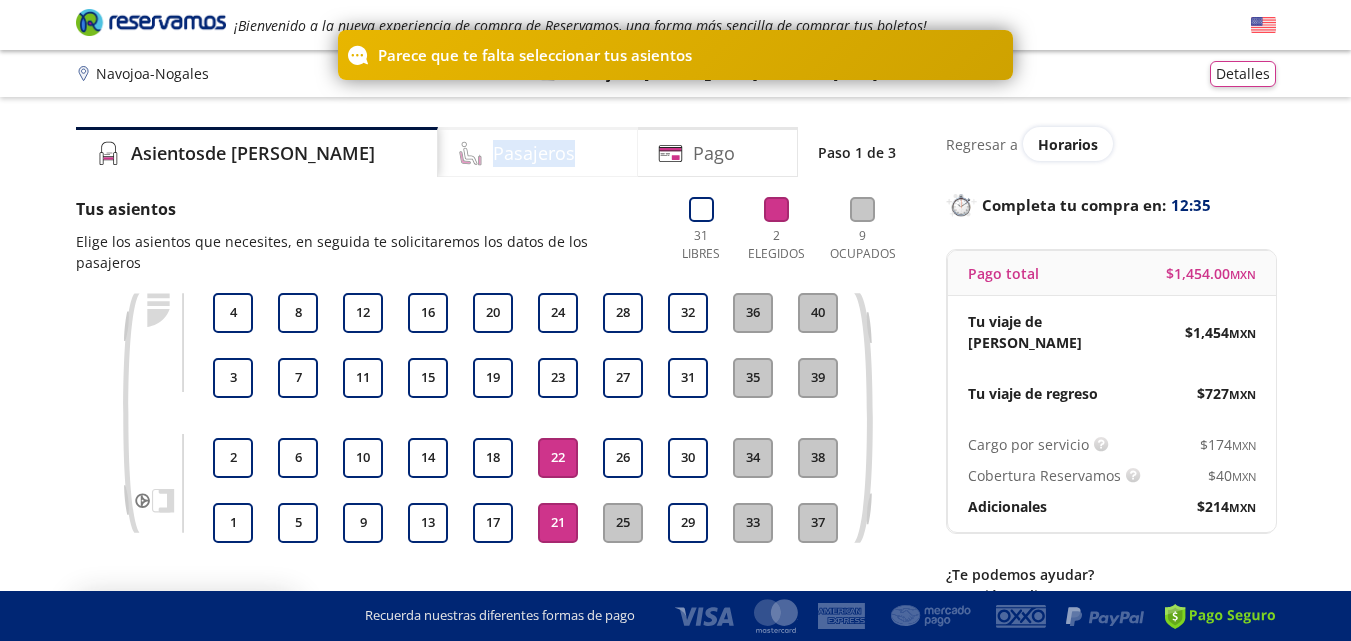 click on "Pasajeros" at bounding box center [534, 153] 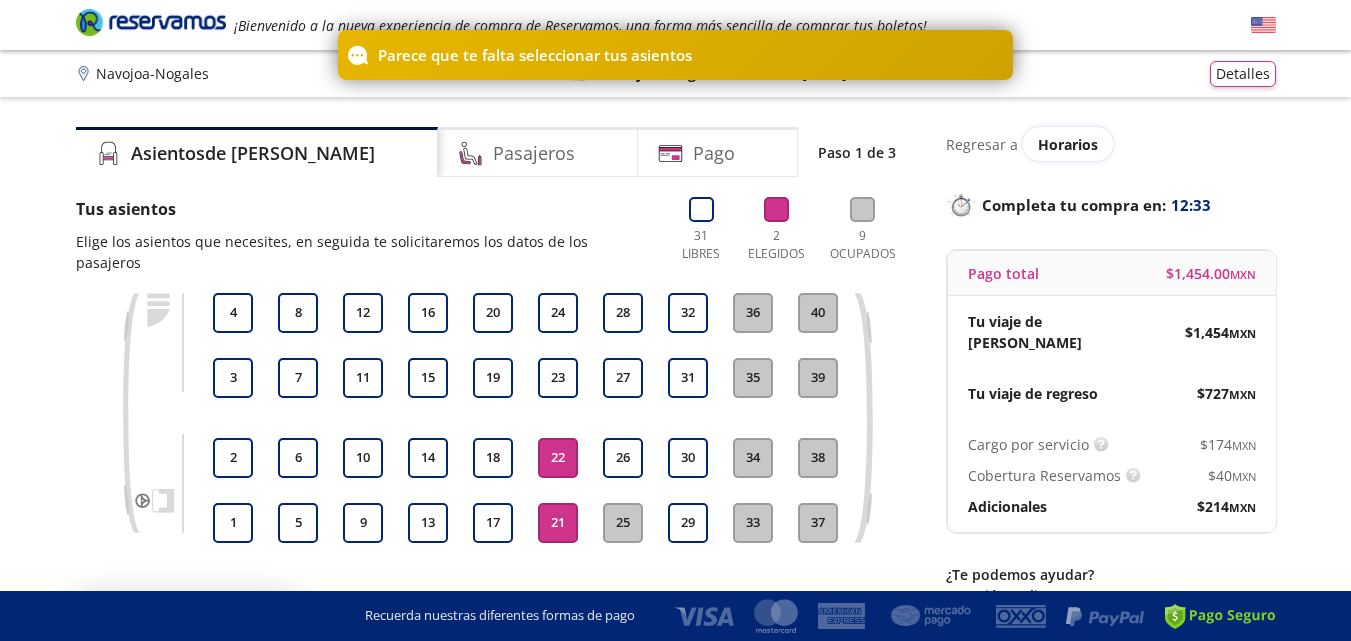 scroll, scrollTop: 126, scrollLeft: 0, axis: vertical 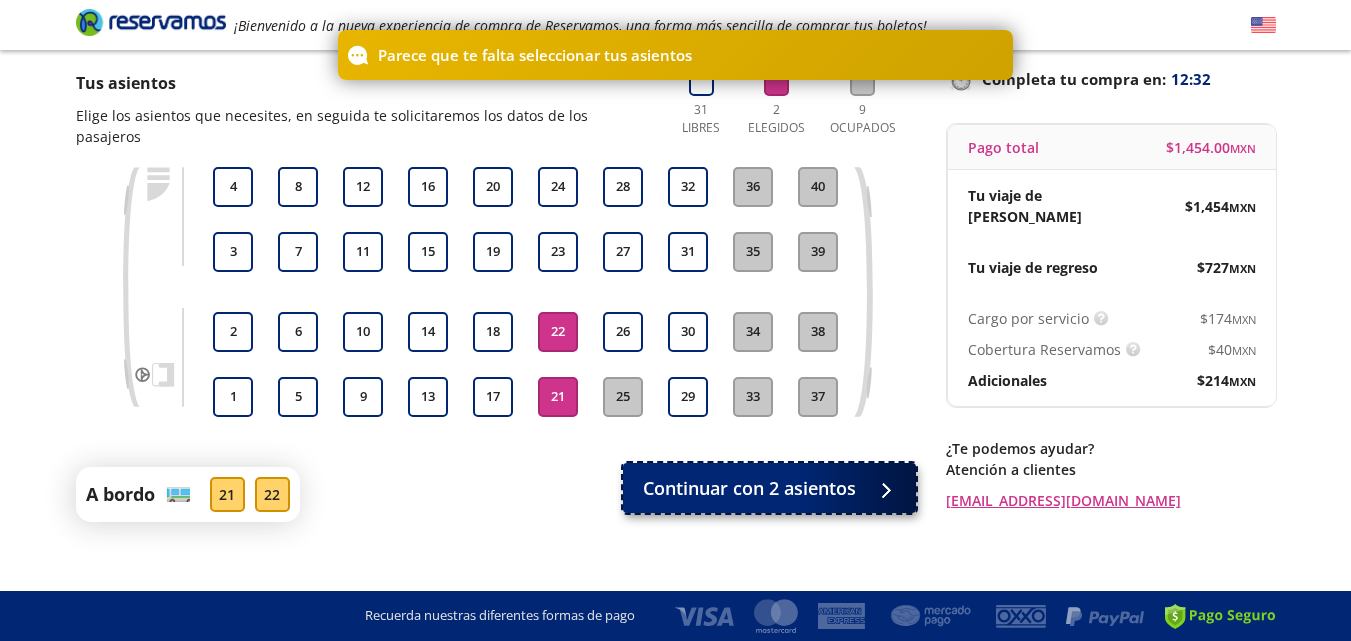 click on "Continuar con 2 asientos" at bounding box center [749, 488] 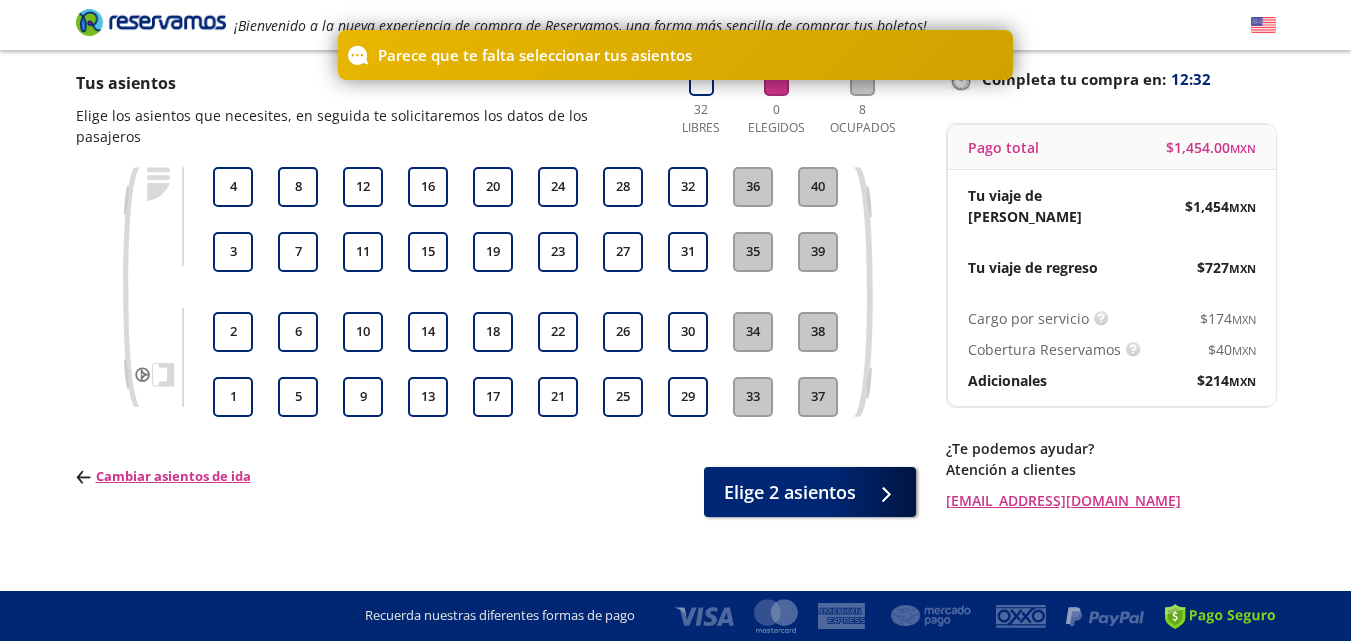 scroll, scrollTop: 0, scrollLeft: 0, axis: both 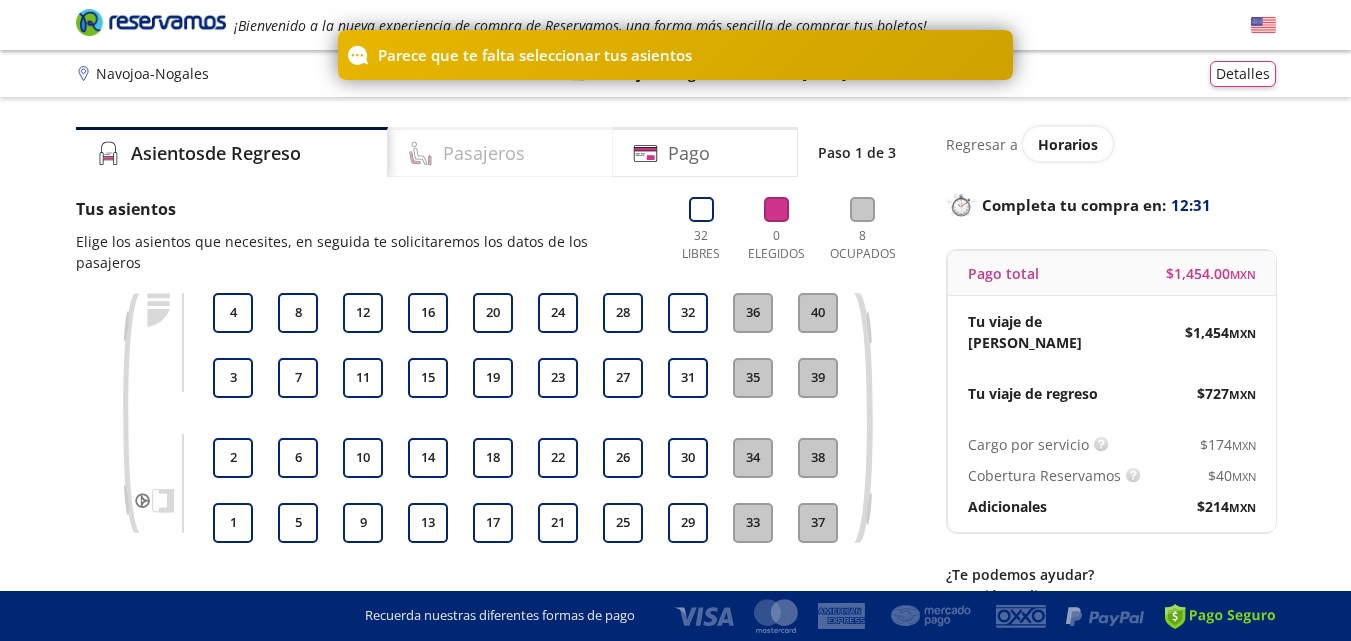 click on "Pasajeros" at bounding box center [500, 152] 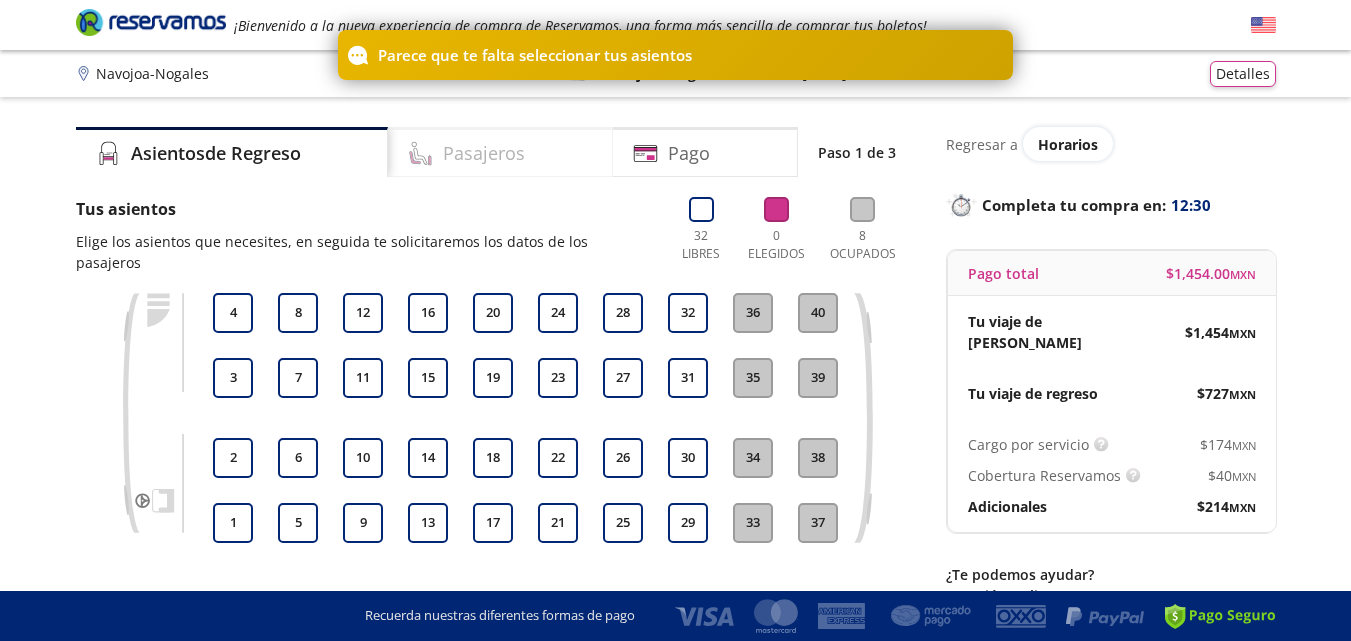 click on "Pasajeros" at bounding box center [484, 153] 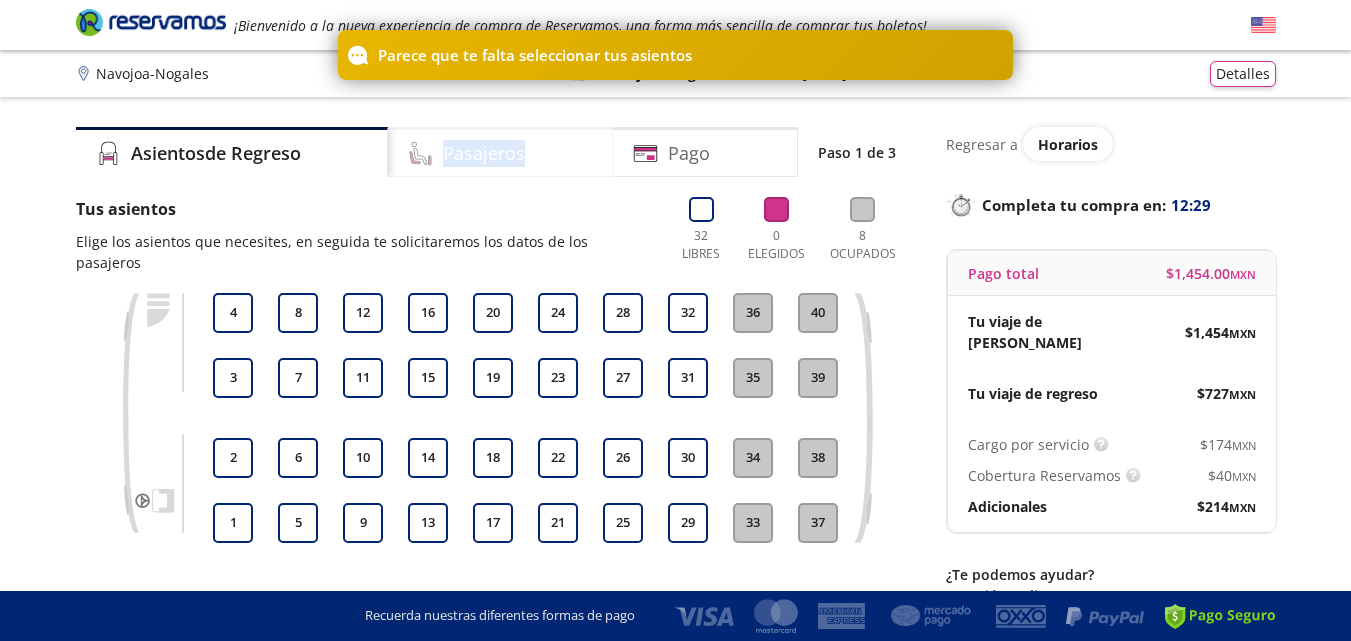 click on "Pasajeros" at bounding box center (484, 153) 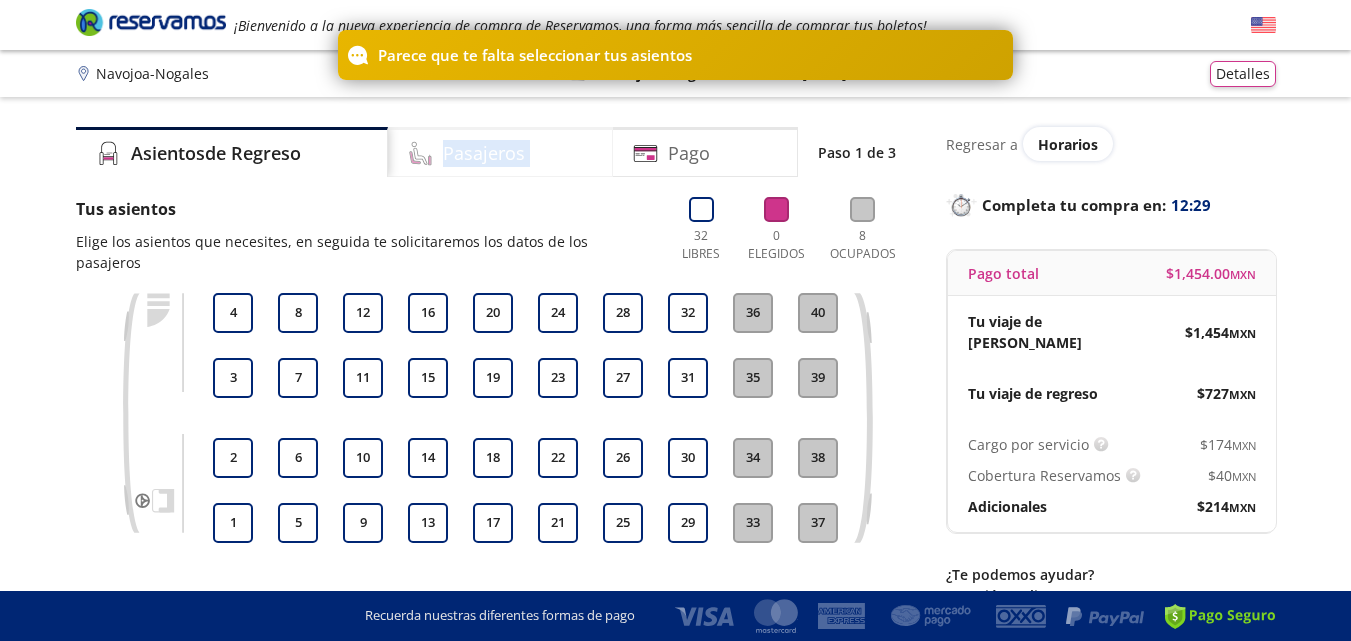 click on "Pasajeros" at bounding box center (484, 153) 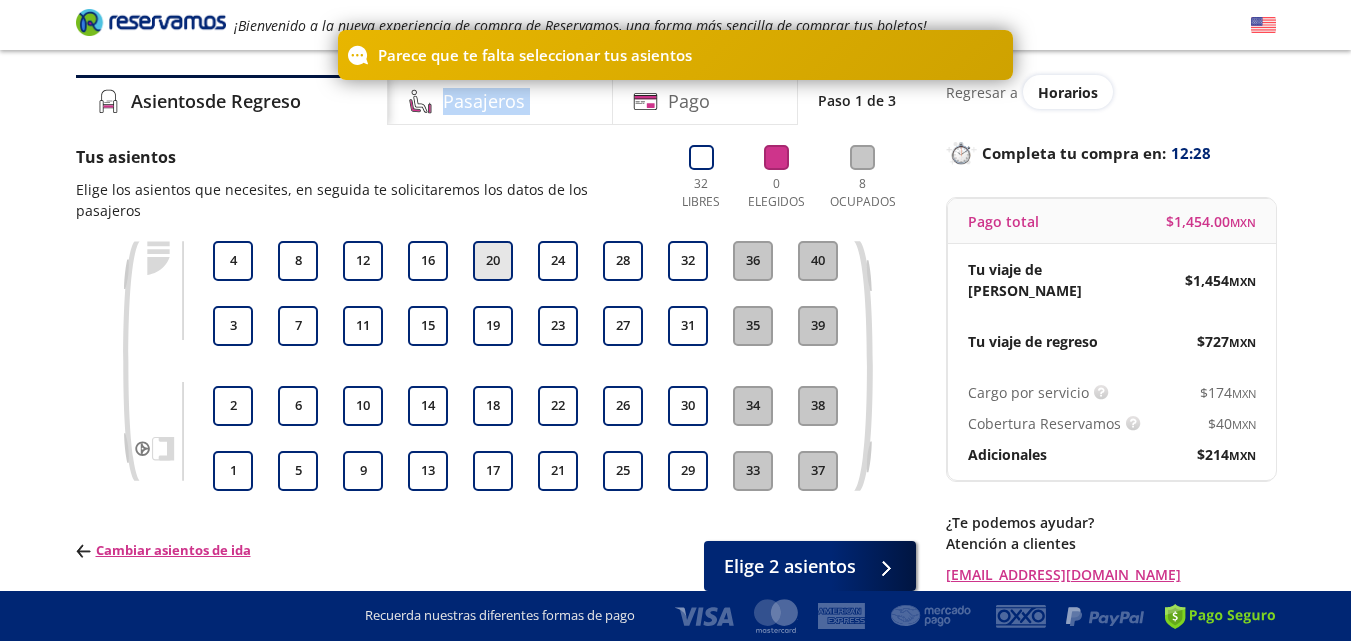 scroll, scrollTop: 121, scrollLeft: 0, axis: vertical 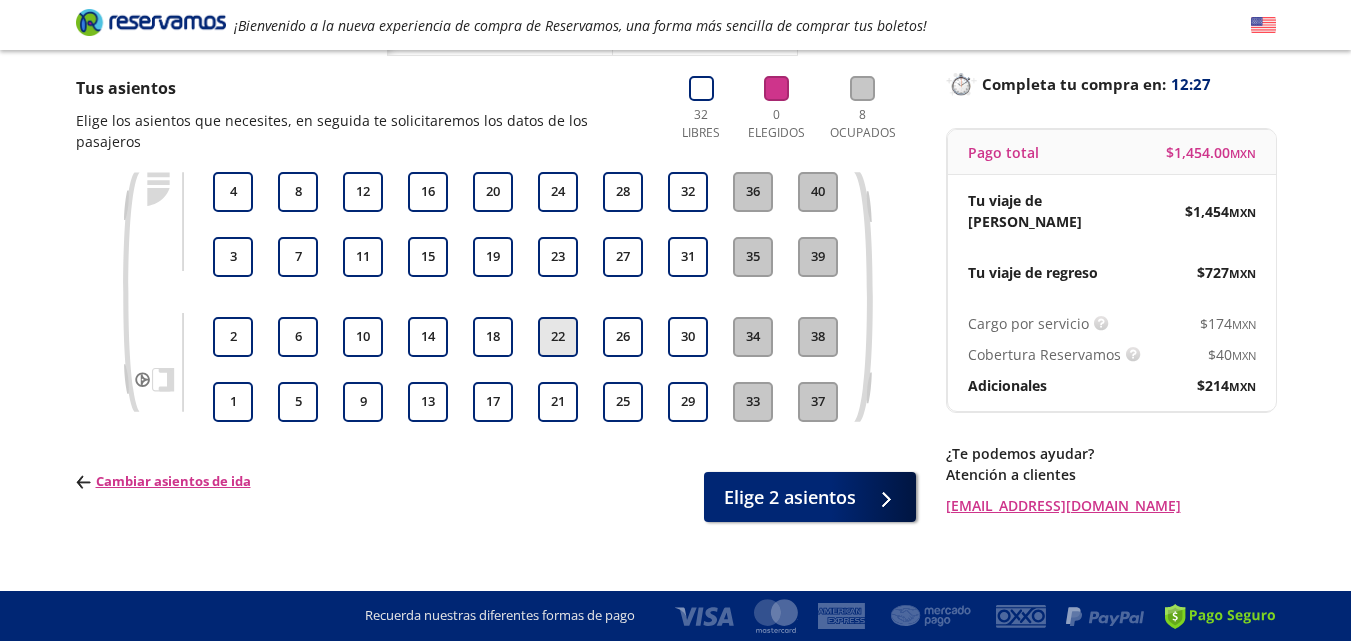 click on "22" at bounding box center (558, 337) 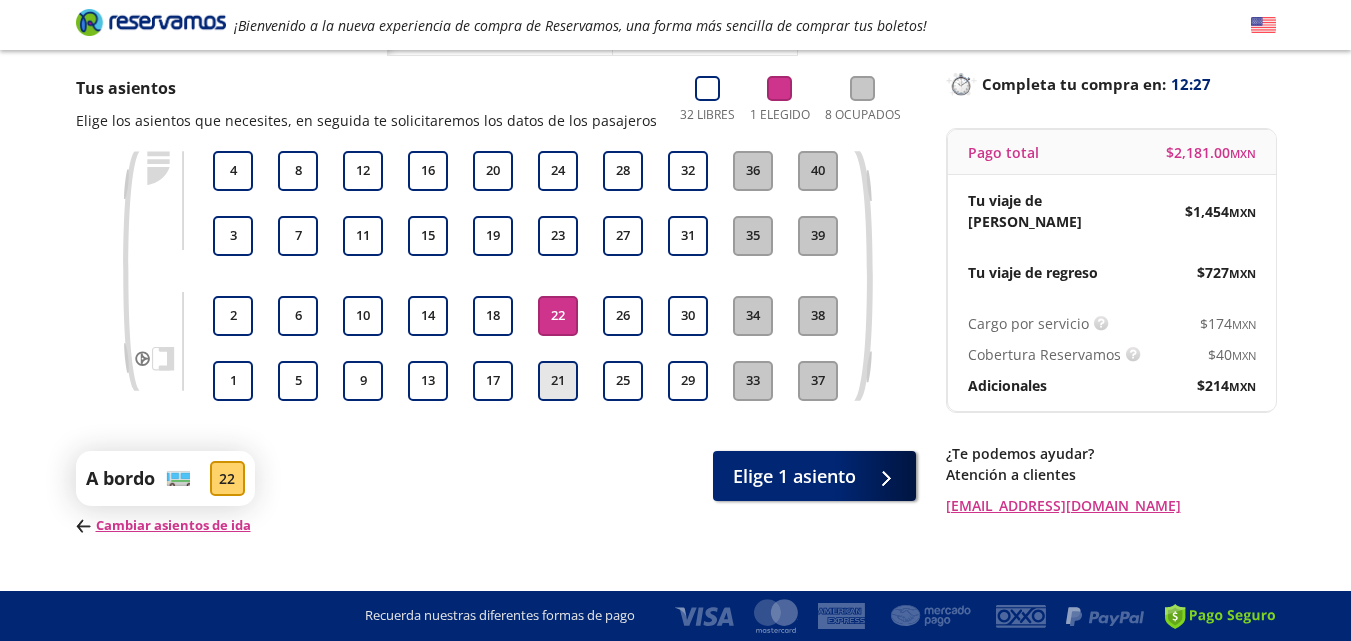 click on "21" at bounding box center [558, 381] 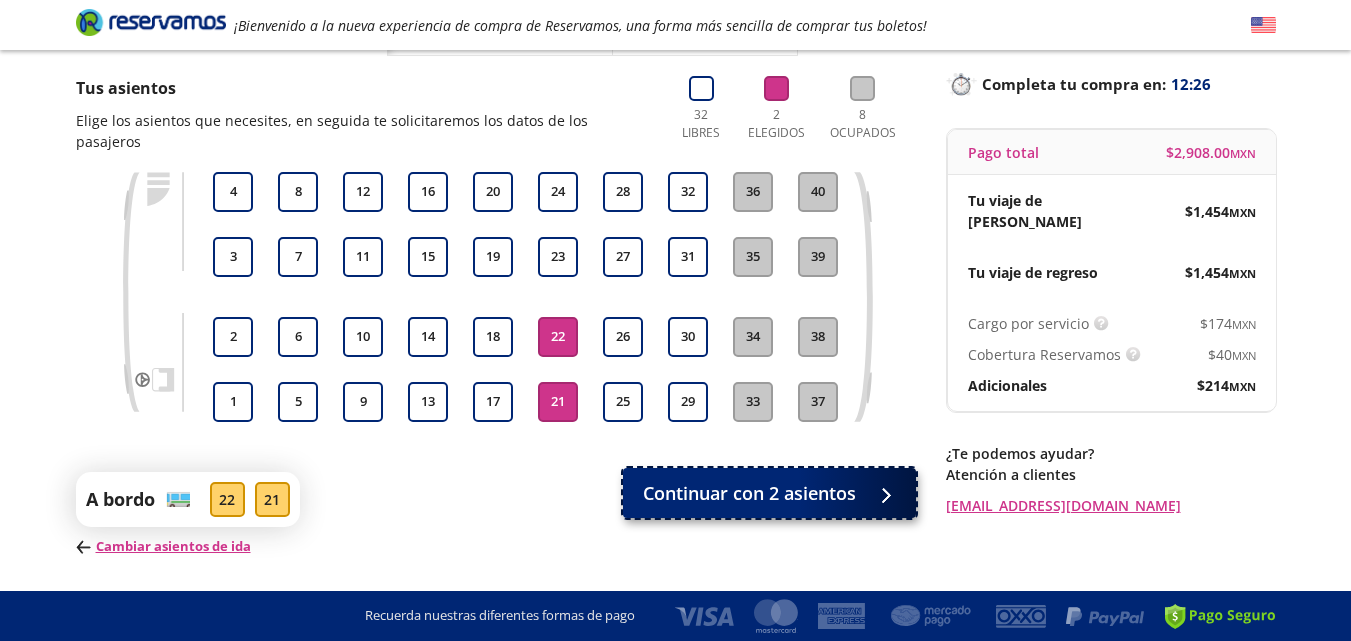 click on "Continuar con 2 asientos" at bounding box center (769, 493) 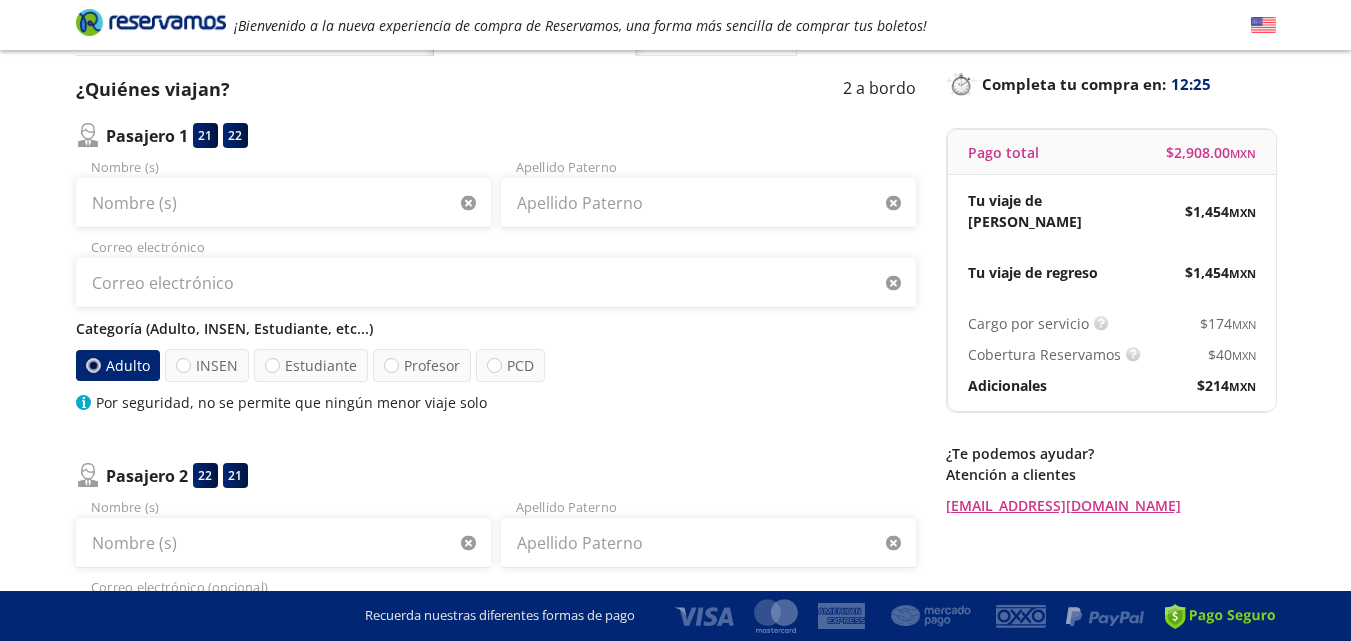 scroll, scrollTop: 0, scrollLeft: 0, axis: both 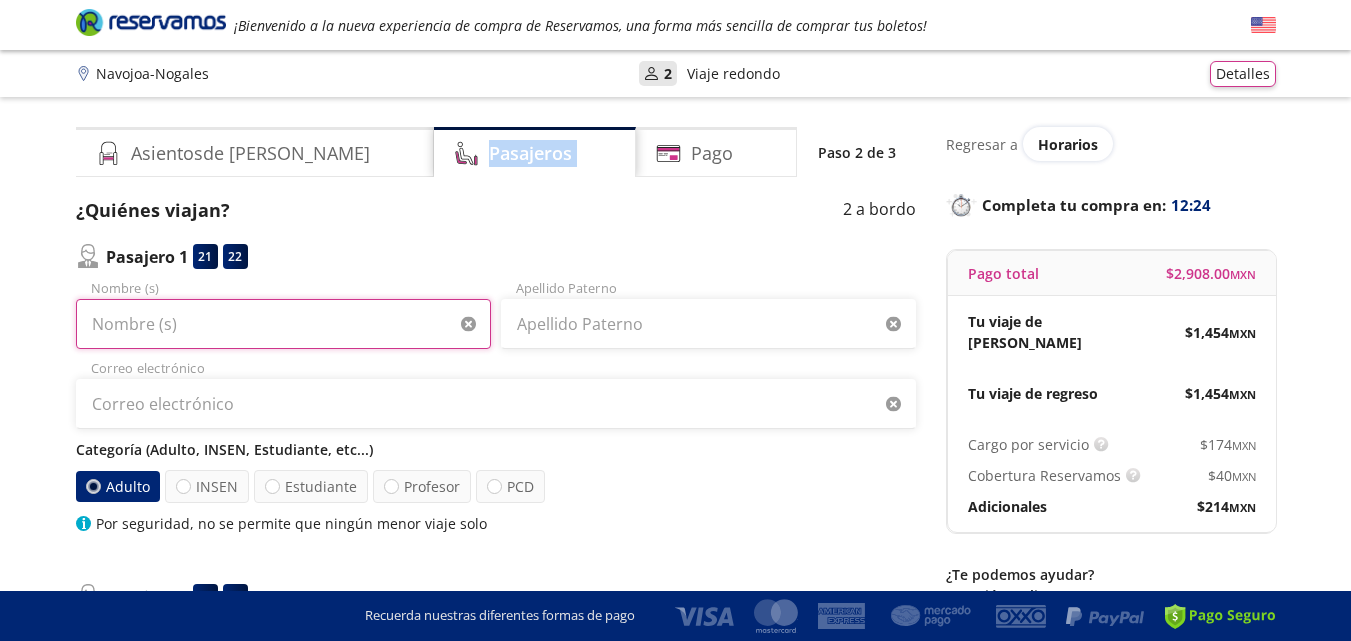 click on "Nombre (s)" at bounding box center [283, 324] 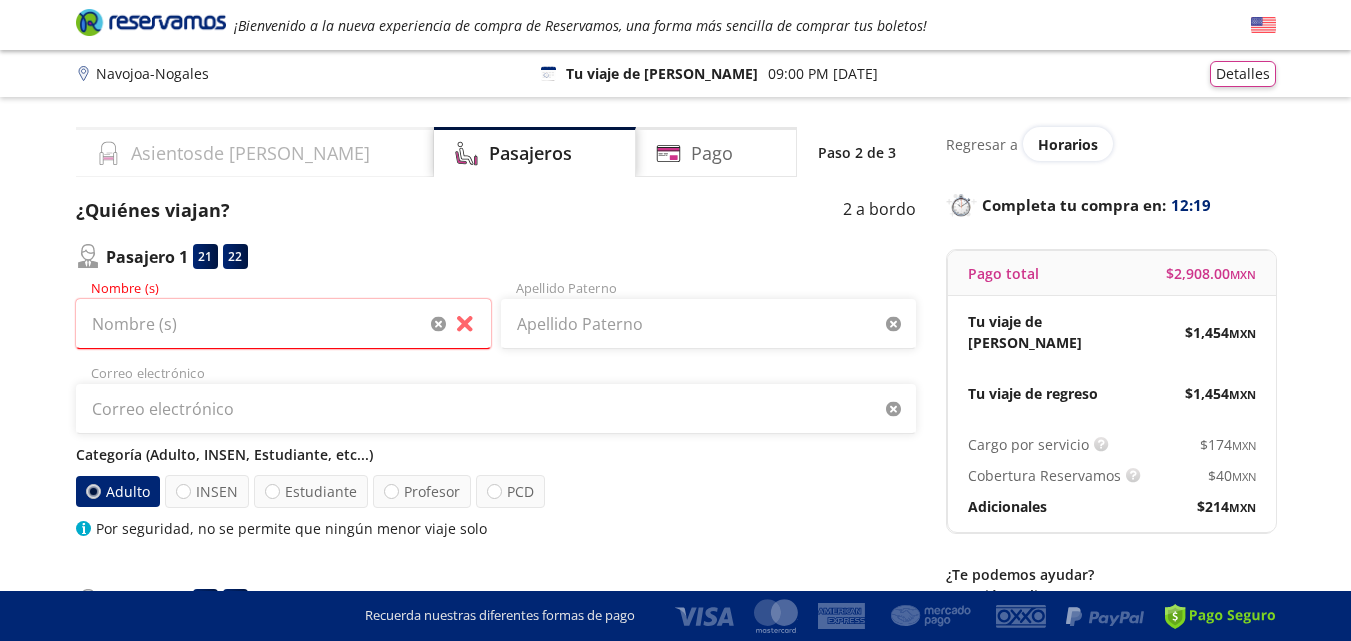 click on "Asientos  de [PERSON_NAME]" at bounding box center [255, 152] 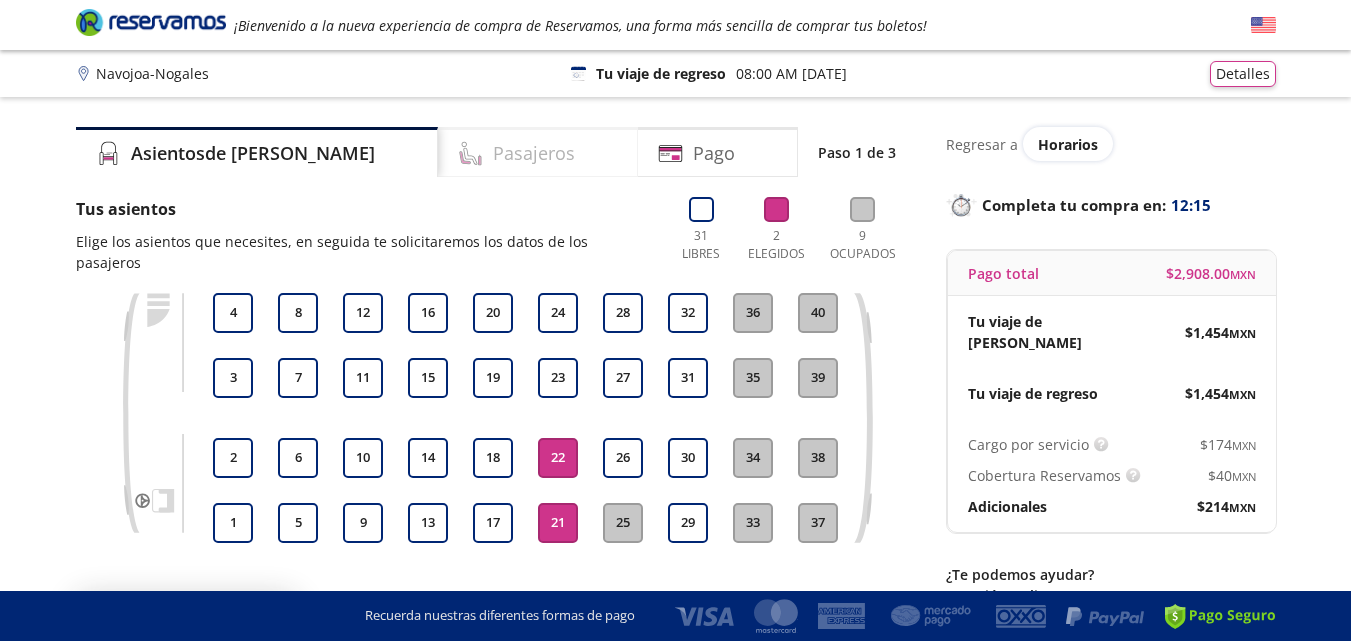 click on "Pasajeros" at bounding box center (534, 153) 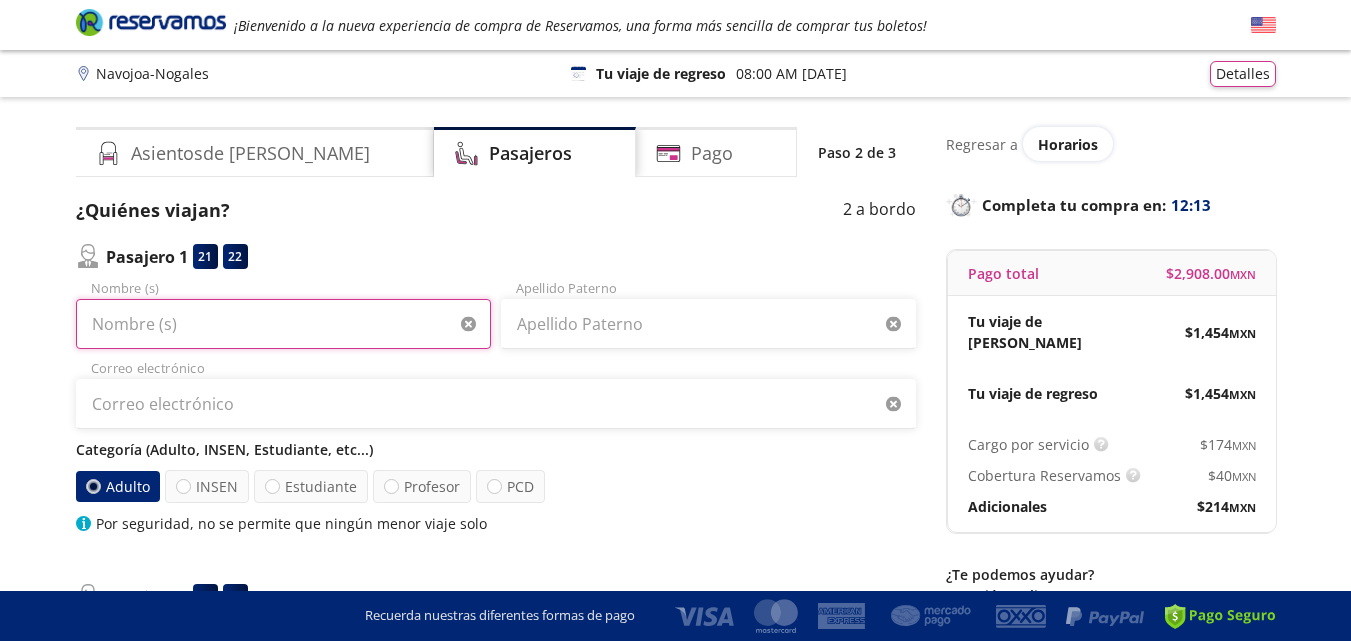 click on "Nombre (s)" at bounding box center [283, 324] 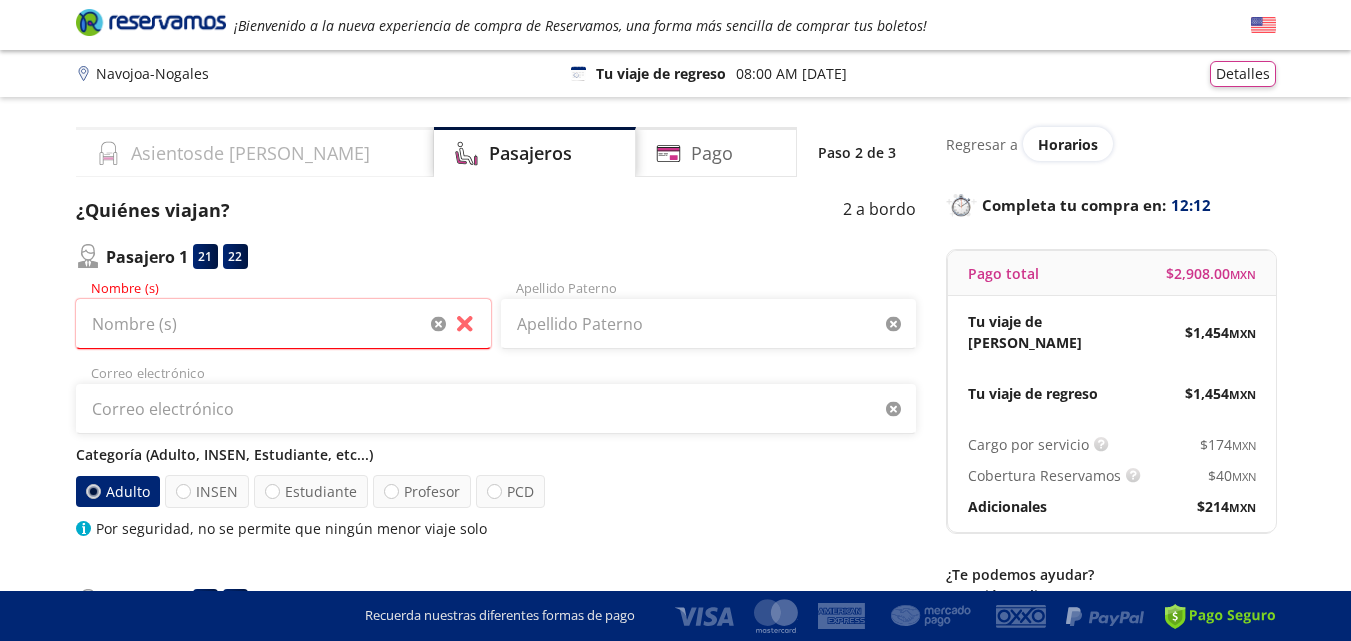 click on "Asientos  de [PERSON_NAME]" at bounding box center (255, 152) 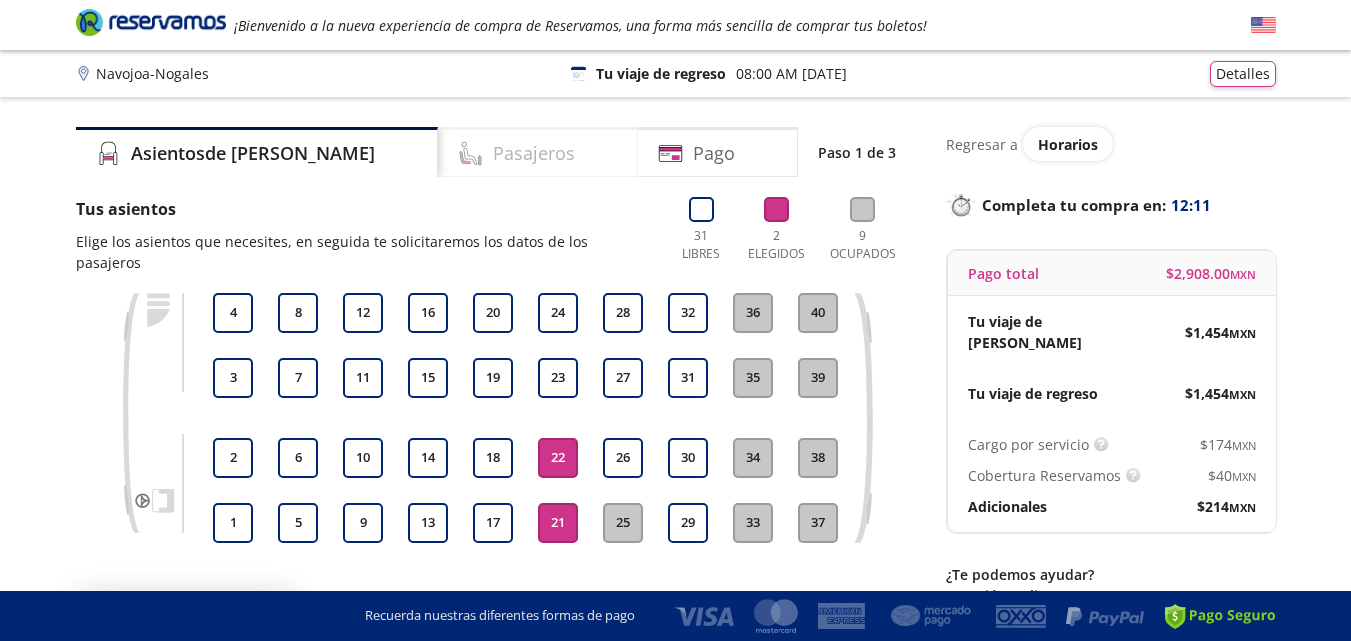 click on "Pasajeros" at bounding box center [538, 152] 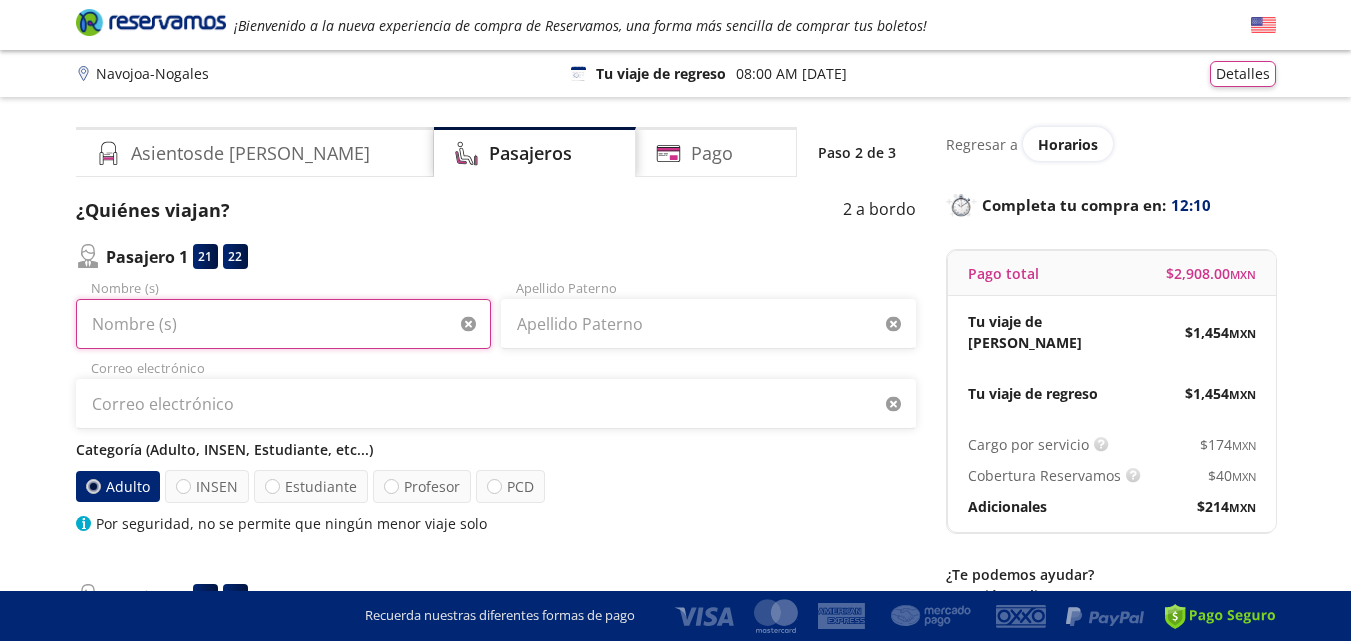 click on "Nombre (s)" at bounding box center (283, 324) 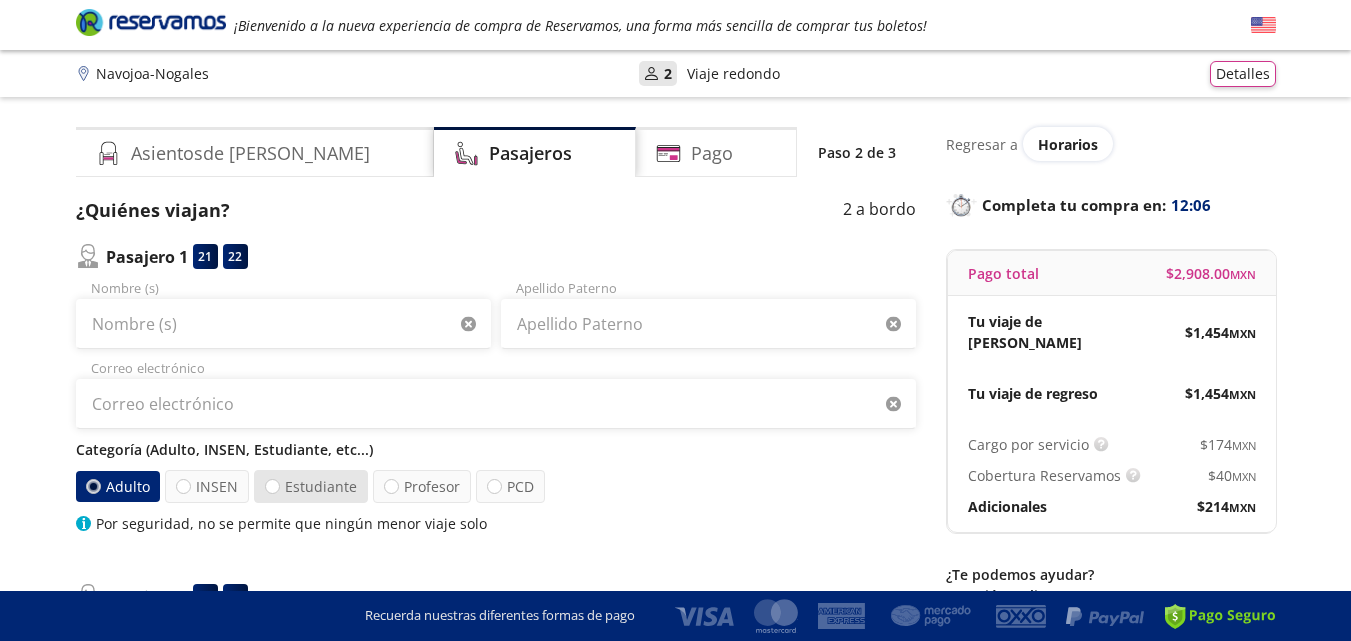 click on "Estudiante" at bounding box center (311, 486) 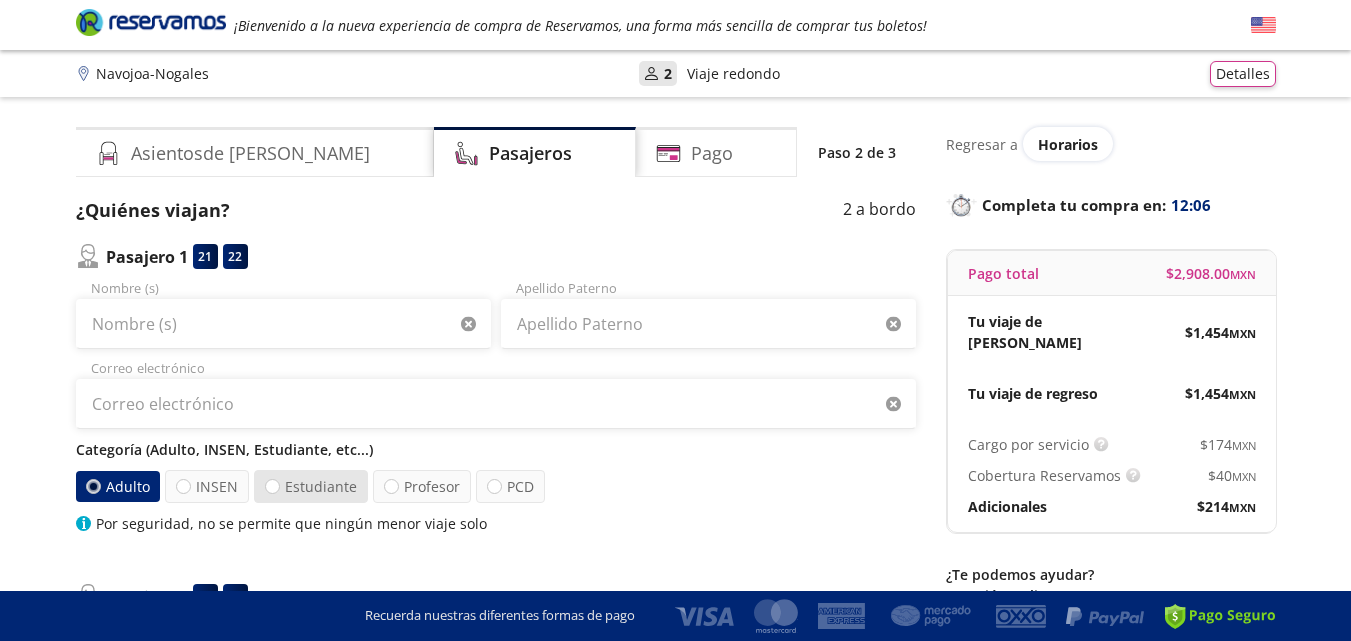 click on "Estudiante" at bounding box center (272, 486) 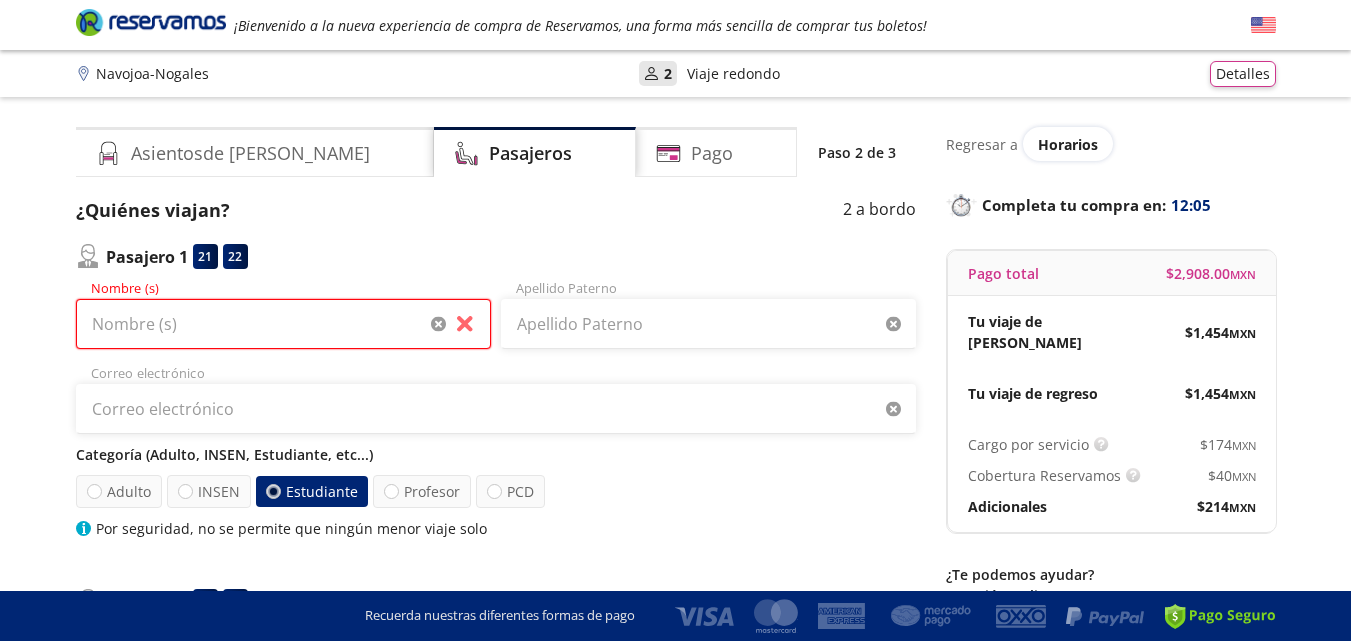 click on "Nombre (s)" at bounding box center (283, 324) 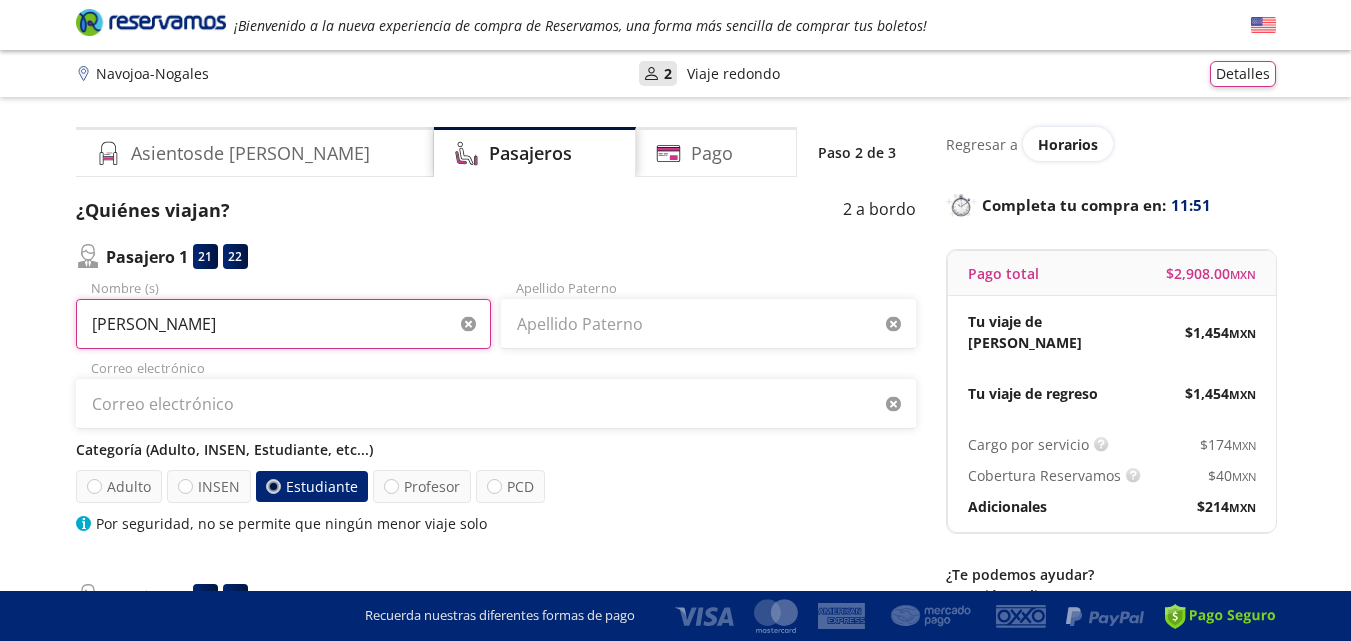 type on "[PERSON_NAME]" 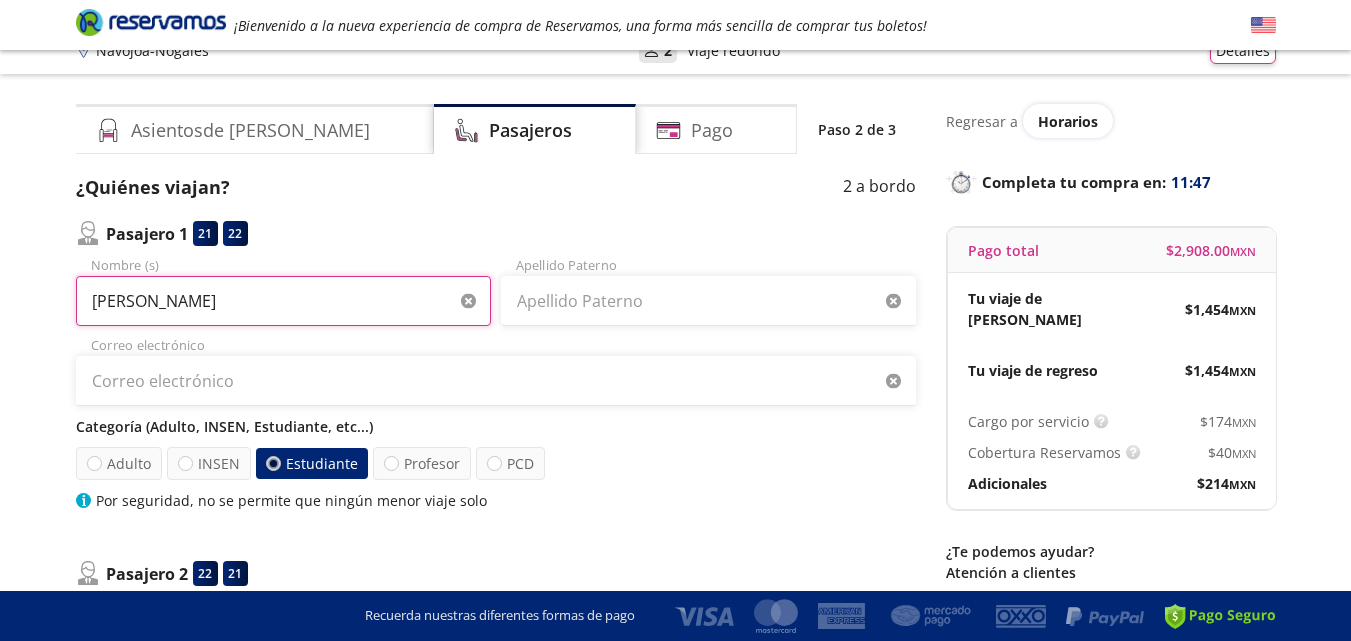 scroll, scrollTop: 0, scrollLeft: 0, axis: both 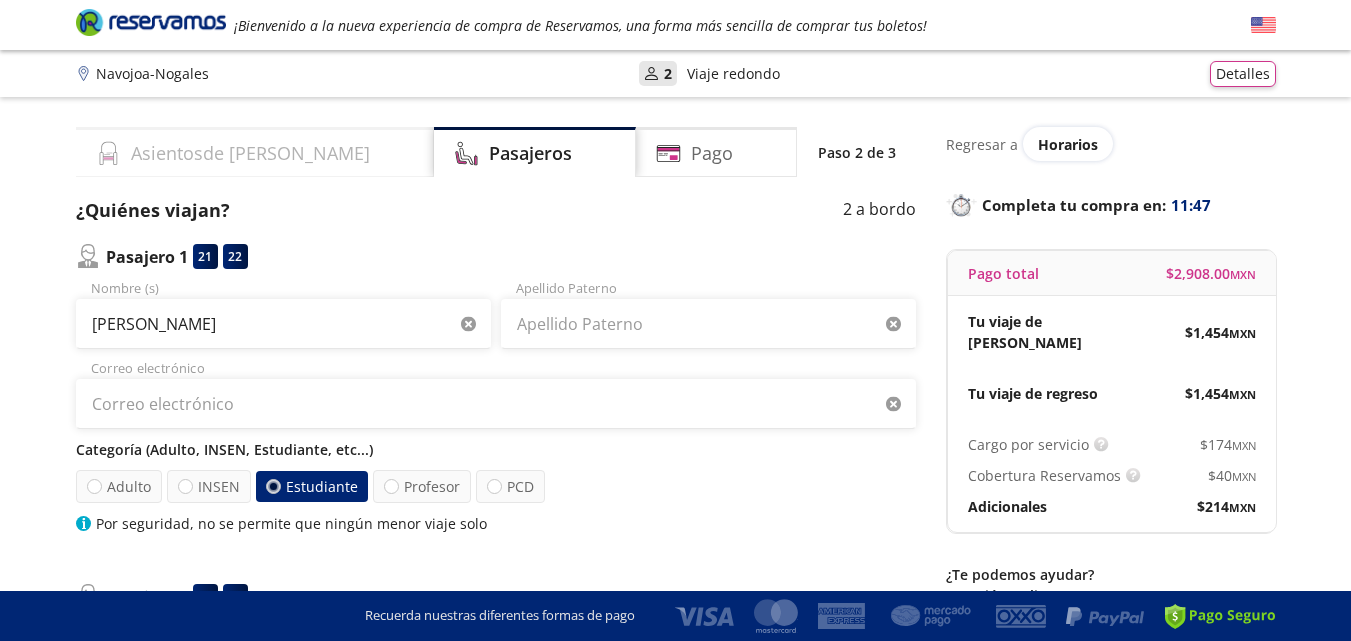 click on "Asientos  de [PERSON_NAME]" at bounding box center [250, 153] 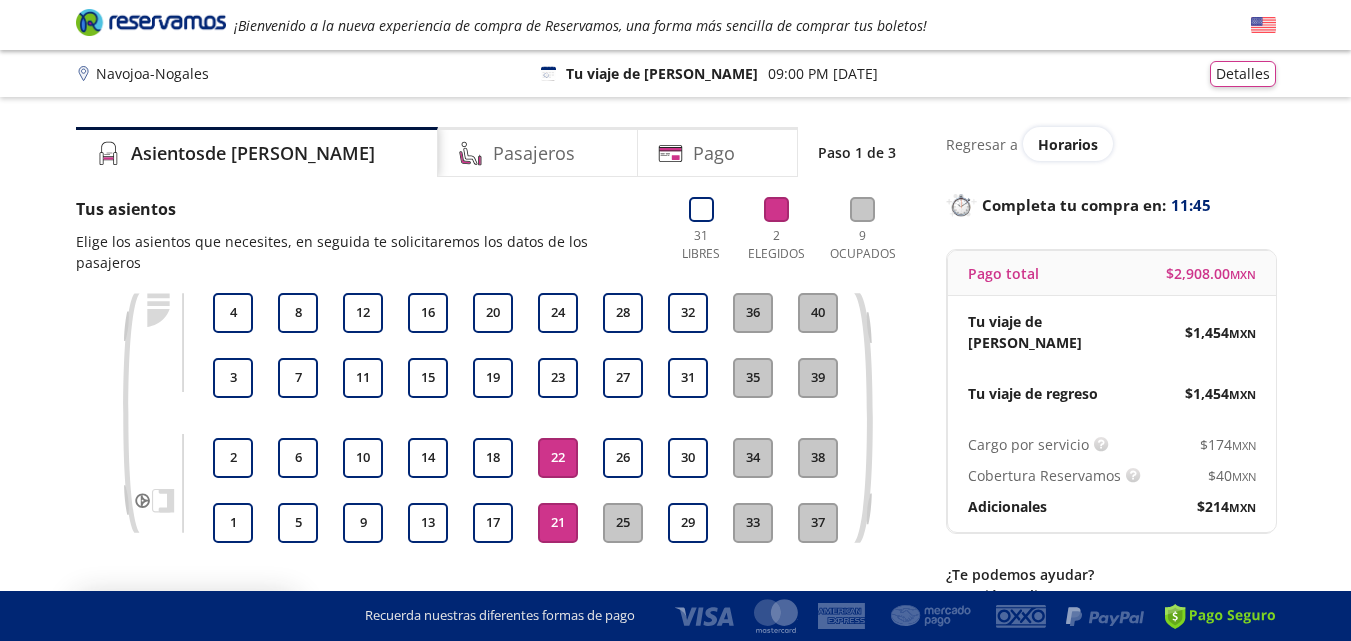 click on "22" at bounding box center (558, 458) 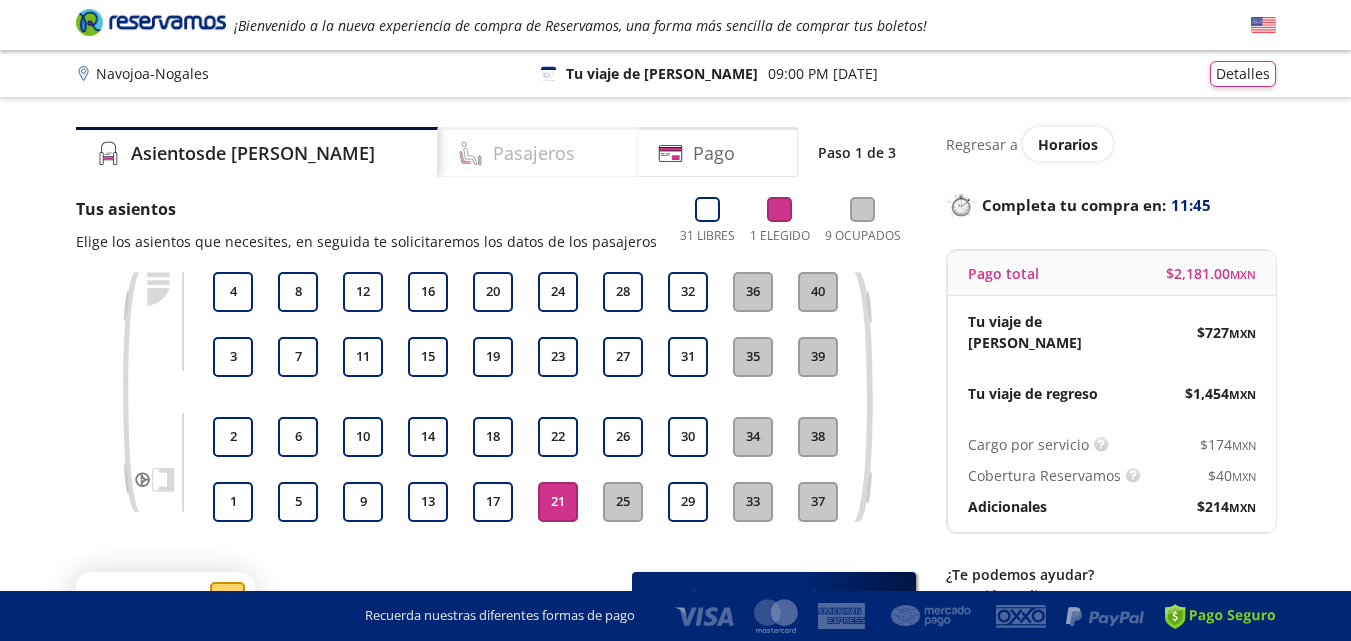 click on "Pasajeros" at bounding box center [534, 153] 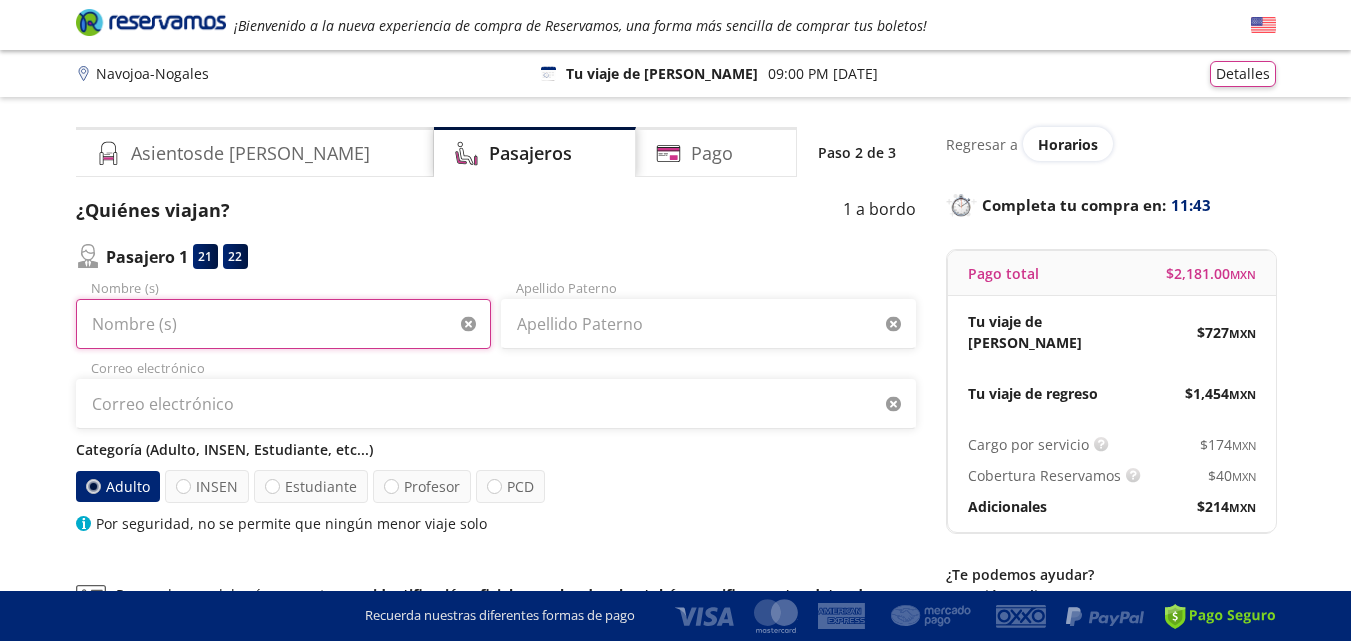 click on "Nombre (s)" at bounding box center (283, 324) 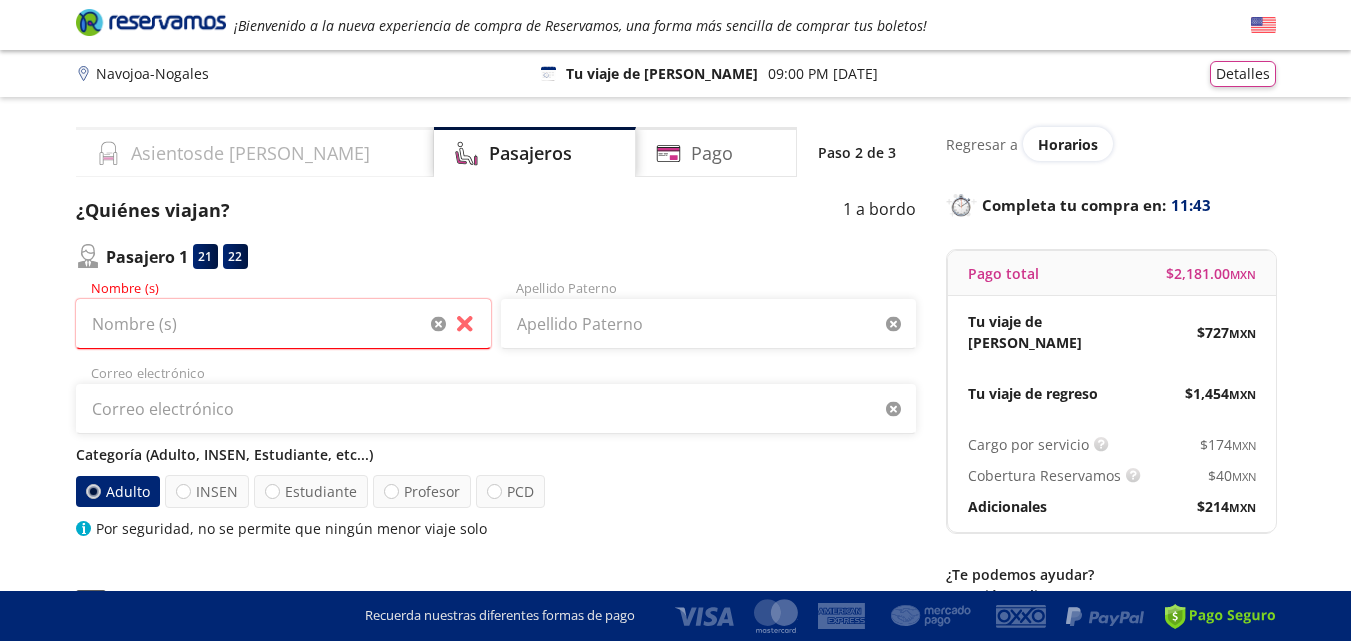 click on "Asientos  de [PERSON_NAME]" at bounding box center (255, 152) 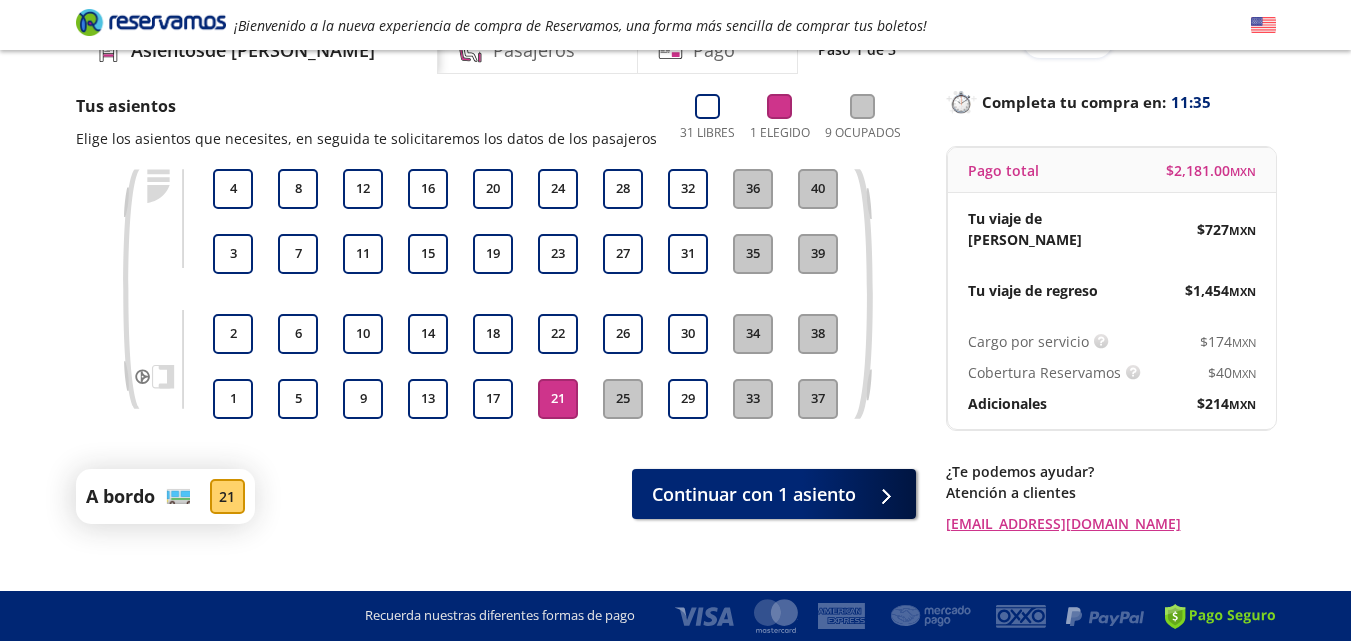scroll, scrollTop: 126, scrollLeft: 0, axis: vertical 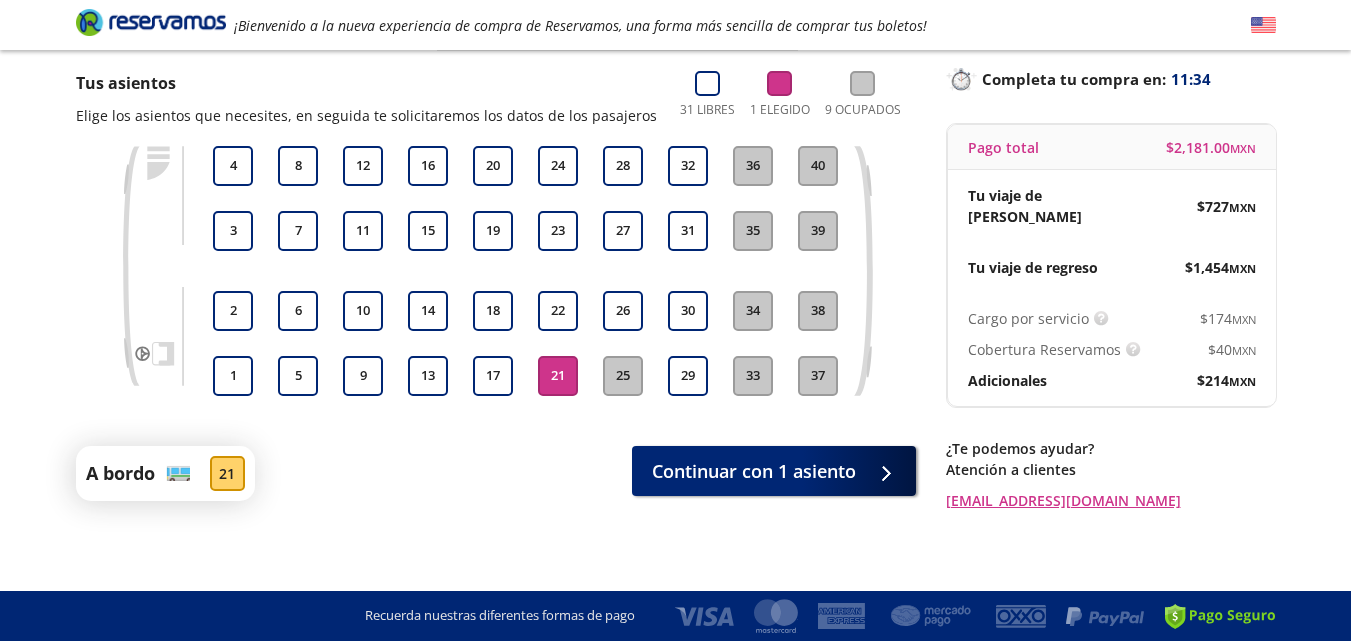 drag, startPoint x: 589, startPoint y: 400, endPoint x: 559, endPoint y: 508, distance: 112.08925 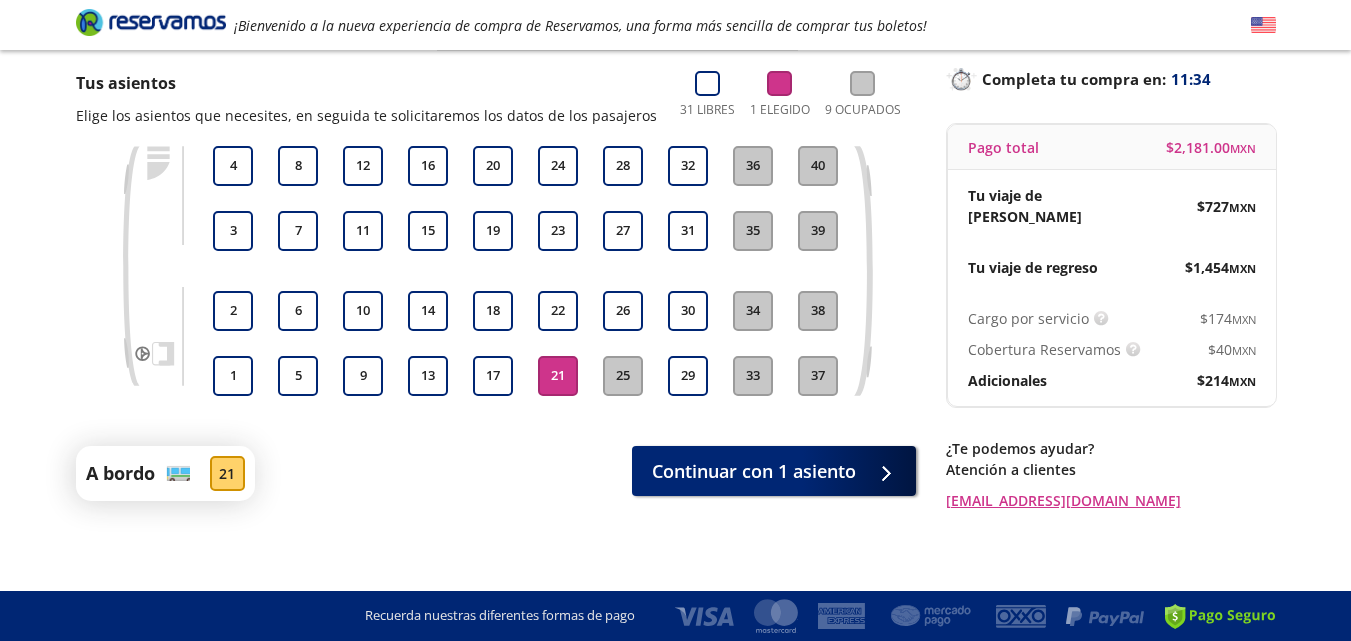 click on "Group 9 Created with Sketch. Elige tus asientos de [PERSON_NAME]  -  Nogales ¡Bienvenido a la nueva experiencia de compra de Reservamos, una forma más sencilla de comprar tus boletos! Completa tu compra en : 11:34 Navojoa  -  Nogales 126 Tu viaje de regreso 08:00 AM [DATE] Detalles Completa tu compra en : 11:34 Asientos  de [PERSON_NAME] Pago Paso 1 de 3 Tus asientos Elige los asientos que necesites, en seguida te solicitaremos los datos de los pasajeros 31 Libres 1 Elegido 9 Ocupados 1 2 3 4   5 6 7 8   9 10 11 12   13 14 15 16   17 18 19 20   21 22 23 24   25 26 27 28   29 30 31 32   33 34 35 36   37 38 39 40   A bordo 21 Continuar con 1 asiento Regresar a Horarios Completa tu compra en : 11:34 Pago total $ 2,181.00  MXN Tu viaje de ida  $ 727  MXN Tu viaje de regreso  $ 1,454  MXN Cargo por servicio  Esto nos permite seguir trabajando para ofrecerte la mayor cobertura de rutas y brindarte una experiencia de compra segura y garantizada. $ 174  MXN Cobertura Reservamos  $ 40  MXN Adicionales  $ 214  MXN" at bounding box center [675, 262] 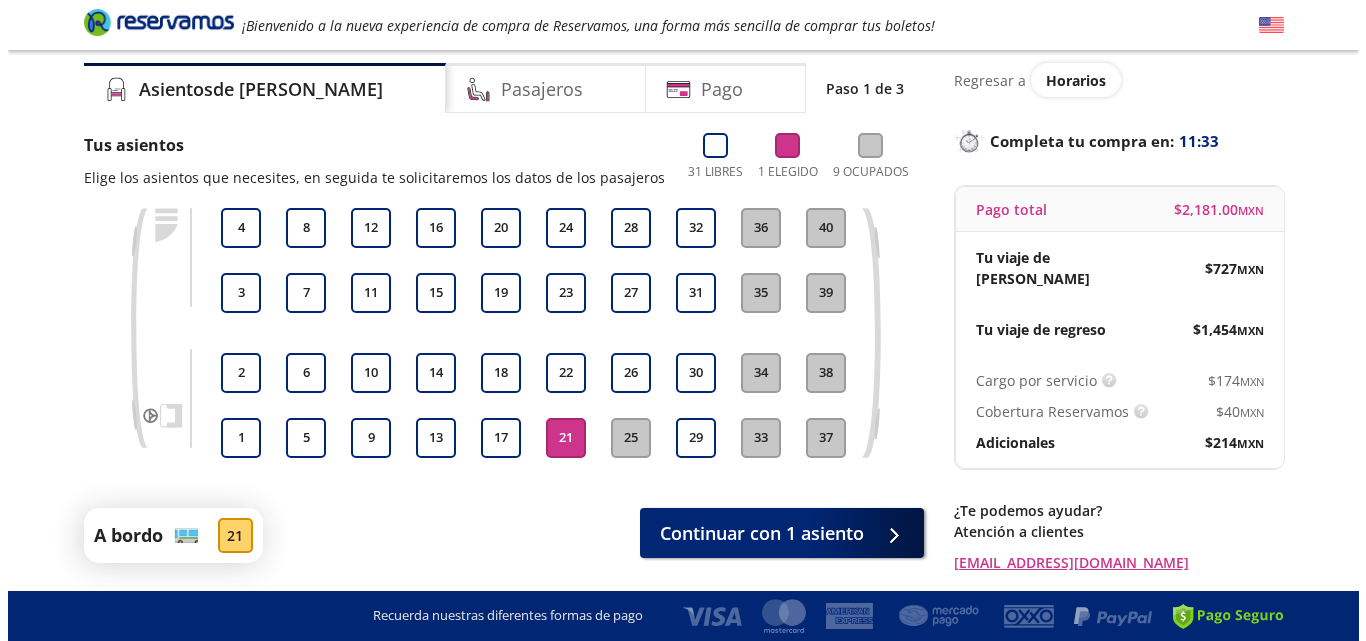 scroll, scrollTop: 0, scrollLeft: 0, axis: both 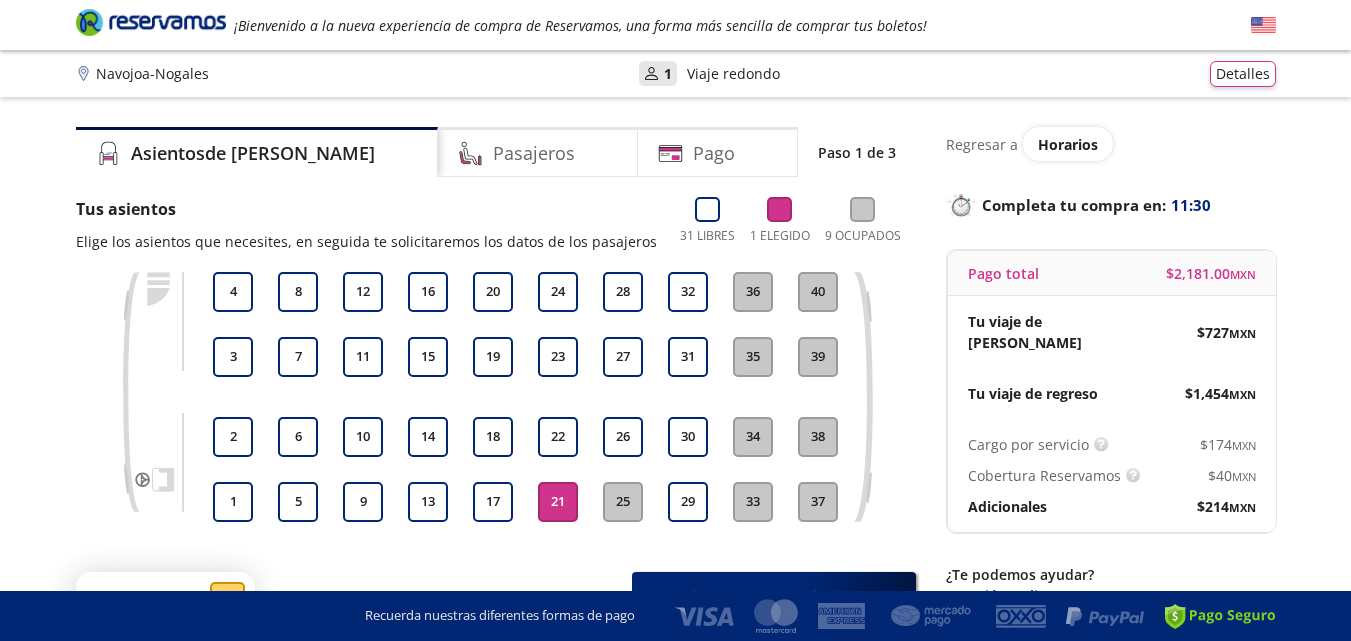 click on "1" at bounding box center (668, 73) 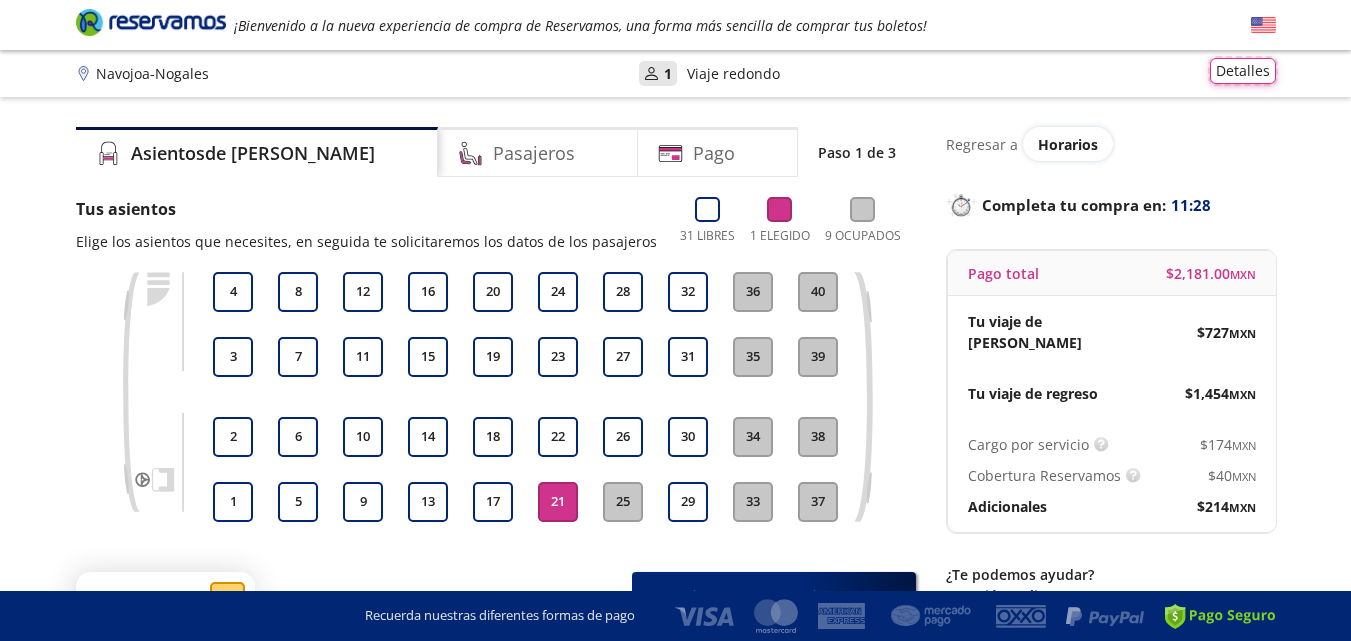 click on "Detalles" at bounding box center (1243, 71) 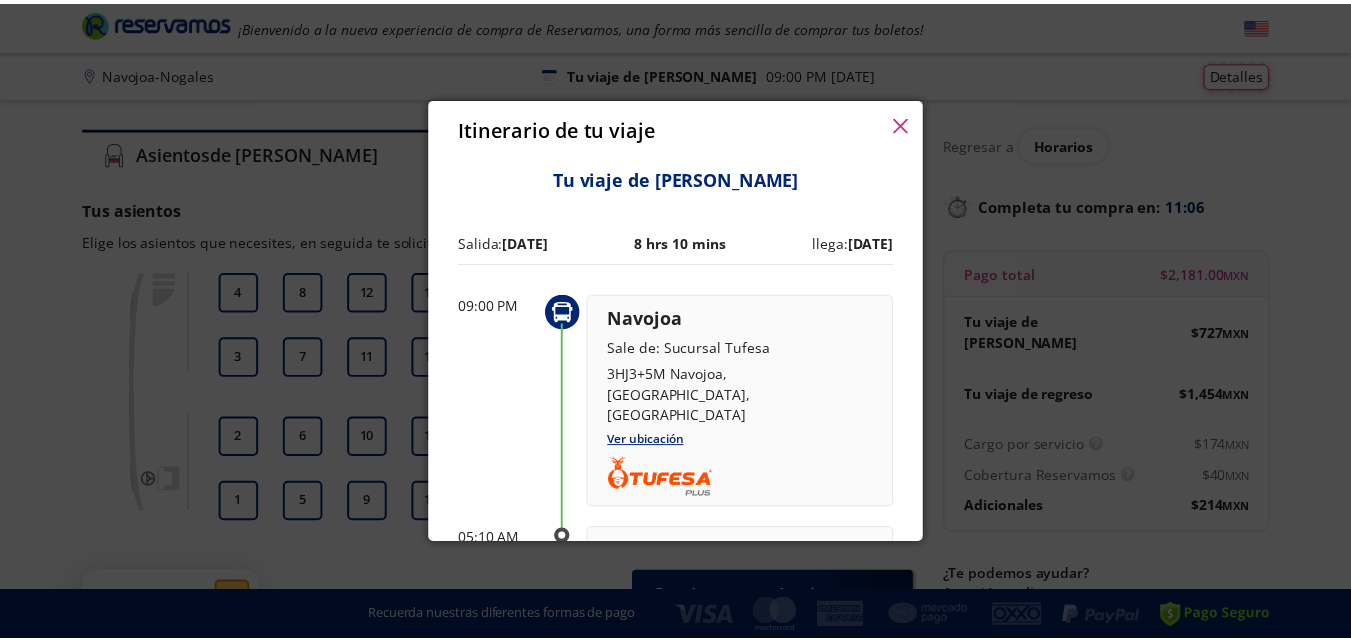 scroll, scrollTop: 0, scrollLeft: 0, axis: both 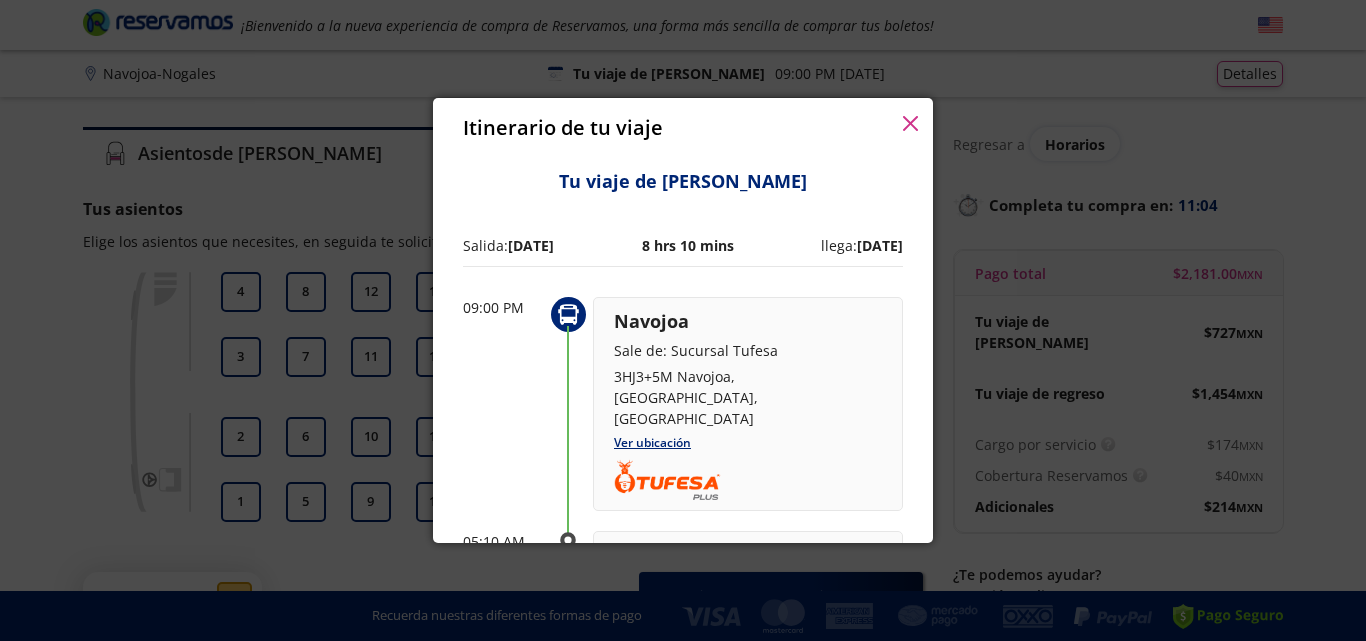 click 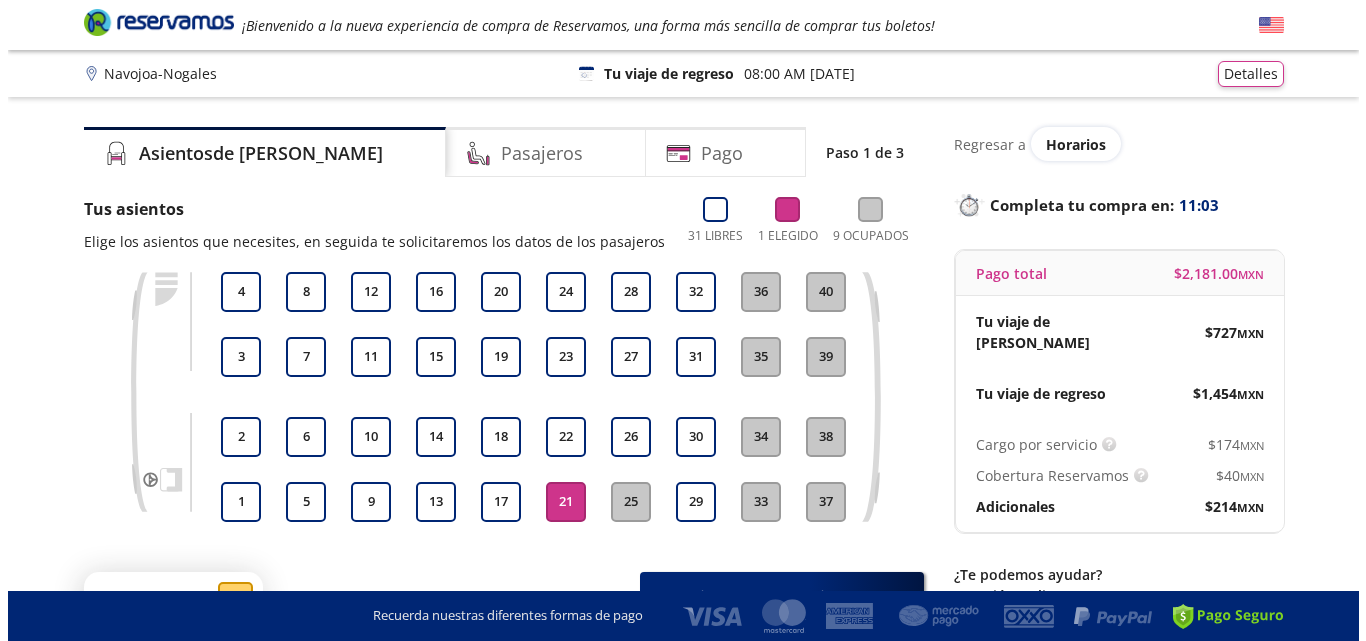 scroll, scrollTop: 0, scrollLeft: 0, axis: both 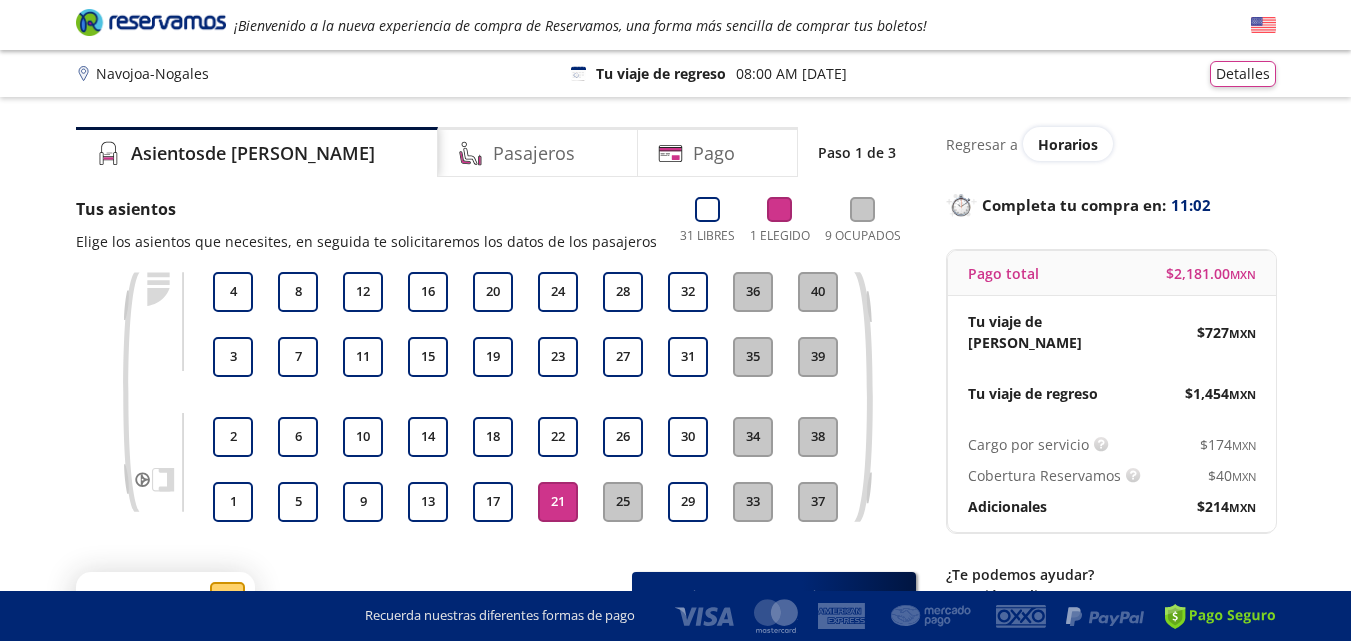 click on "Navojoa  -  Nogales 126 Tu viaje de regreso 08:00 AM [DATE] Detalles" at bounding box center [676, 74] 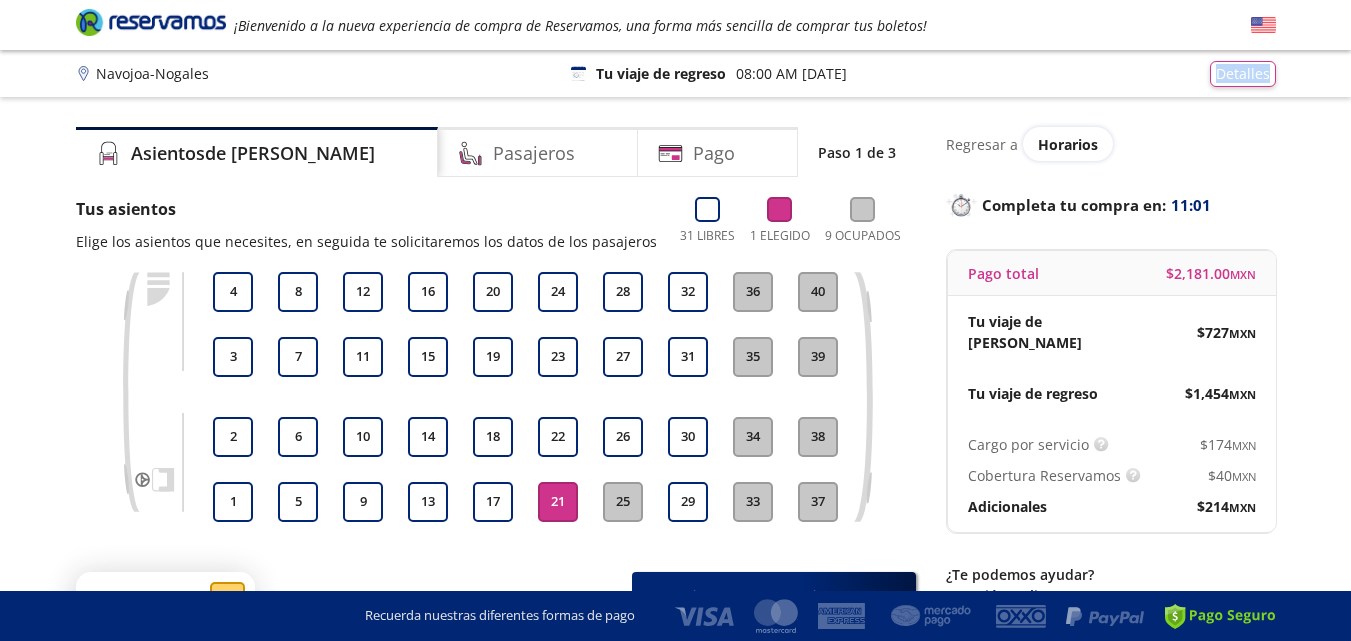 click on "Navojoa  -  Nogales 126 Tu viaje de regreso 08:00 AM [DATE] Detalles" at bounding box center [676, 74] 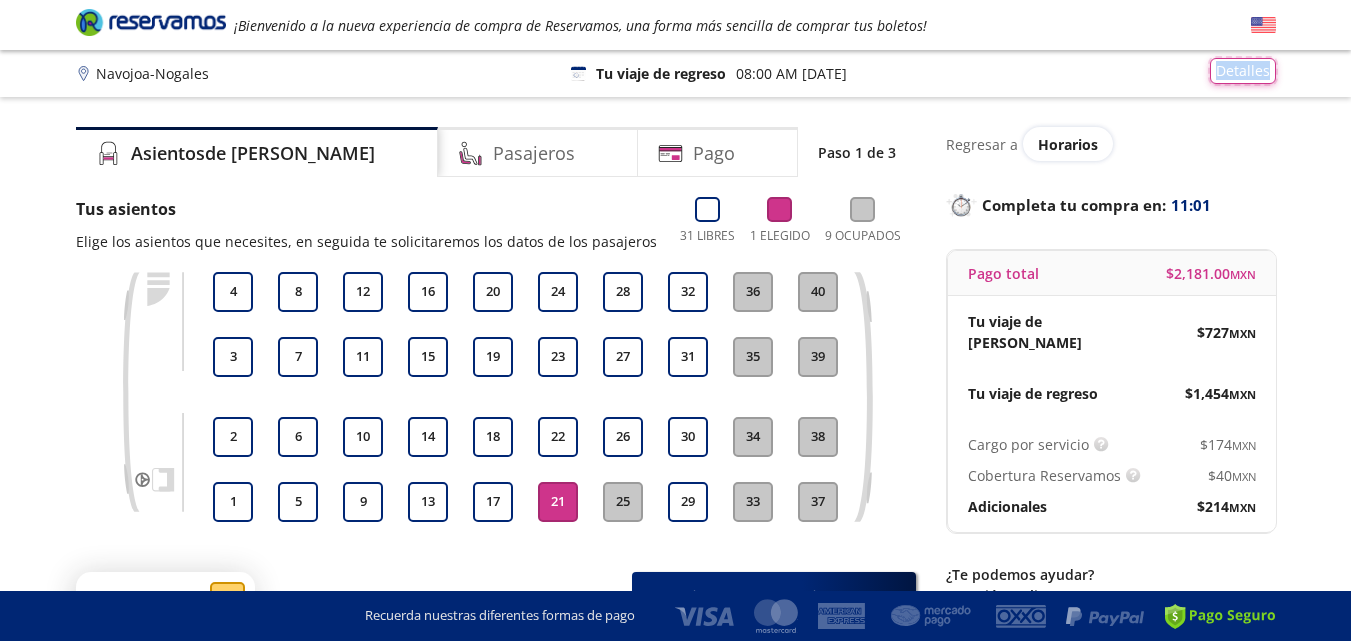 click on "Detalles" at bounding box center (1243, 71) 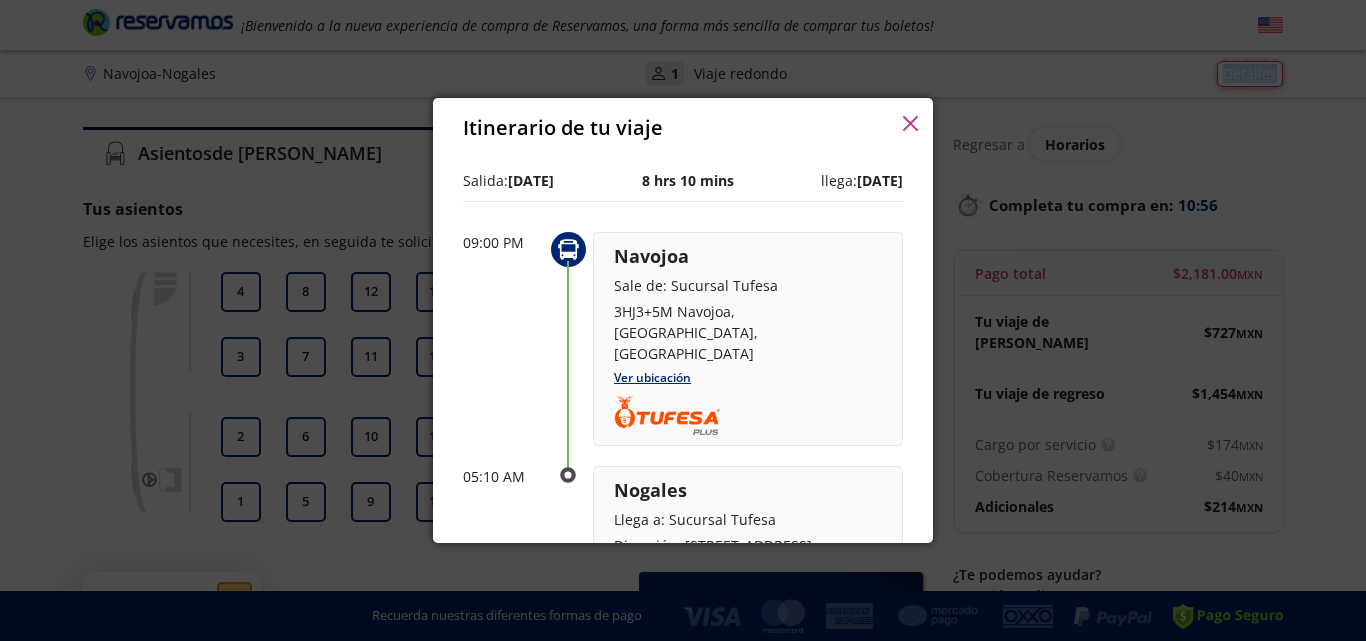 scroll, scrollTop: 100, scrollLeft: 0, axis: vertical 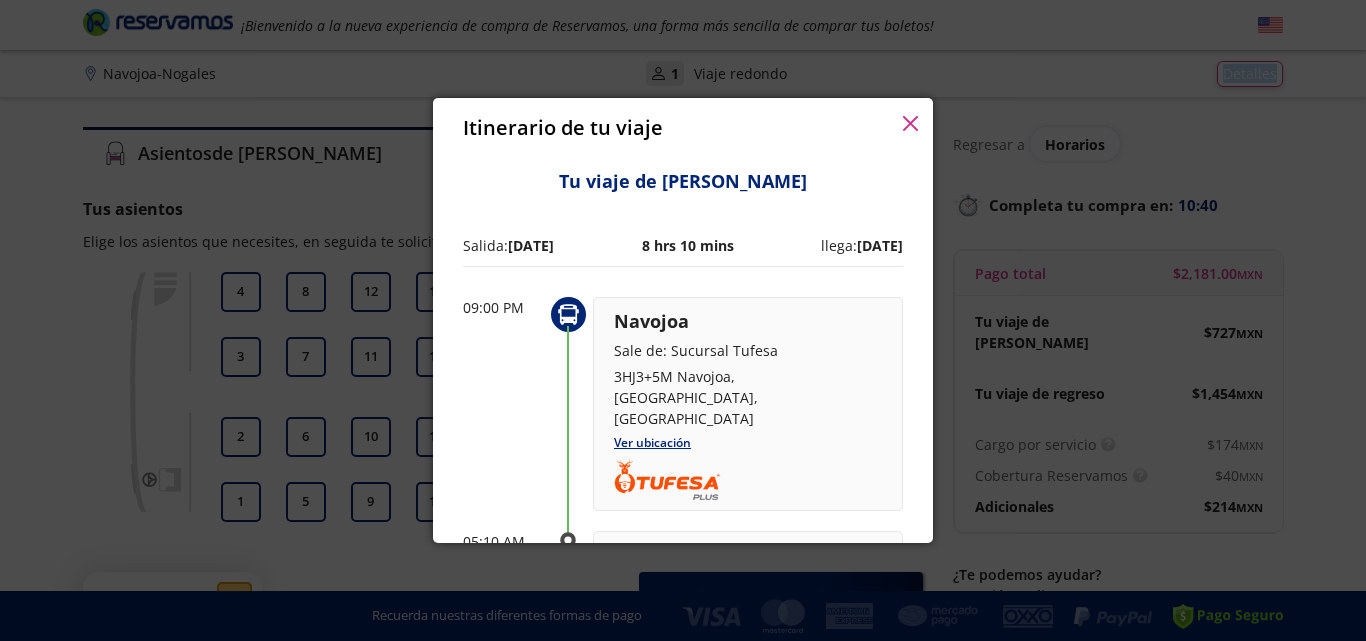 click 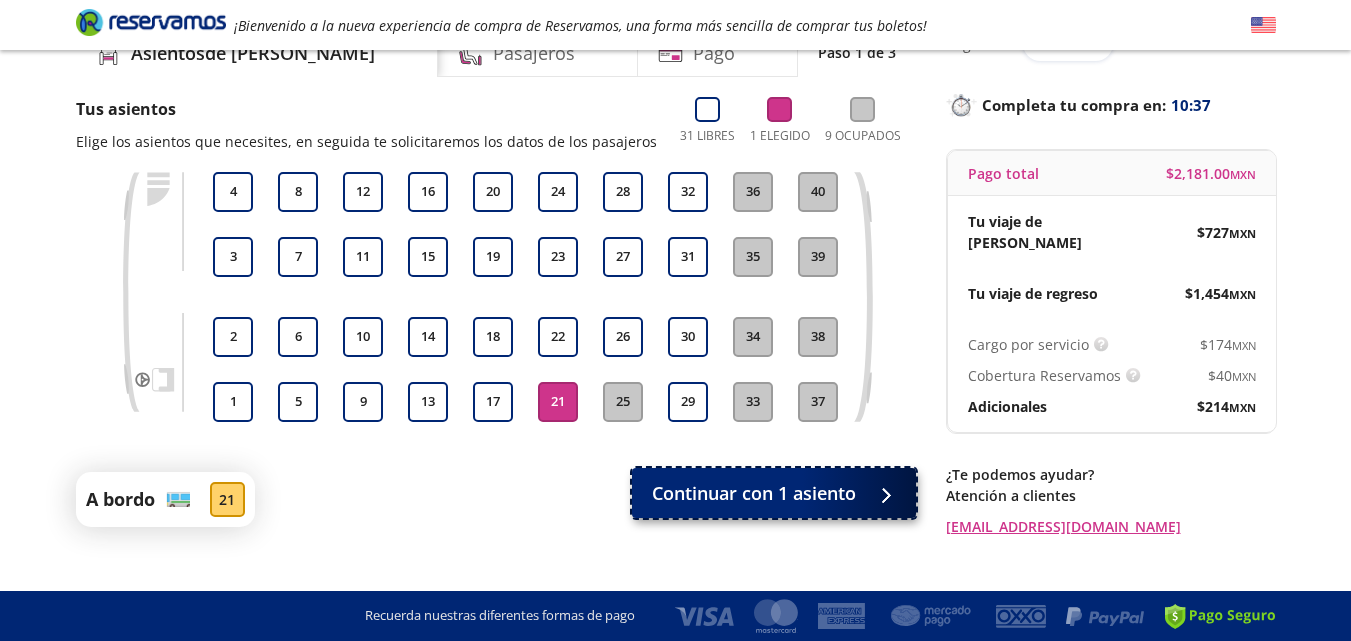 click on "Continuar con 1 asiento" at bounding box center (754, 493) 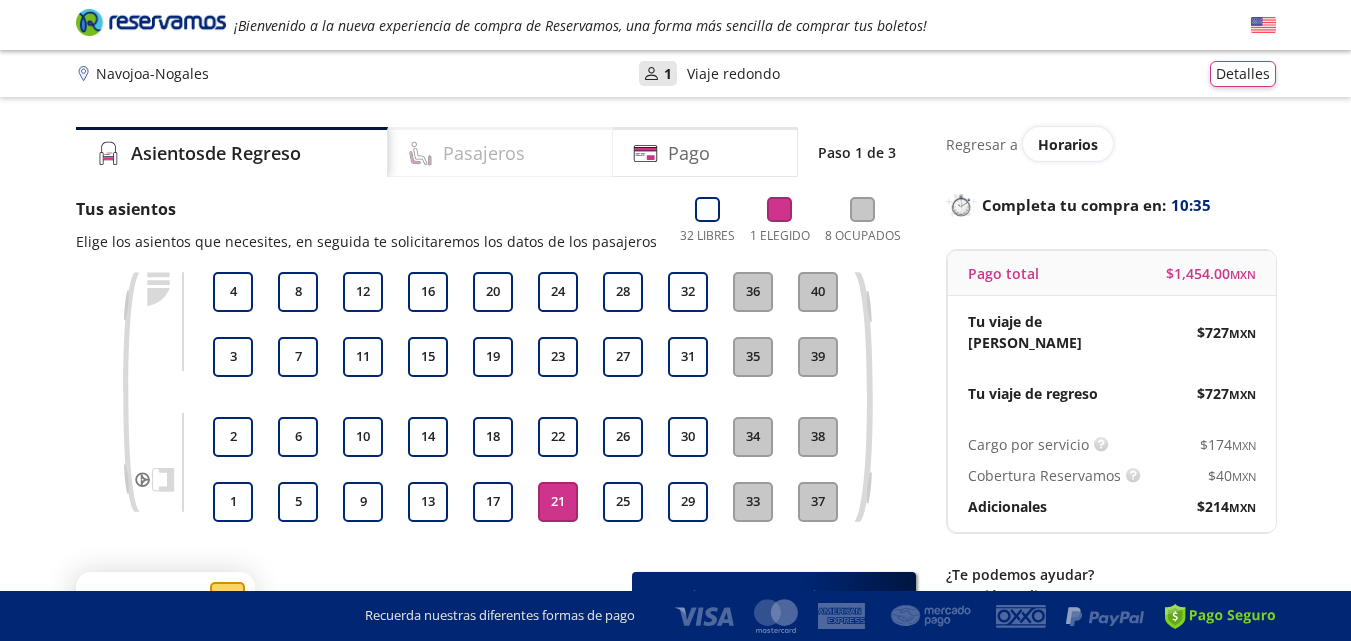 click on "Pasajeros" at bounding box center [484, 153] 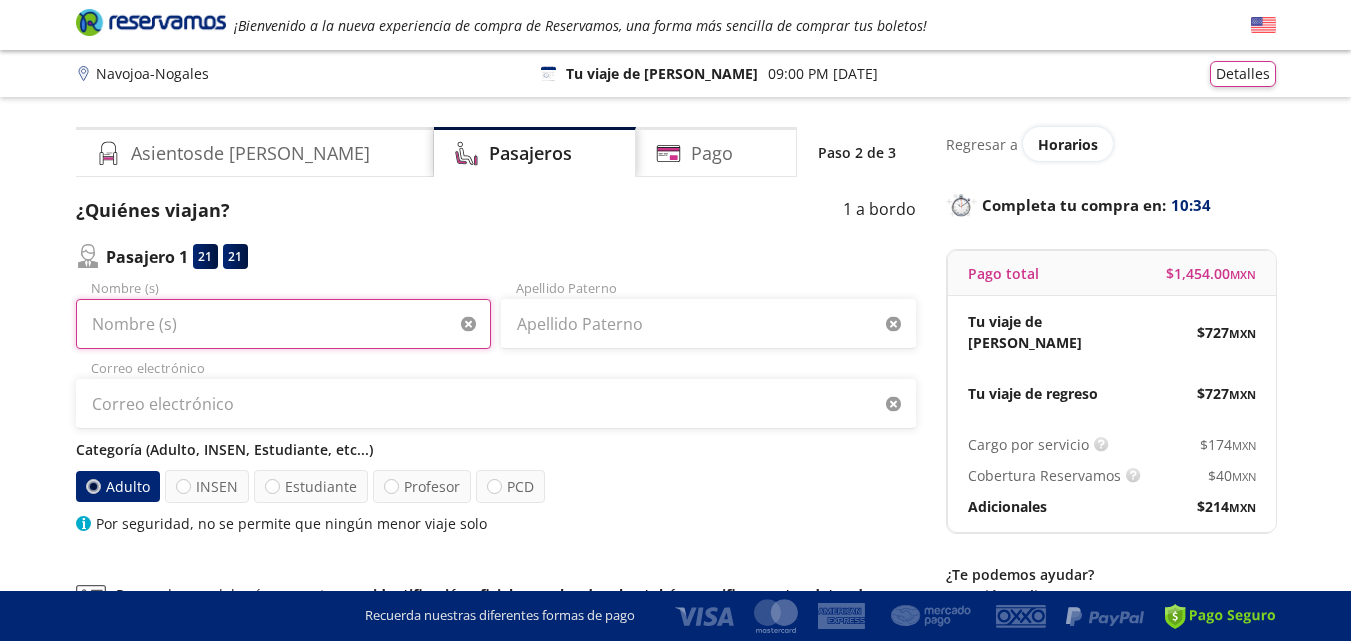 click on "Nombre (s)" at bounding box center [283, 324] 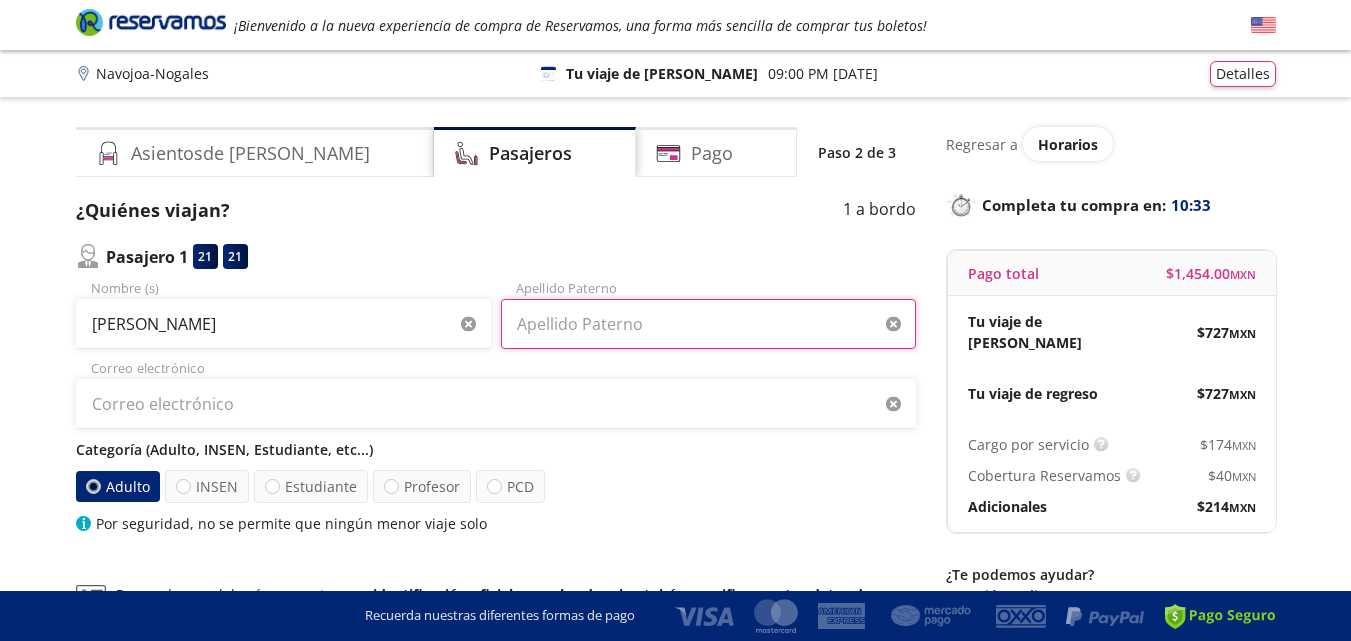 click on "Apellido Paterno" at bounding box center (708, 324) 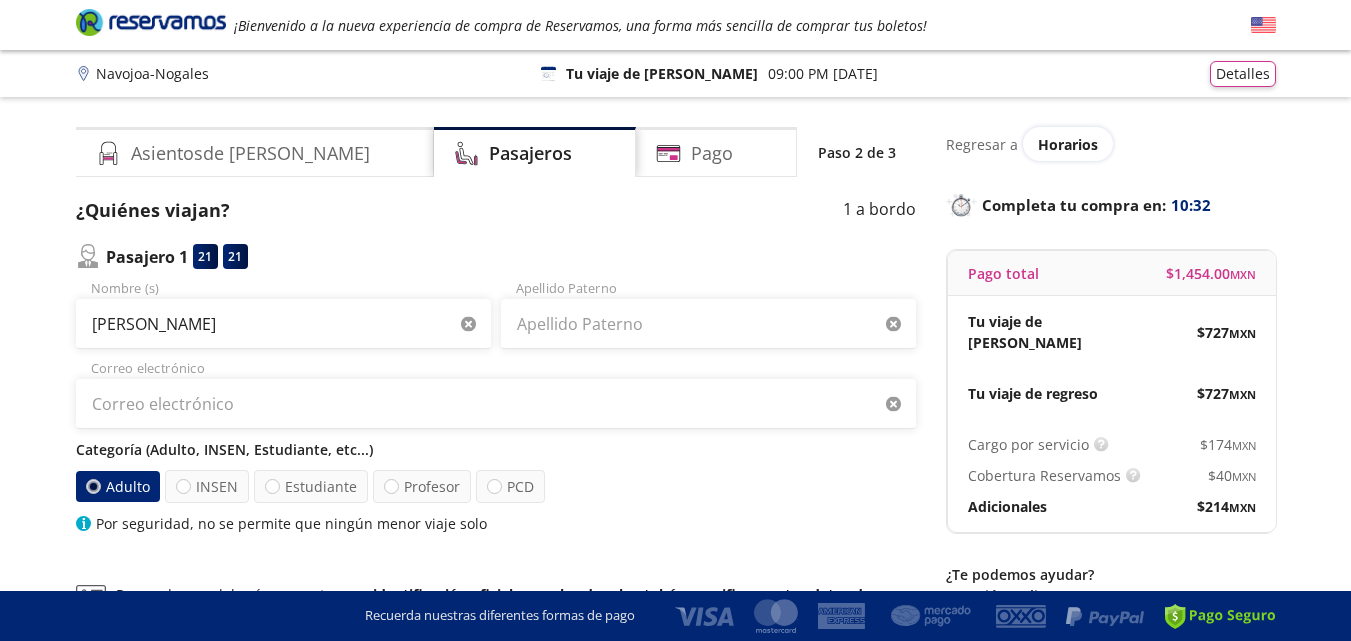 click on "[PERSON_NAME] Nombre (s) Apellido Paterno Correo electrónico Categoría (Adulto, INSEN, Estudiante, etc...) Adulto INSEN Estudiante Profesor PCD Por seguridad, no se permite que ningún menor viaje solo" at bounding box center (496, 406) 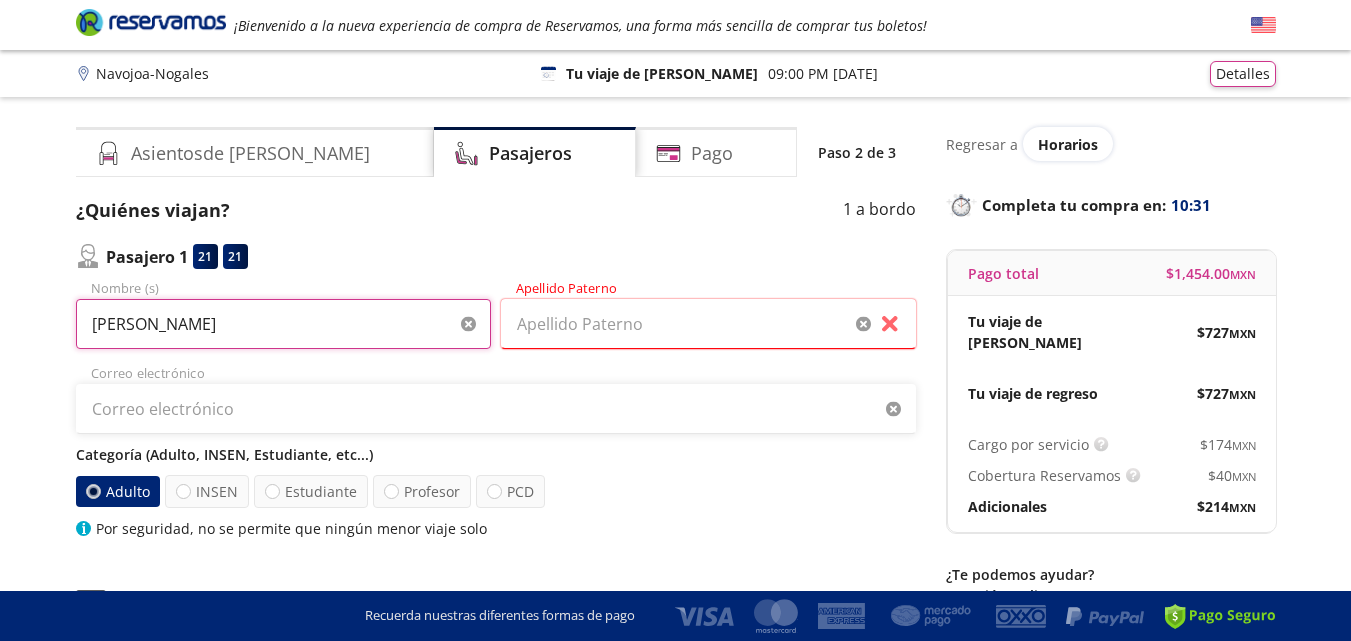 drag, startPoint x: 354, startPoint y: 335, endPoint x: 200, endPoint y: 348, distance: 154.54773 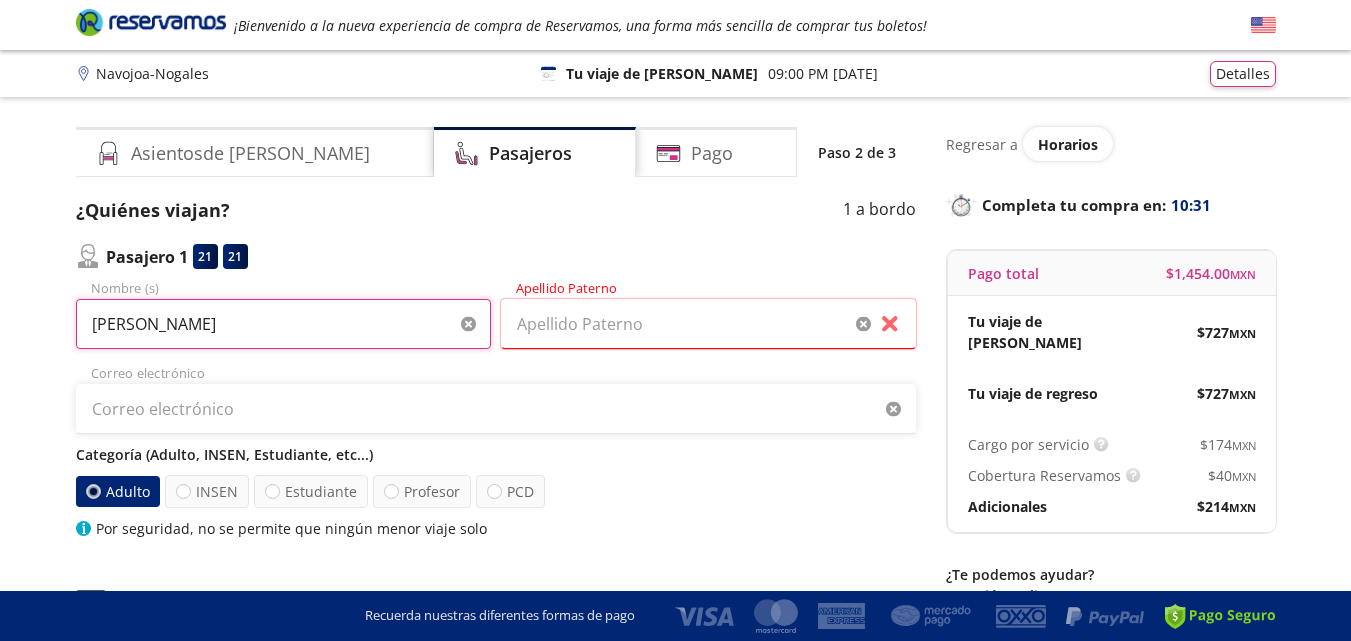 click on "[PERSON_NAME]" at bounding box center [283, 324] 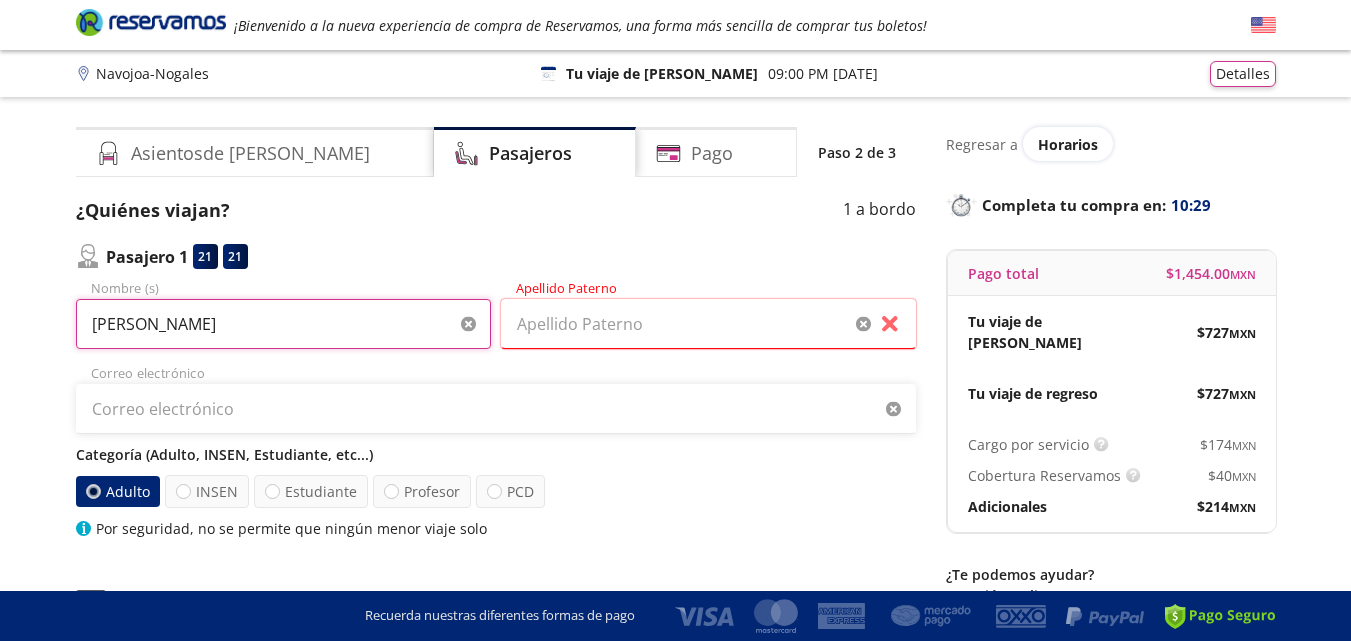 type on "[PERSON_NAME]" 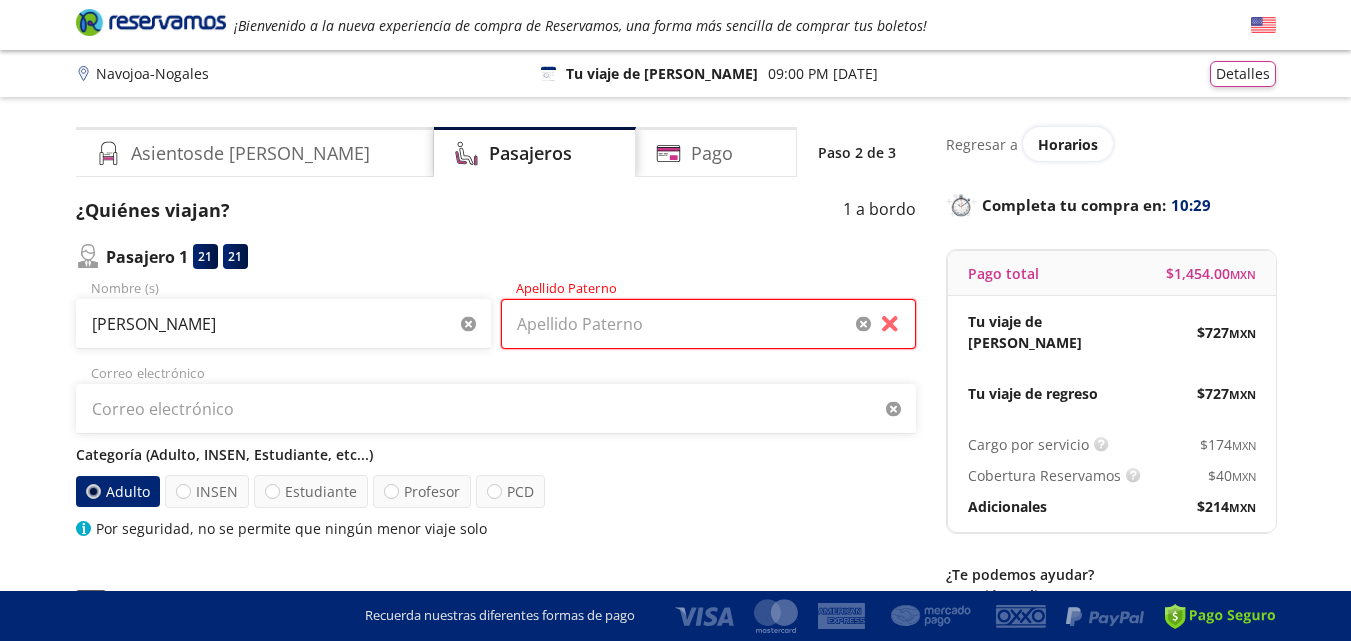 click on "Apellido Paterno" at bounding box center (708, 324) 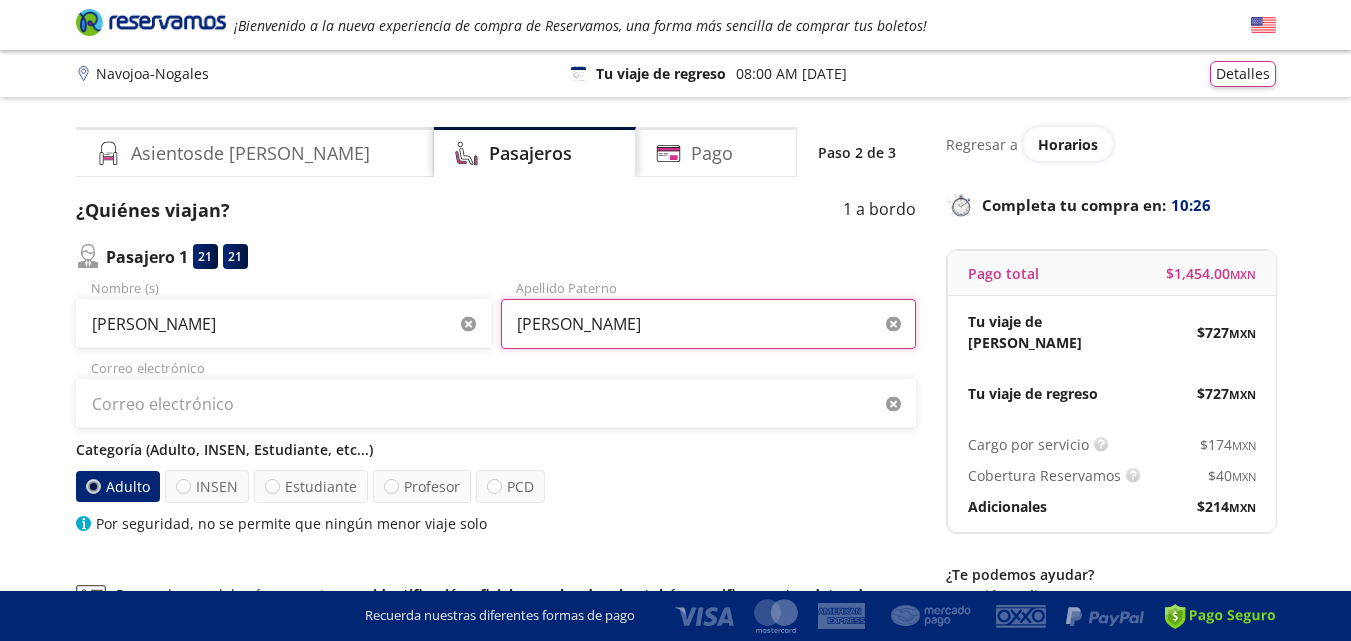 type on "[PERSON_NAME]" 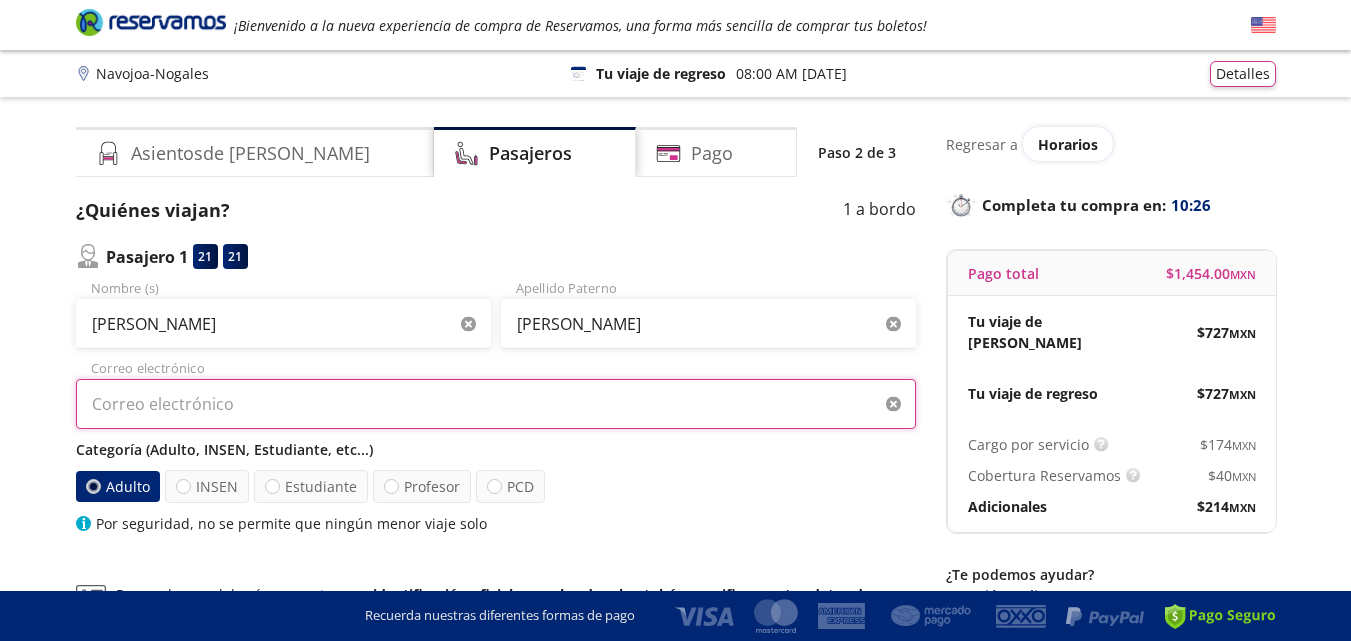 click on "Correo electrónico" at bounding box center (496, 404) 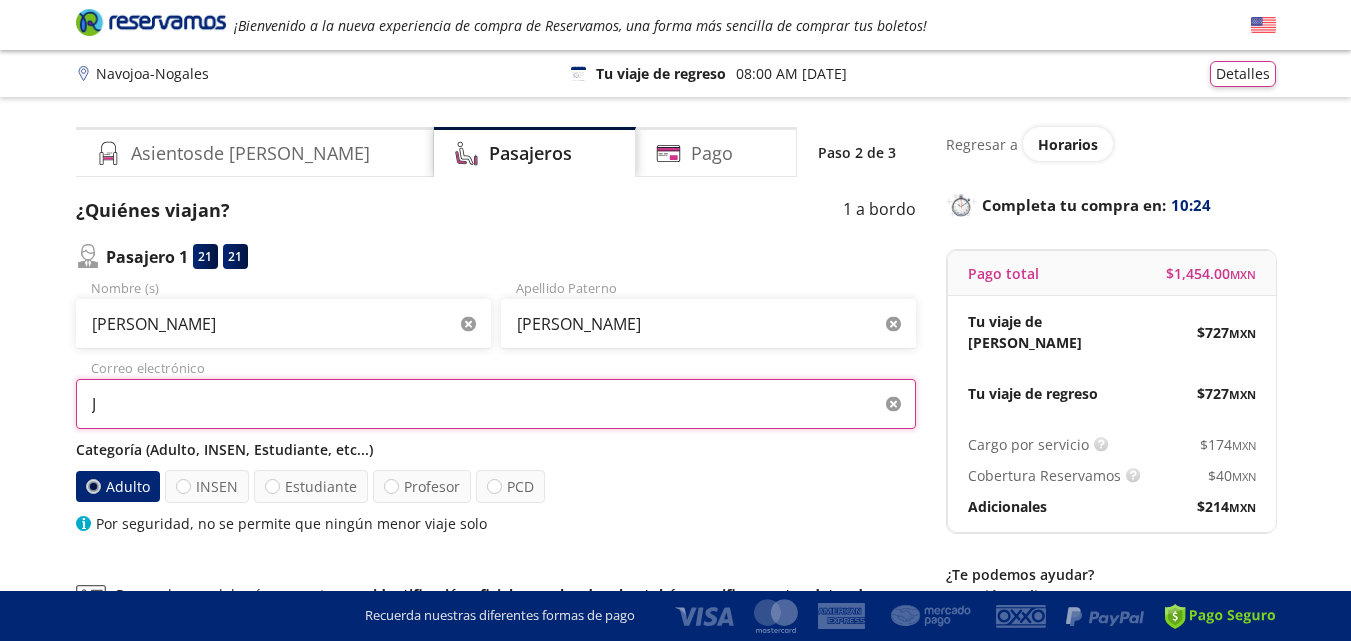 type on "J" 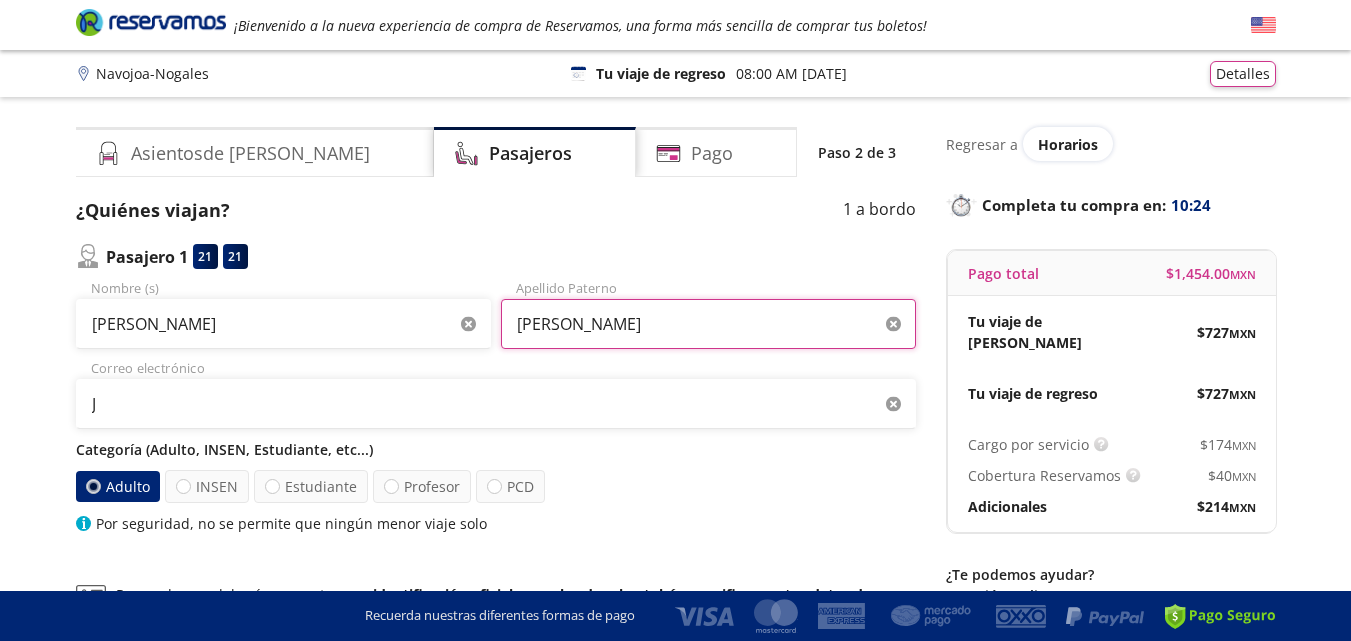 click on "[PERSON_NAME]" at bounding box center (708, 324) 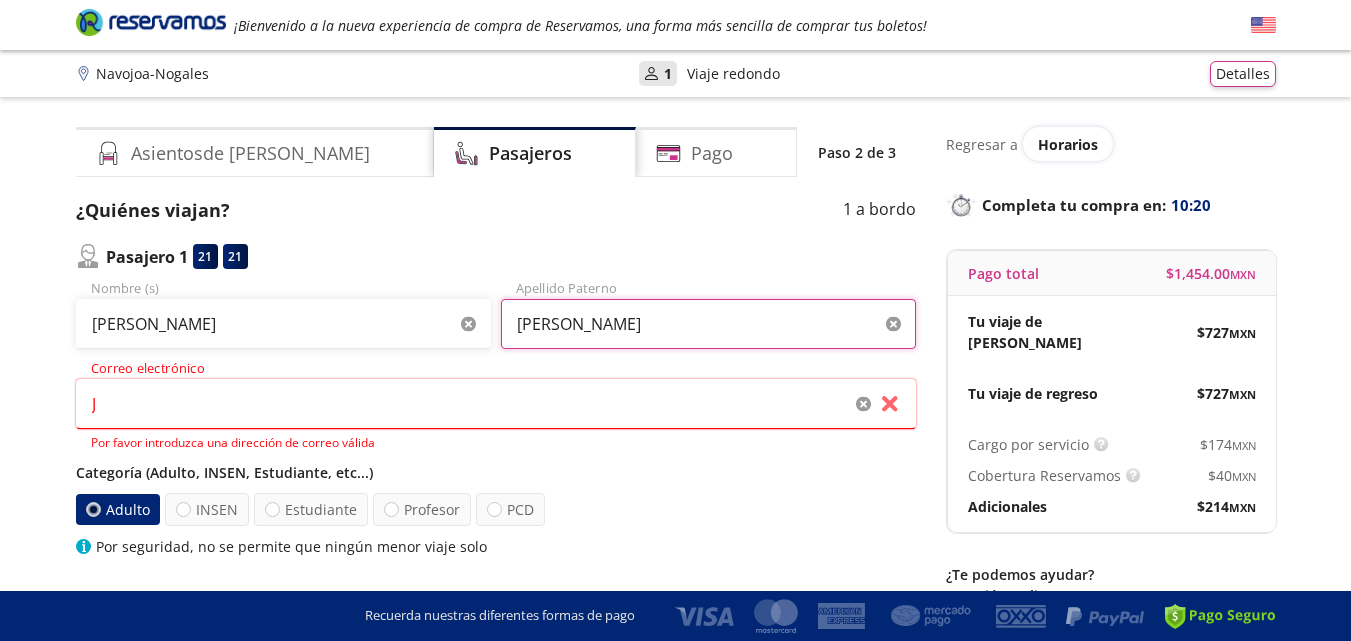 type on "[PERSON_NAME]" 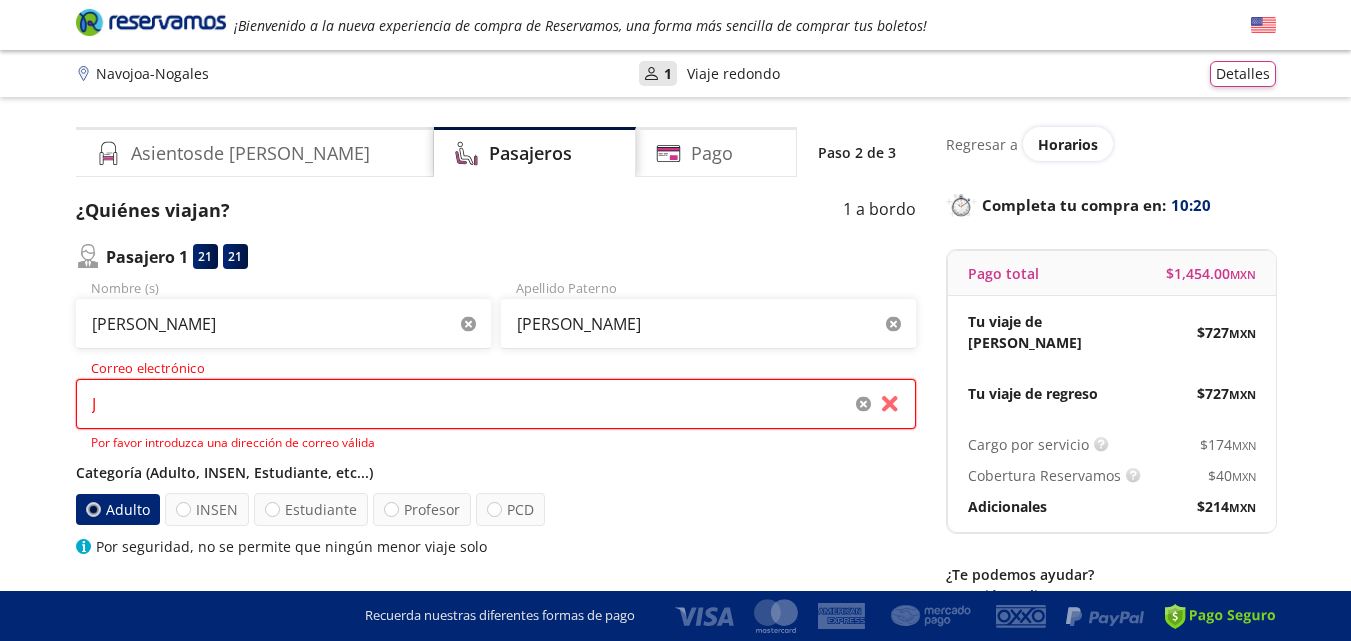 click on "J" at bounding box center [496, 404] 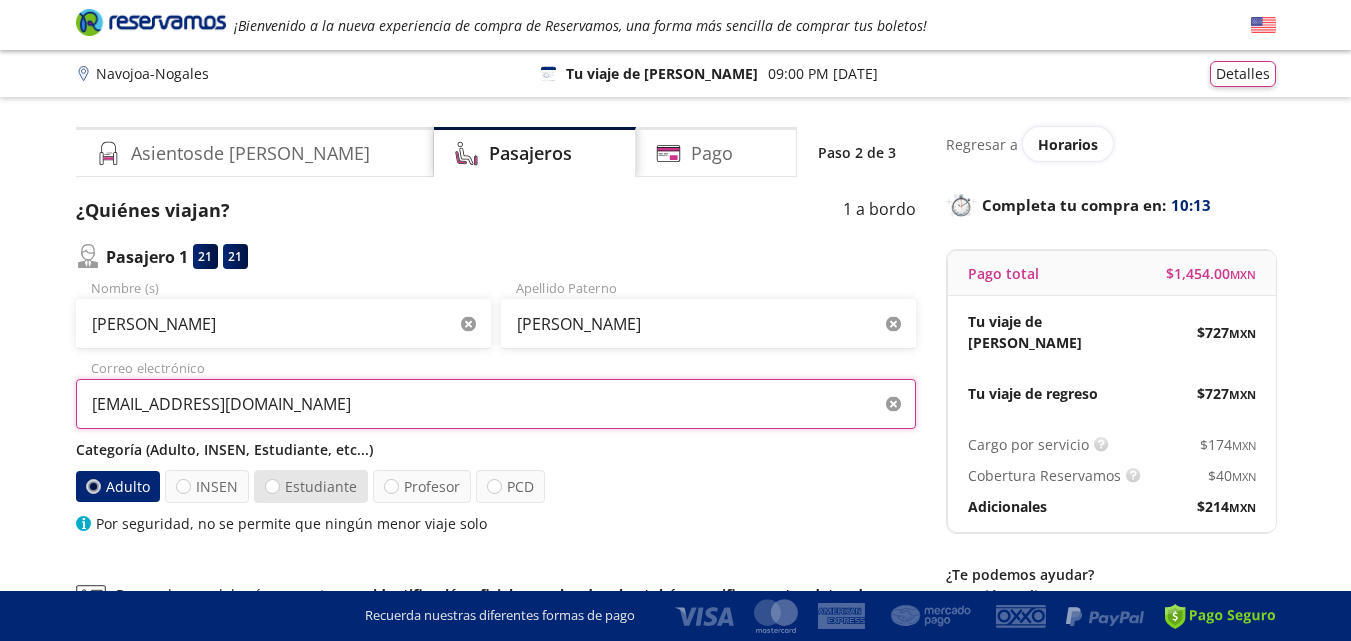 type on "[EMAIL_ADDRESS][DOMAIN_NAME]" 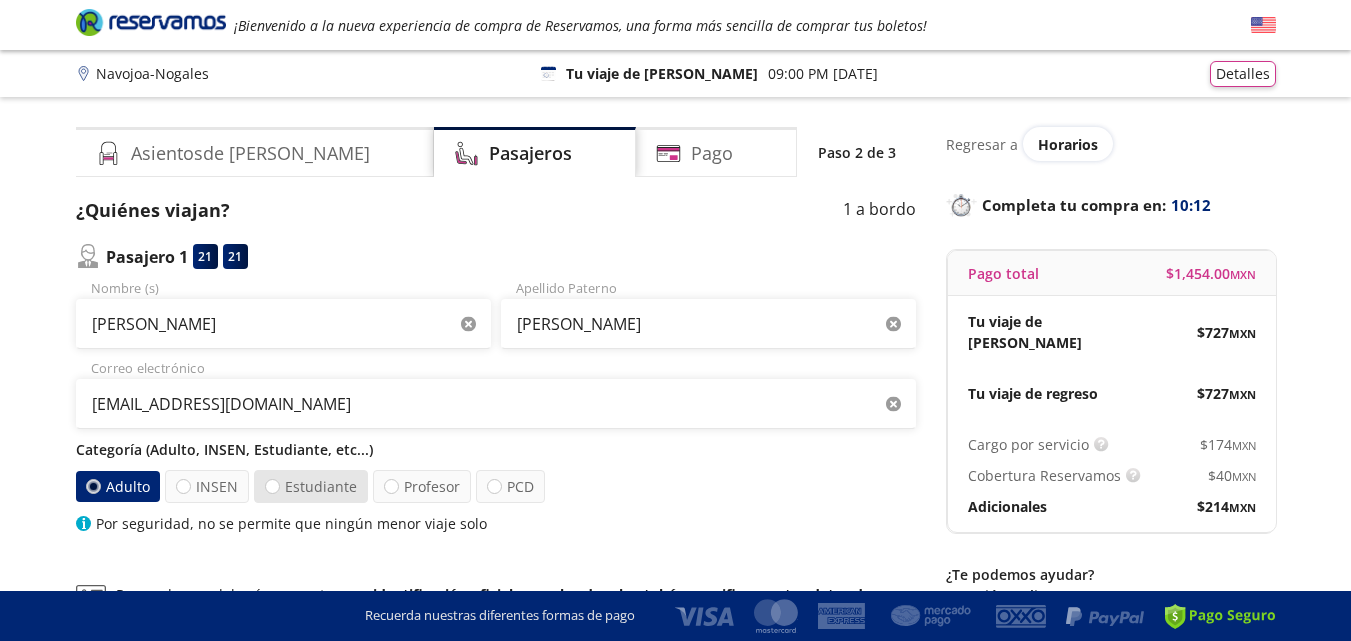 click on "Estudiante" at bounding box center [311, 486] 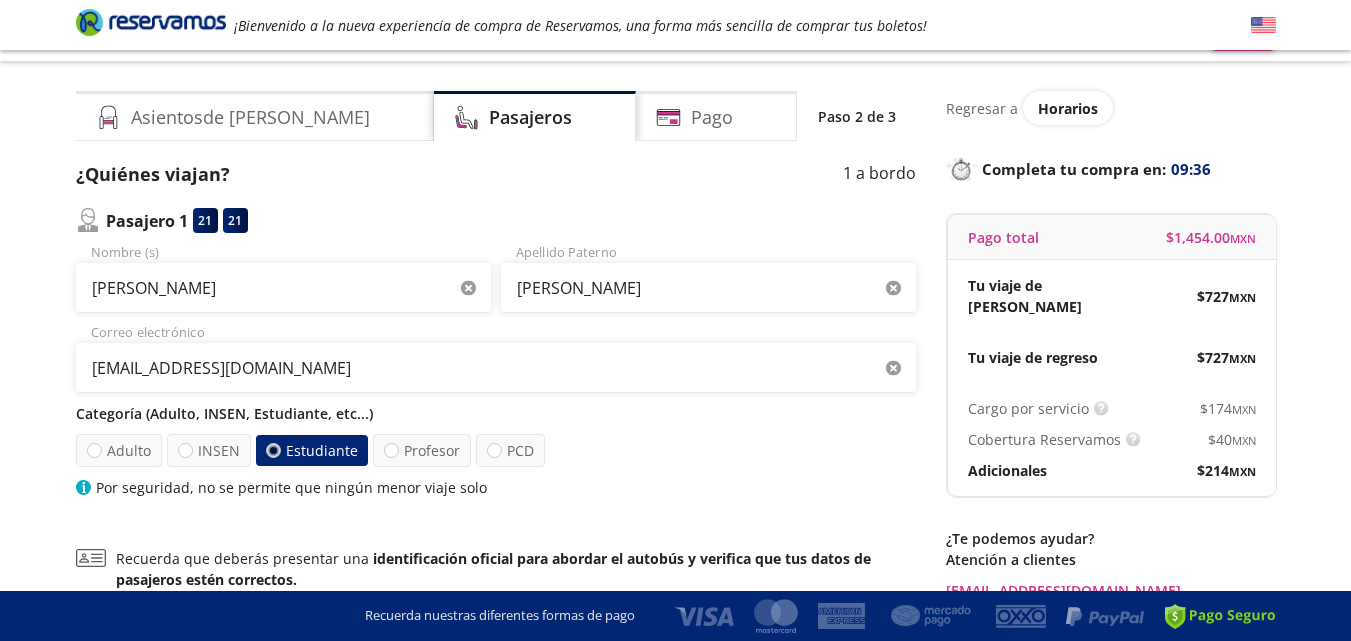 scroll, scrollTop: 0, scrollLeft: 0, axis: both 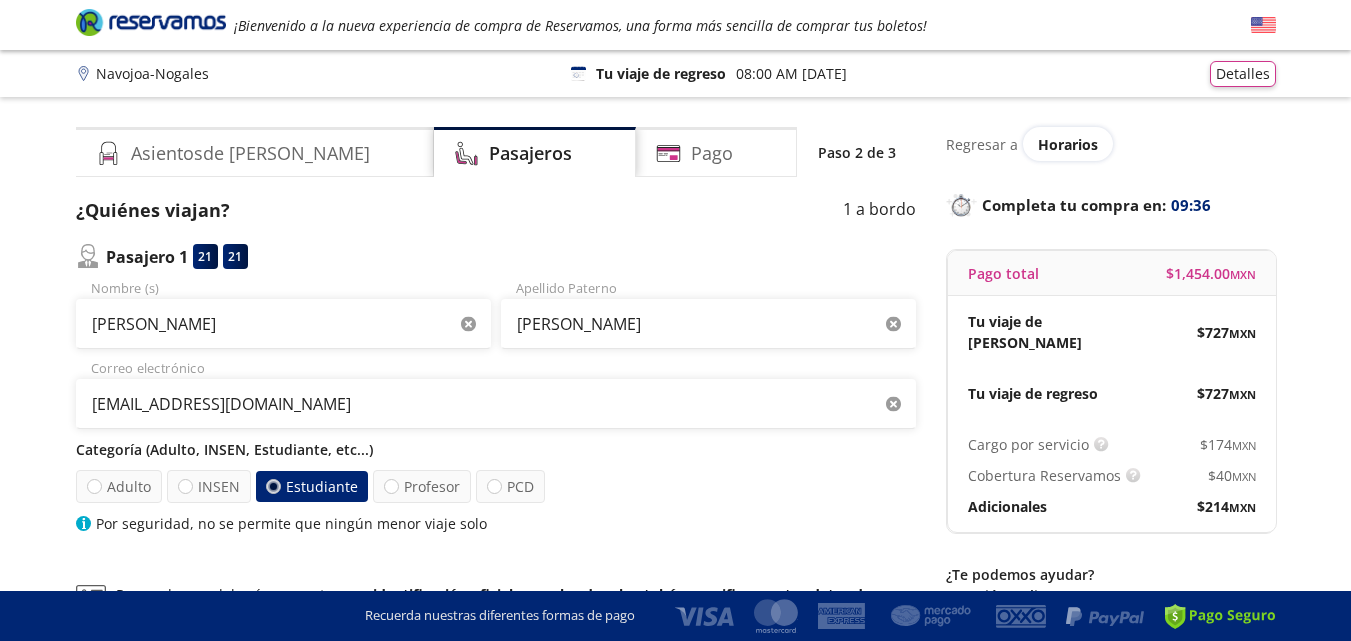 click on "Asientos  de [PERSON_NAME]" at bounding box center [250, 153] 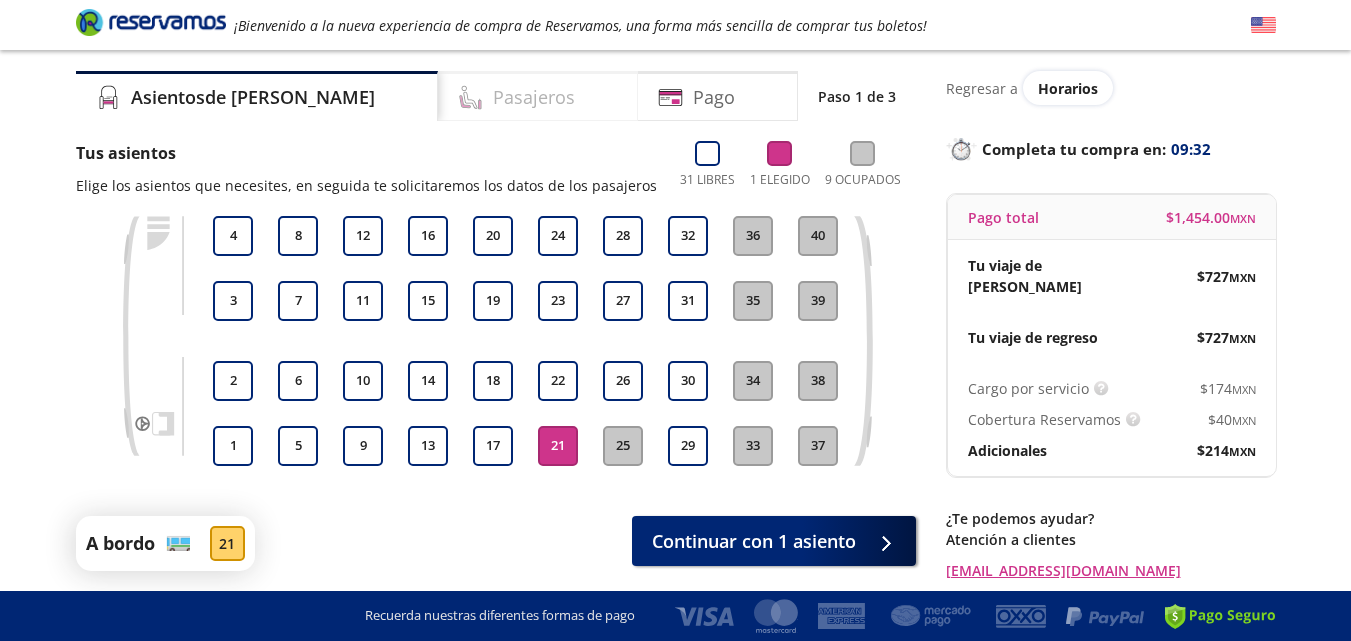 scroll, scrollTop: 0, scrollLeft: 0, axis: both 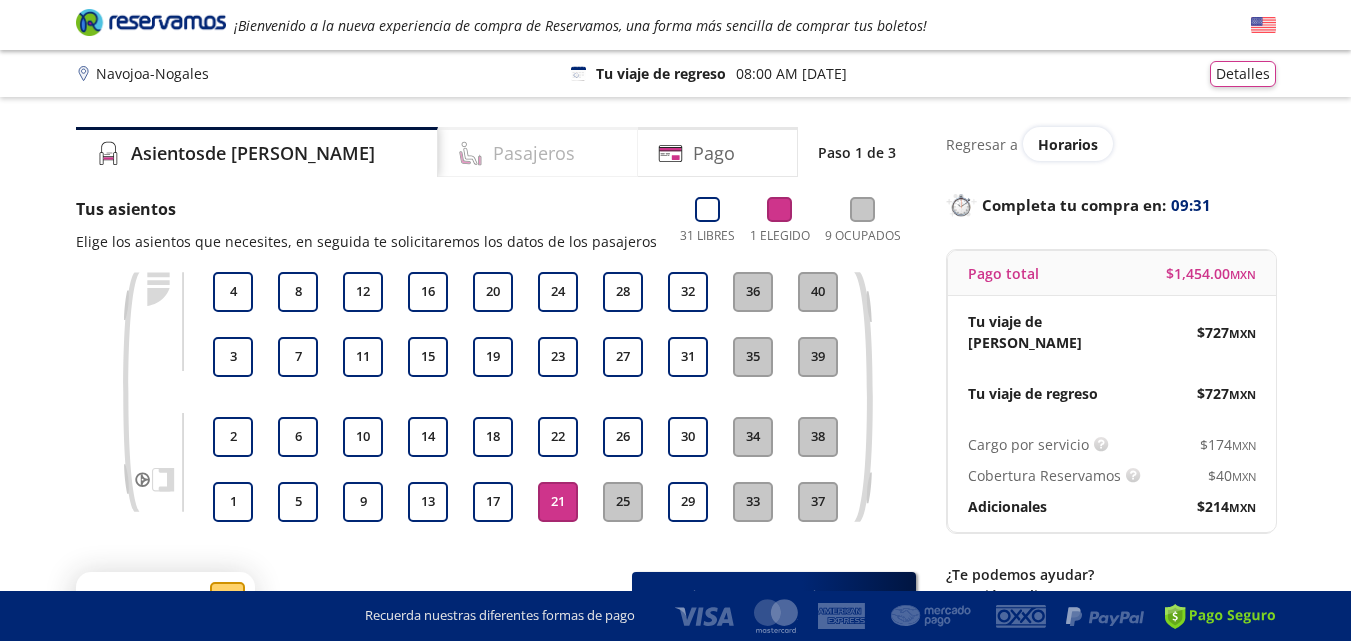 click on "Pasajeros" at bounding box center [538, 152] 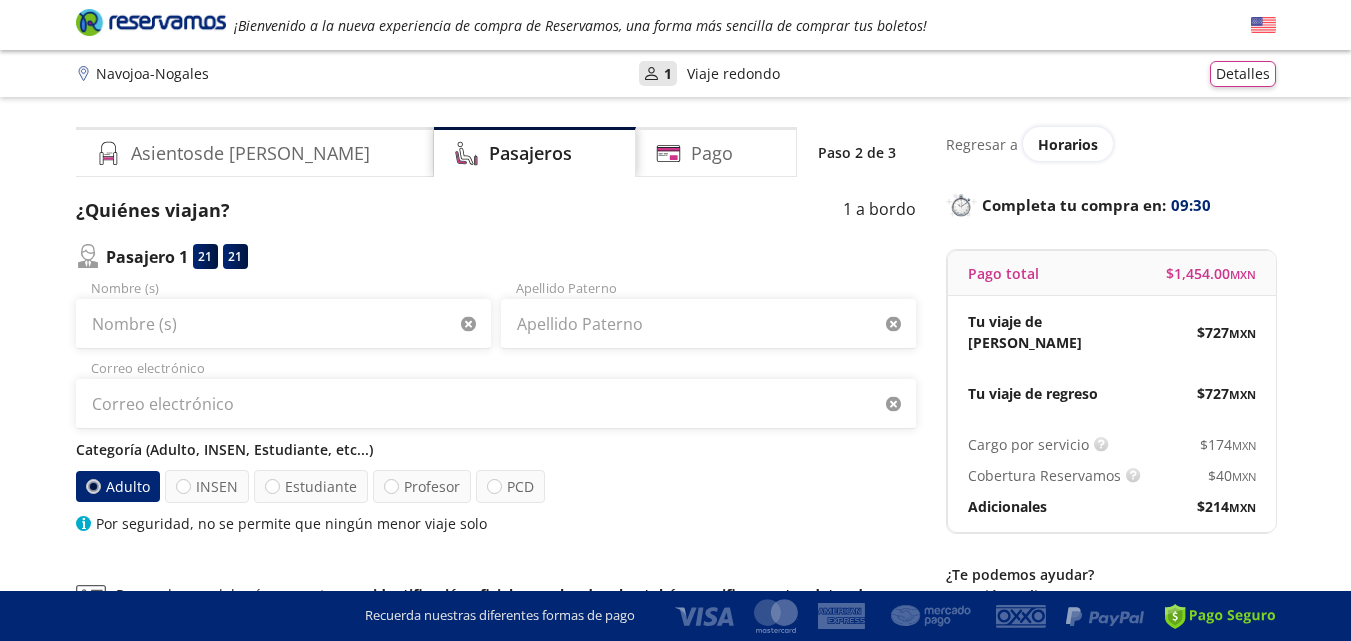 click on "21" at bounding box center (235, 256) 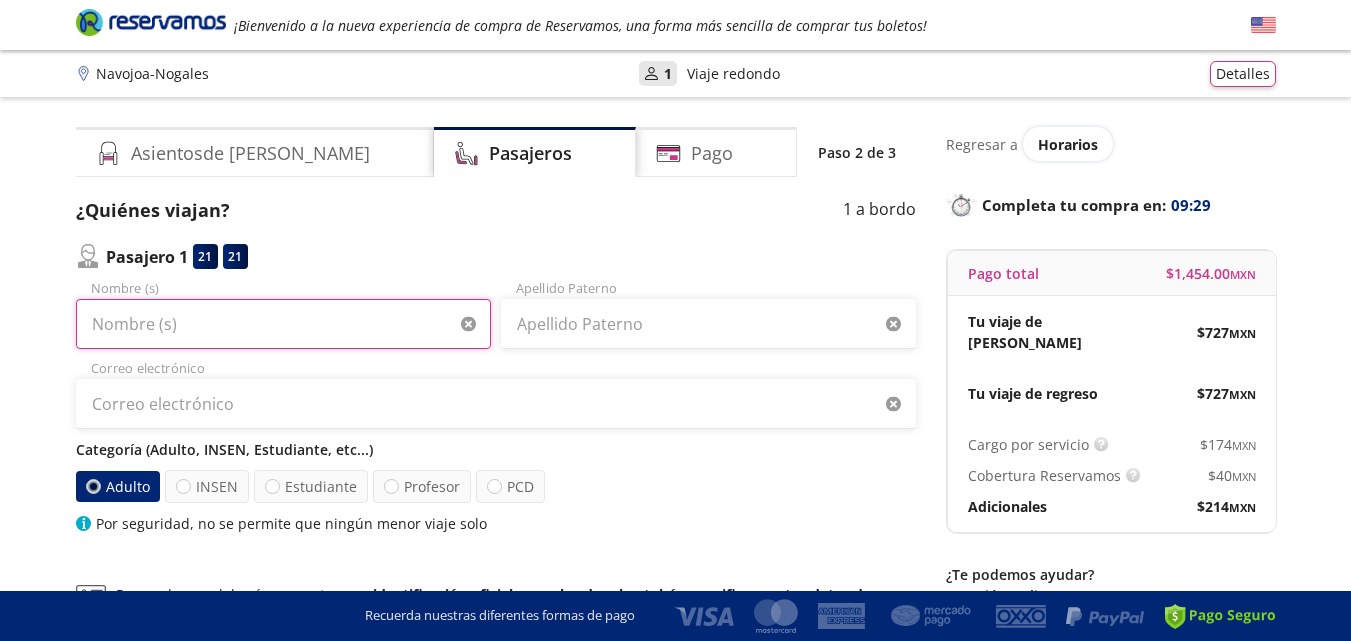 click on "Nombre (s)" at bounding box center (283, 324) 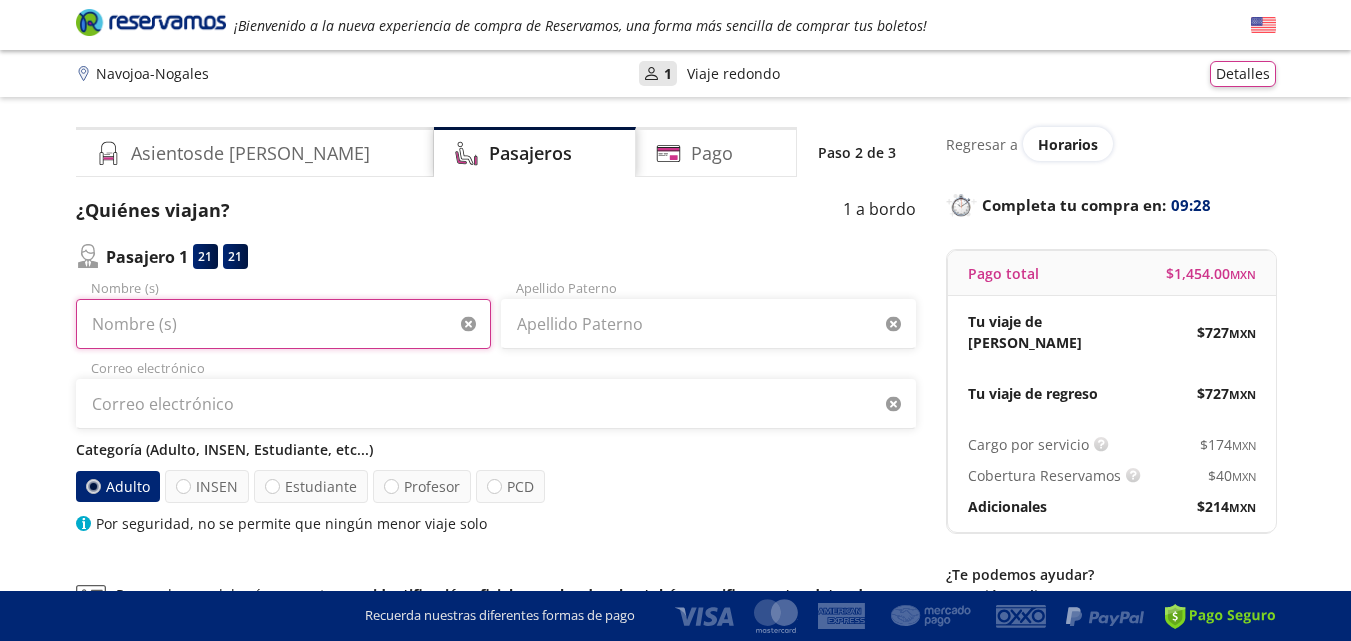 type on "[PERSON_NAME]" 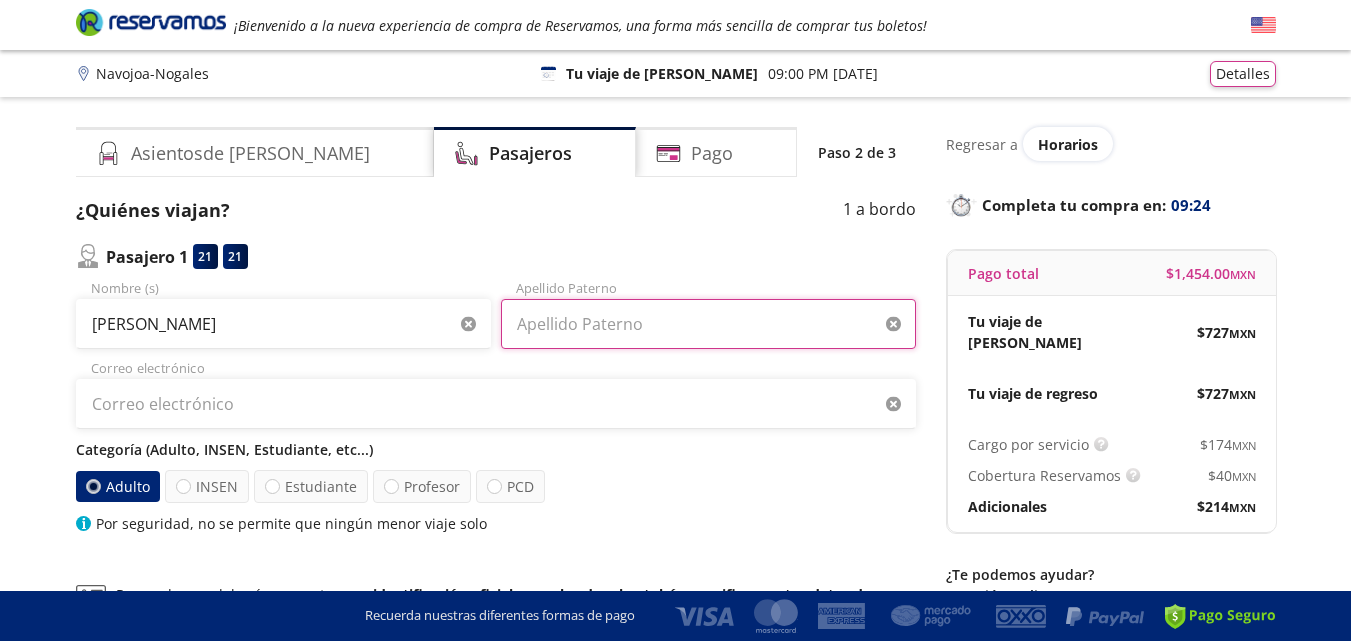 click on "Apellido Paterno" at bounding box center (708, 324) 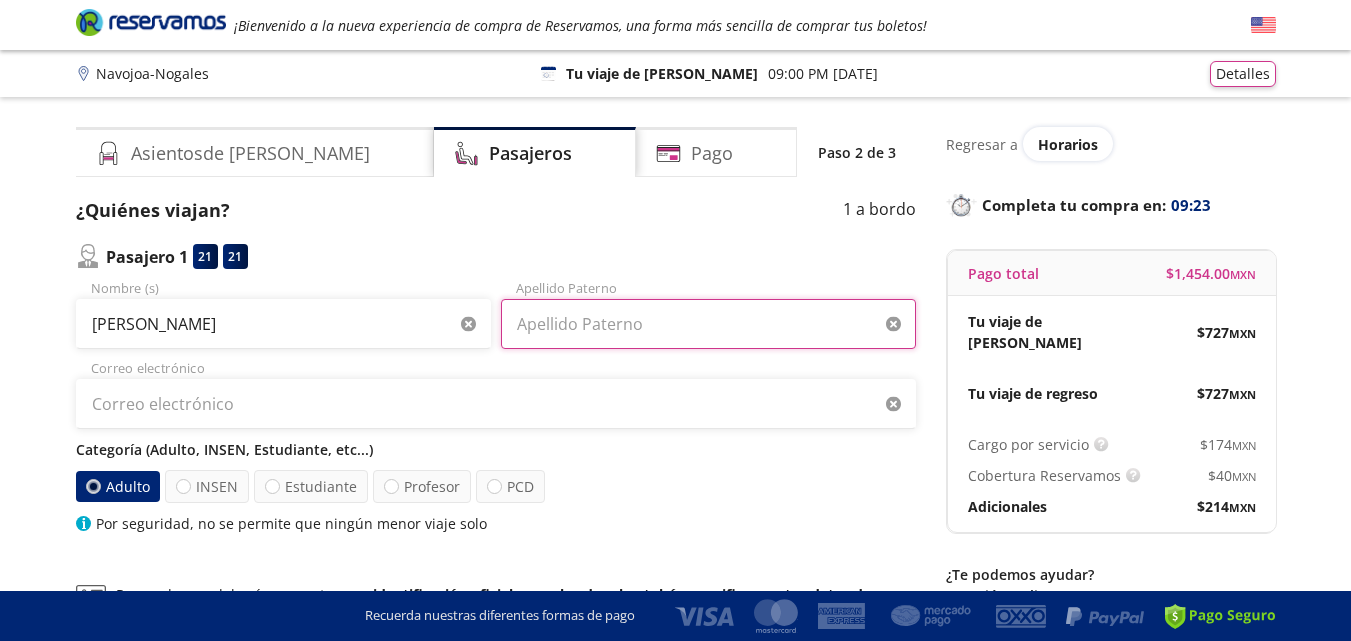 type on "[PERSON_NAME]" 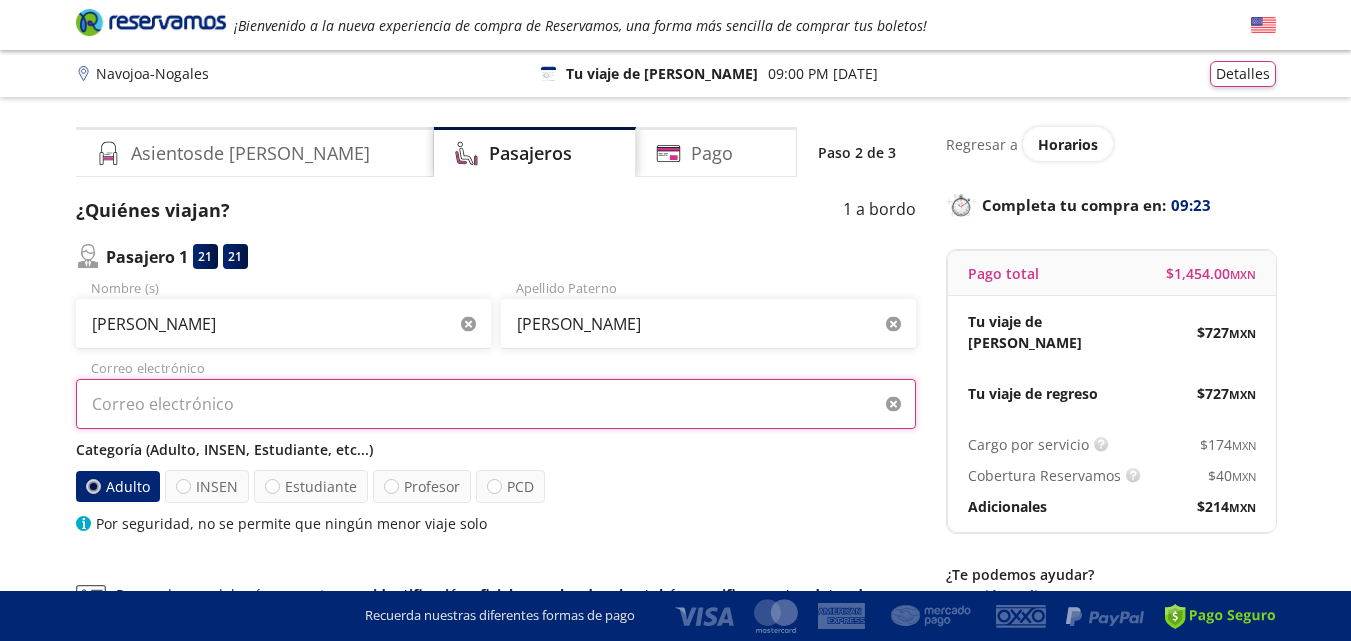click on "Correo electrónico" at bounding box center (496, 404) 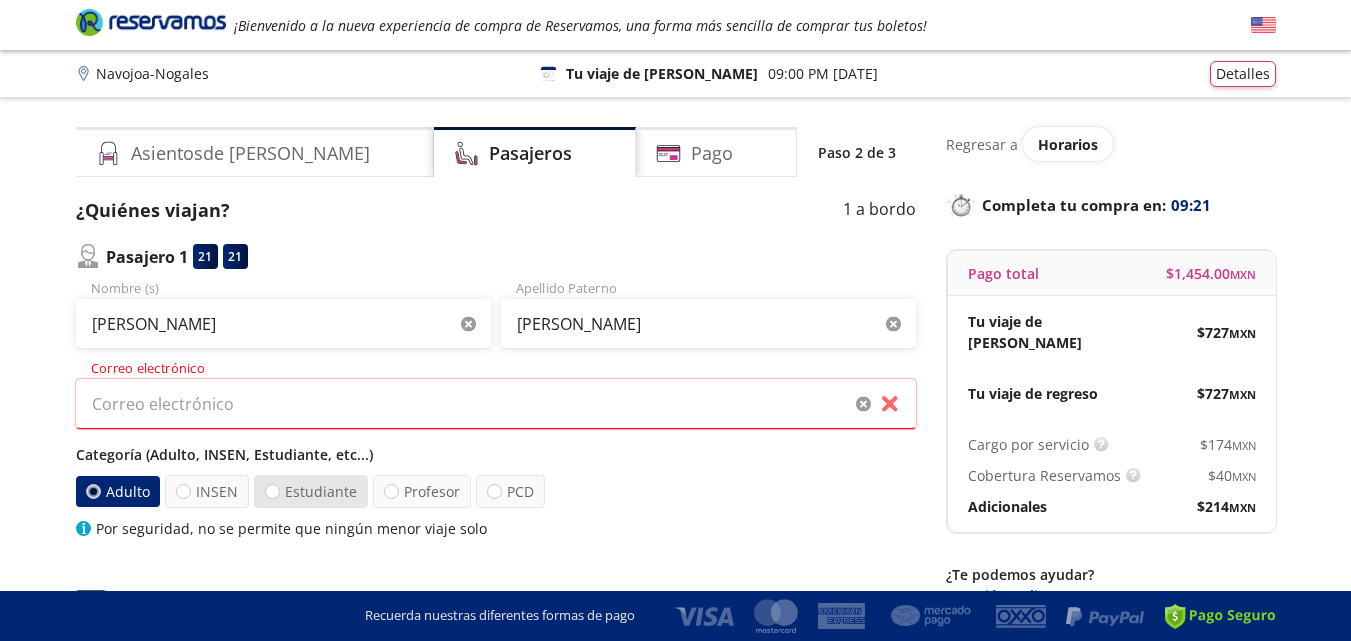 click on "Estudiante" at bounding box center (311, 491) 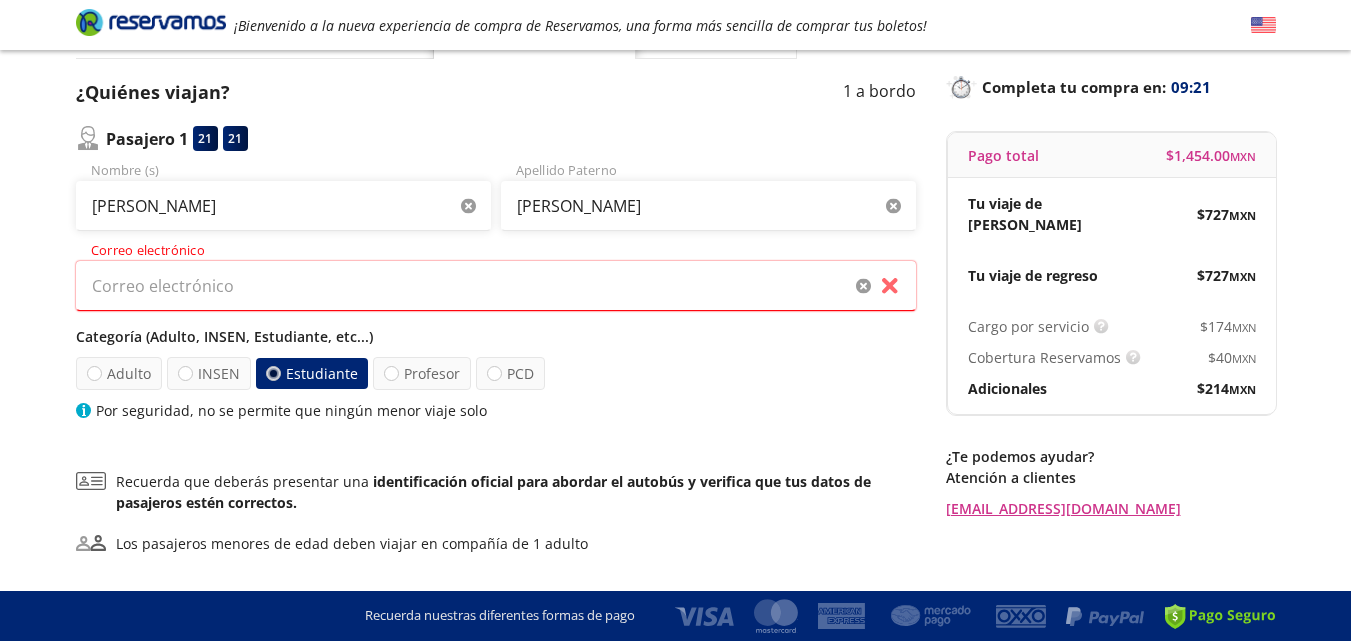 scroll, scrollTop: 200, scrollLeft: 0, axis: vertical 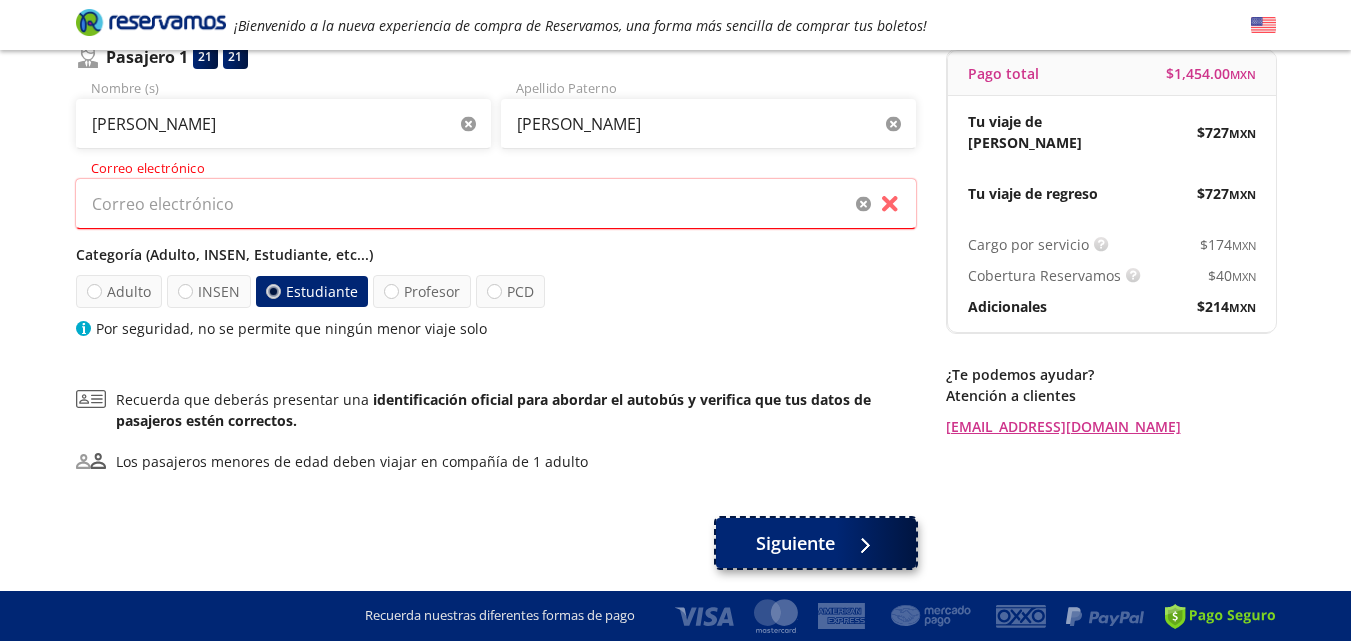 click on "Siguiente" at bounding box center (795, 543) 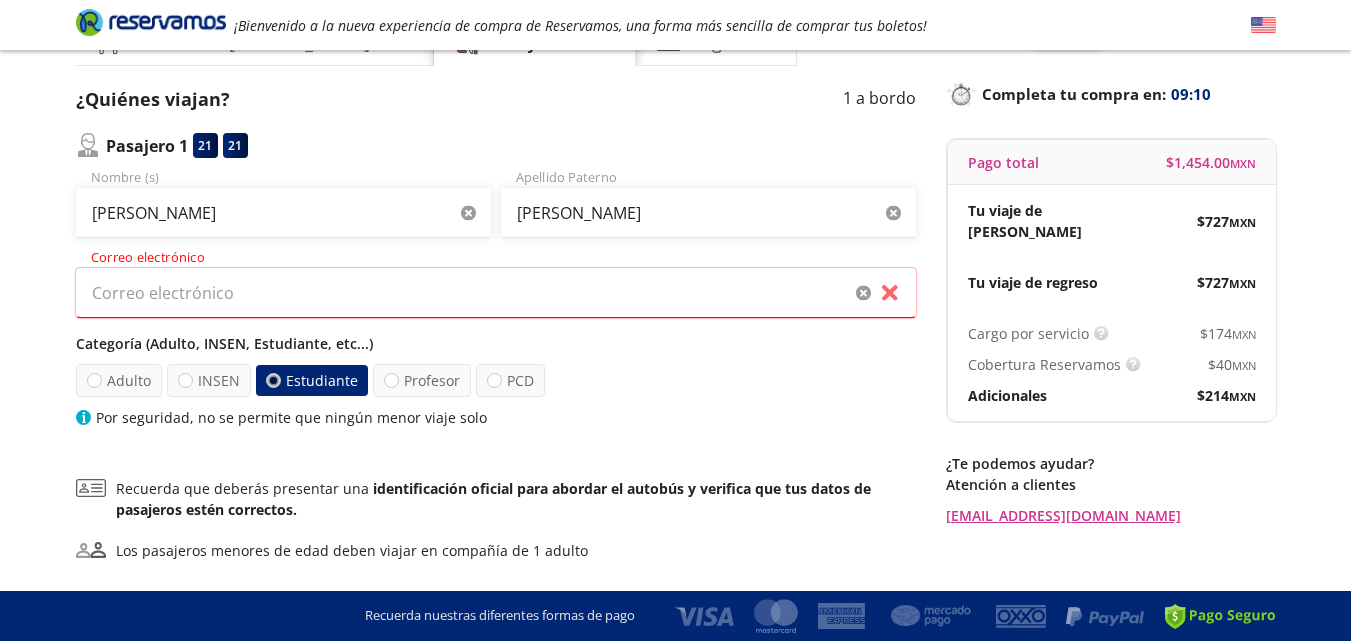 scroll, scrollTop: 200, scrollLeft: 0, axis: vertical 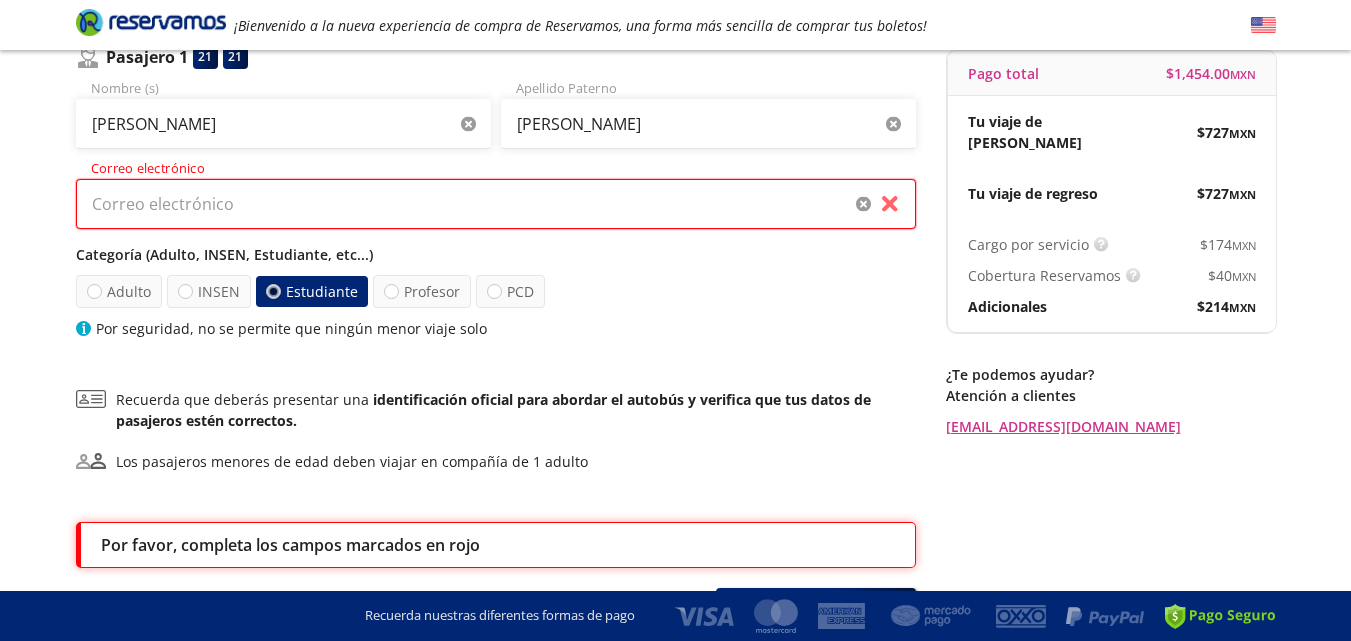 click on "Correo electrónico" at bounding box center (496, 204) 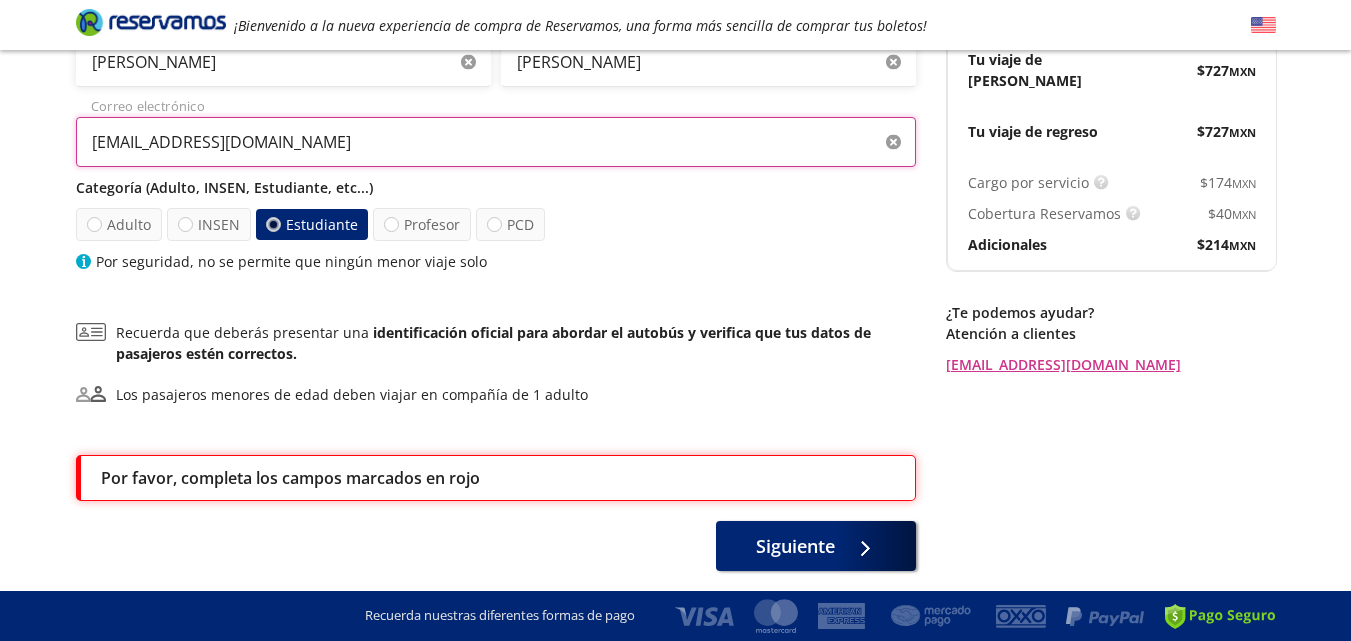scroll, scrollTop: 332, scrollLeft: 0, axis: vertical 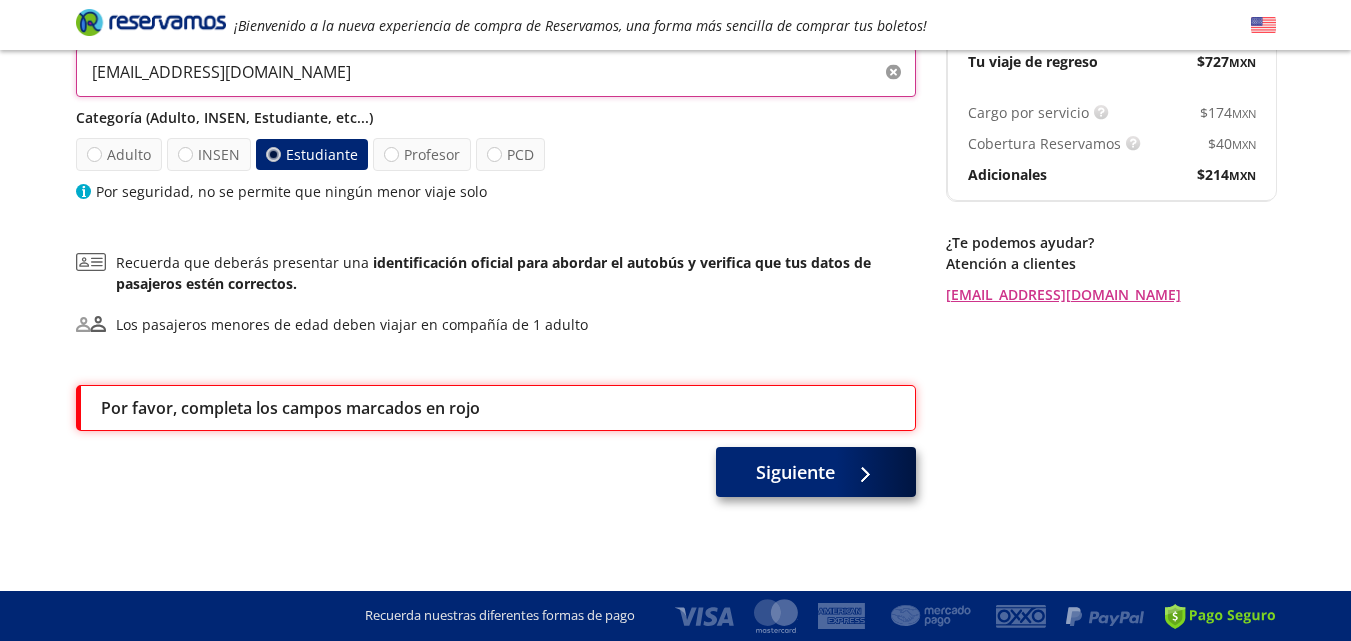 type on "[EMAIL_ADDRESS][DOMAIN_NAME]" 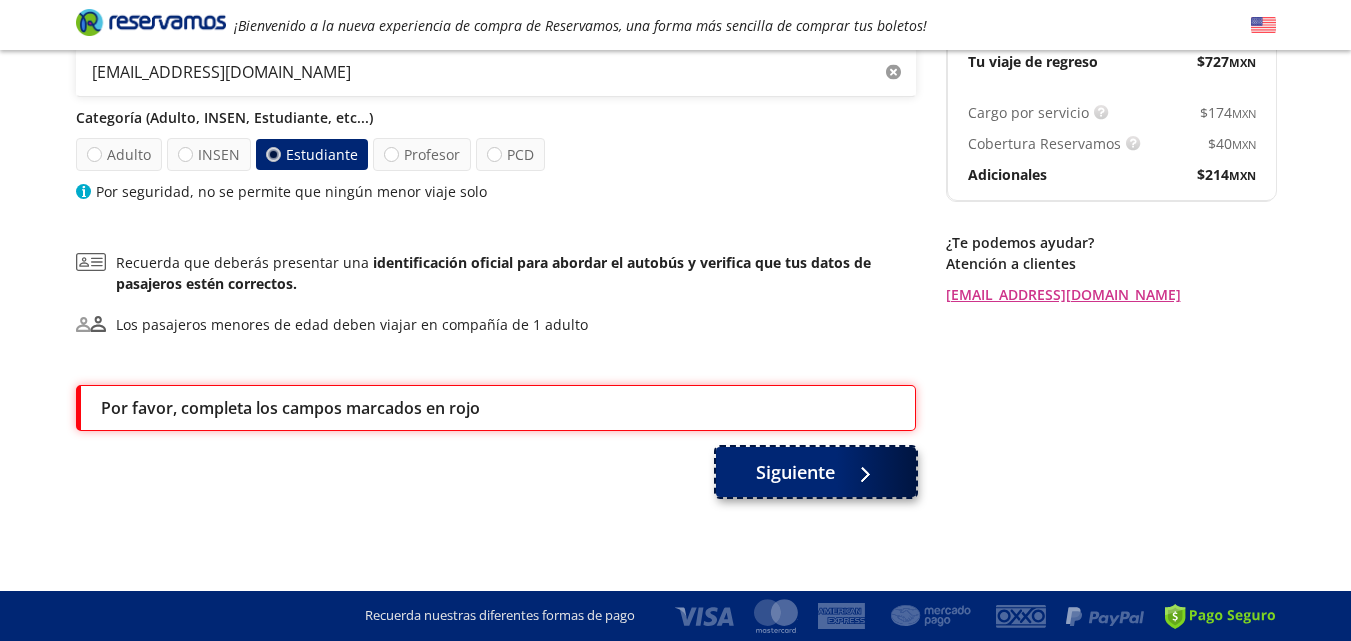 click on "Siguiente" at bounding box center [795, 472] 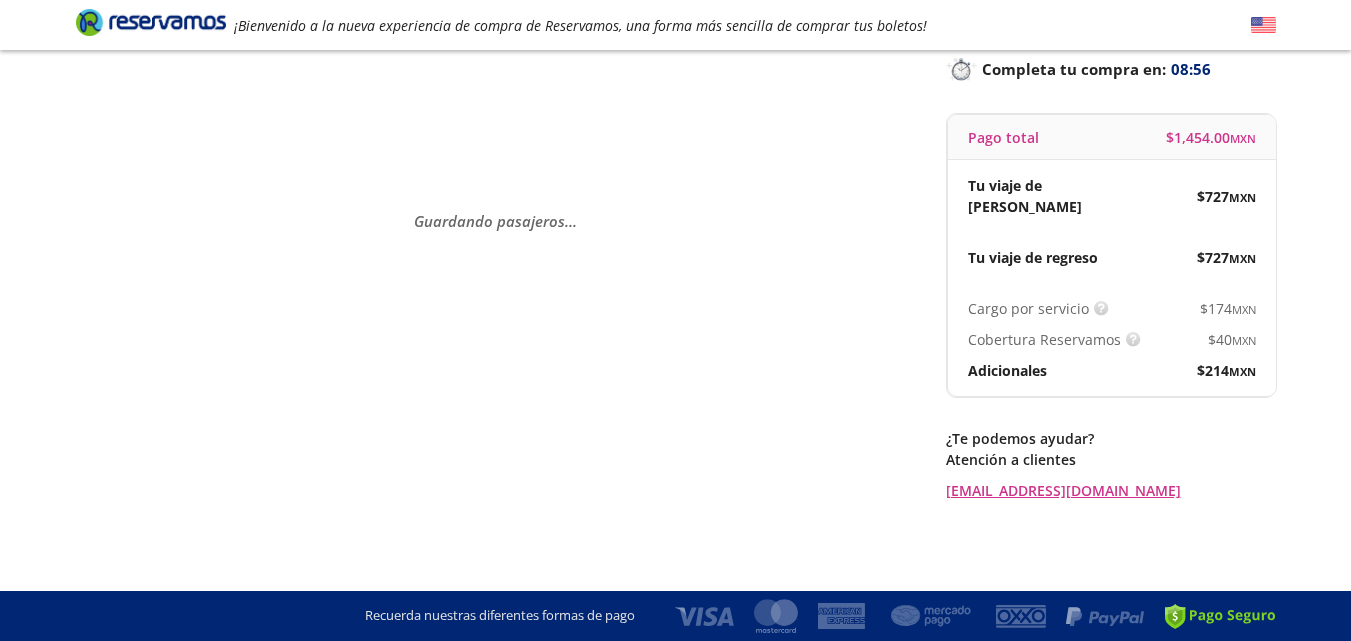 scroll, scrollTop: 0, scrollLeft: 0, axis: both 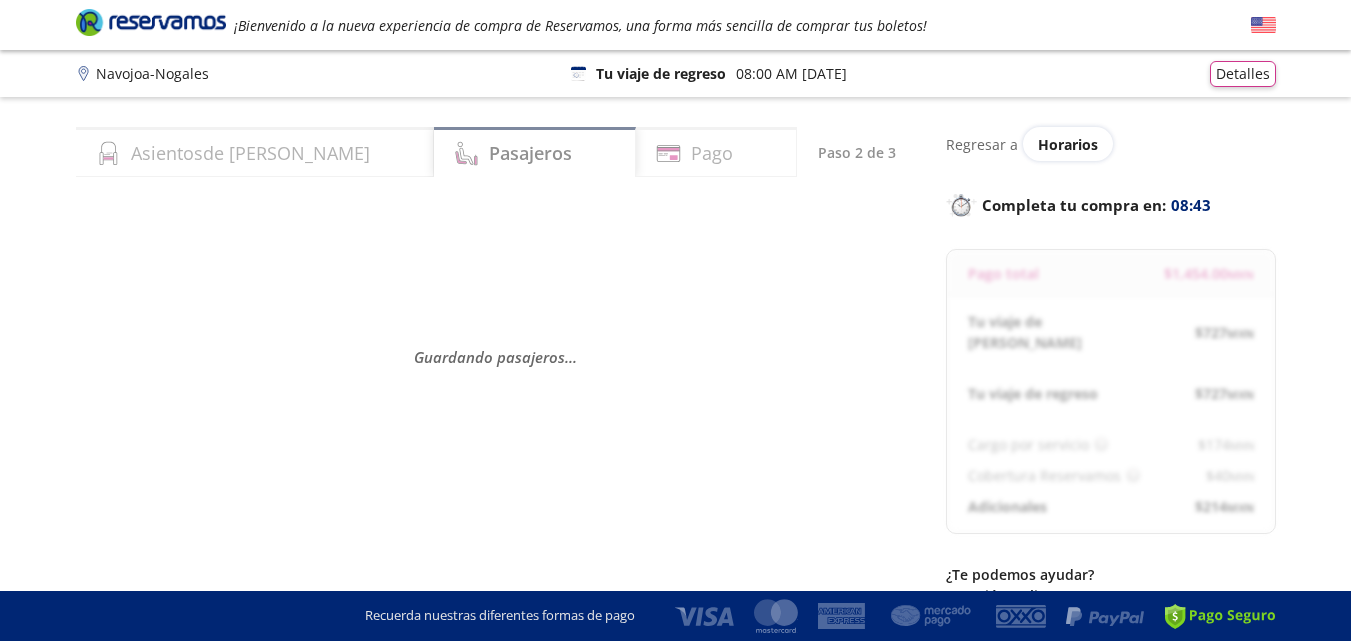 select on "MX" 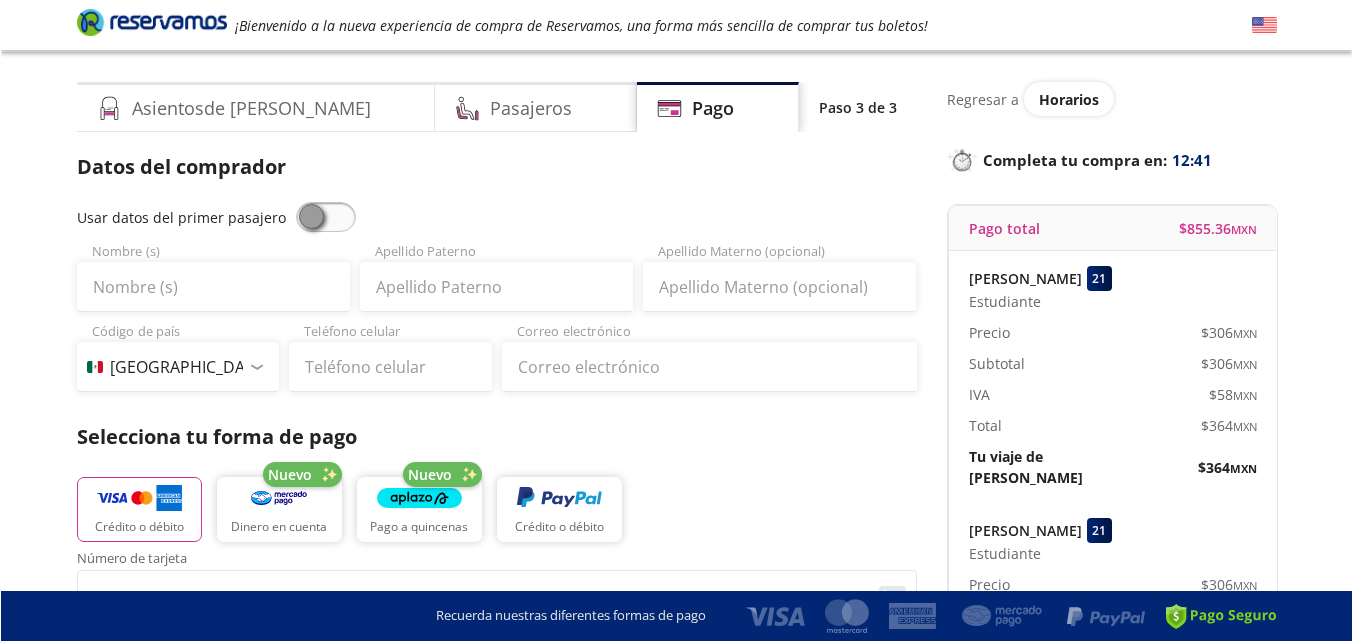 scroll, scrollTop: 0, scrollLeft: 0, axis: both 